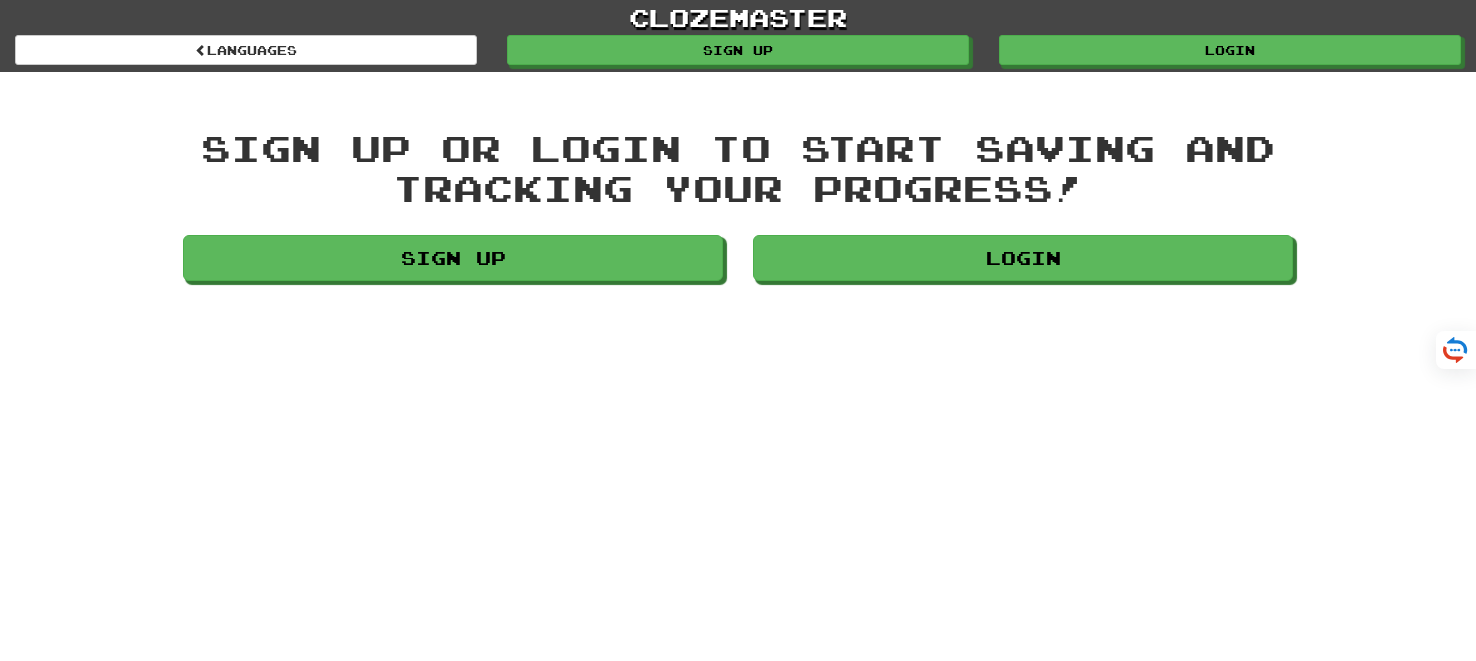 scroll, scrollTop: 0, scrollLeft: 0, axis: both 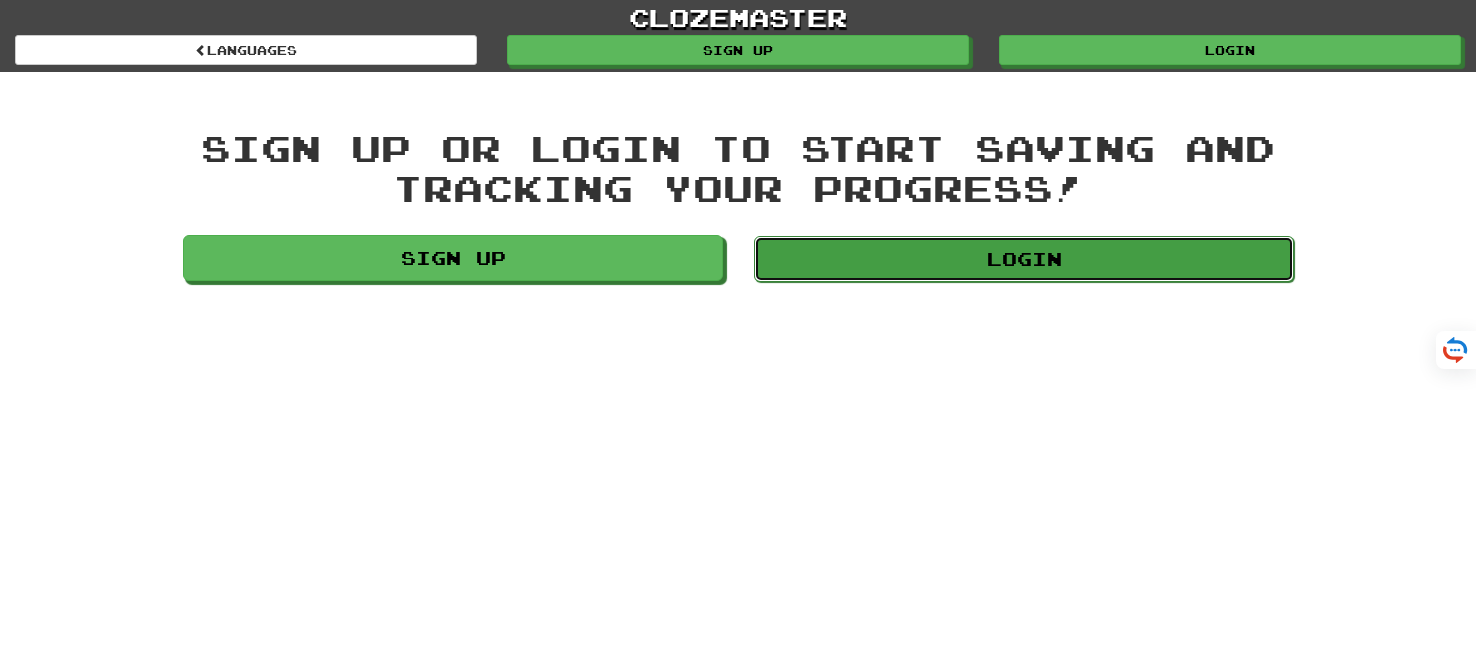 click on "Login" at bounding box center (1024, 259) 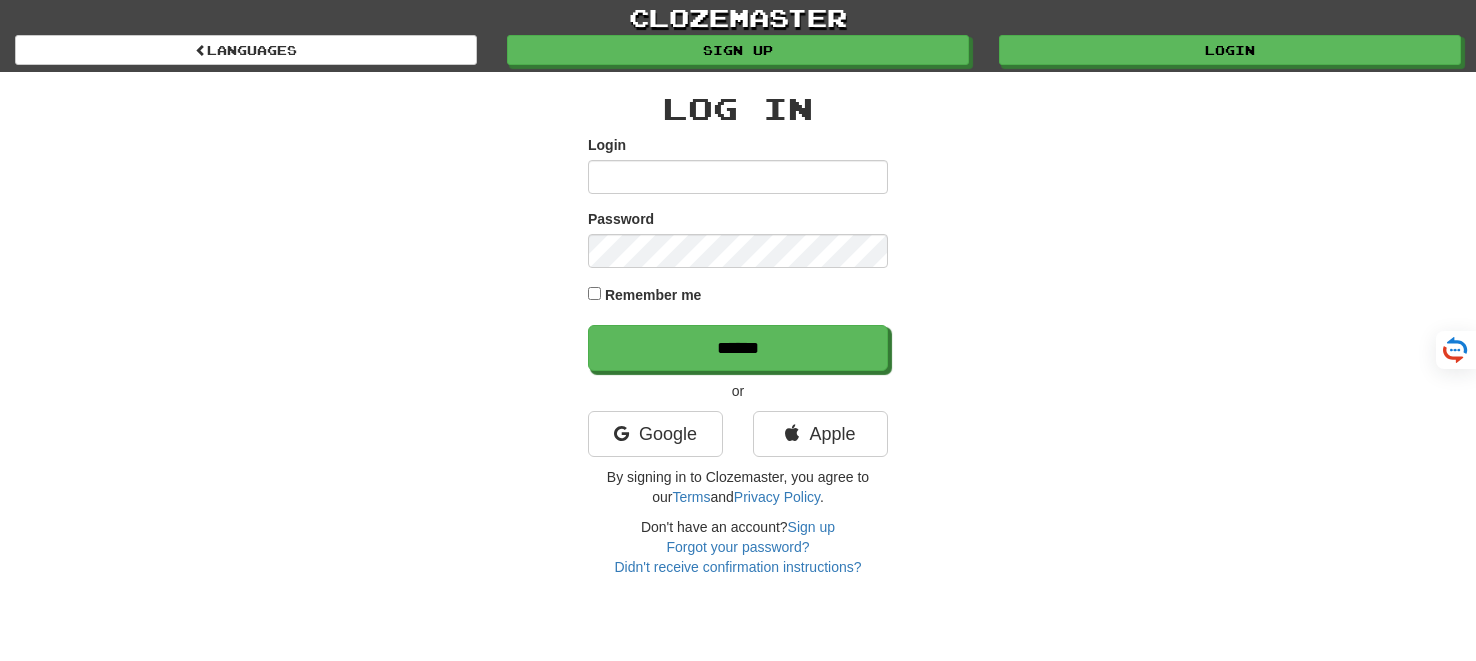 scroll, scrollTop: 0, scrollLeft: 0, axis: both 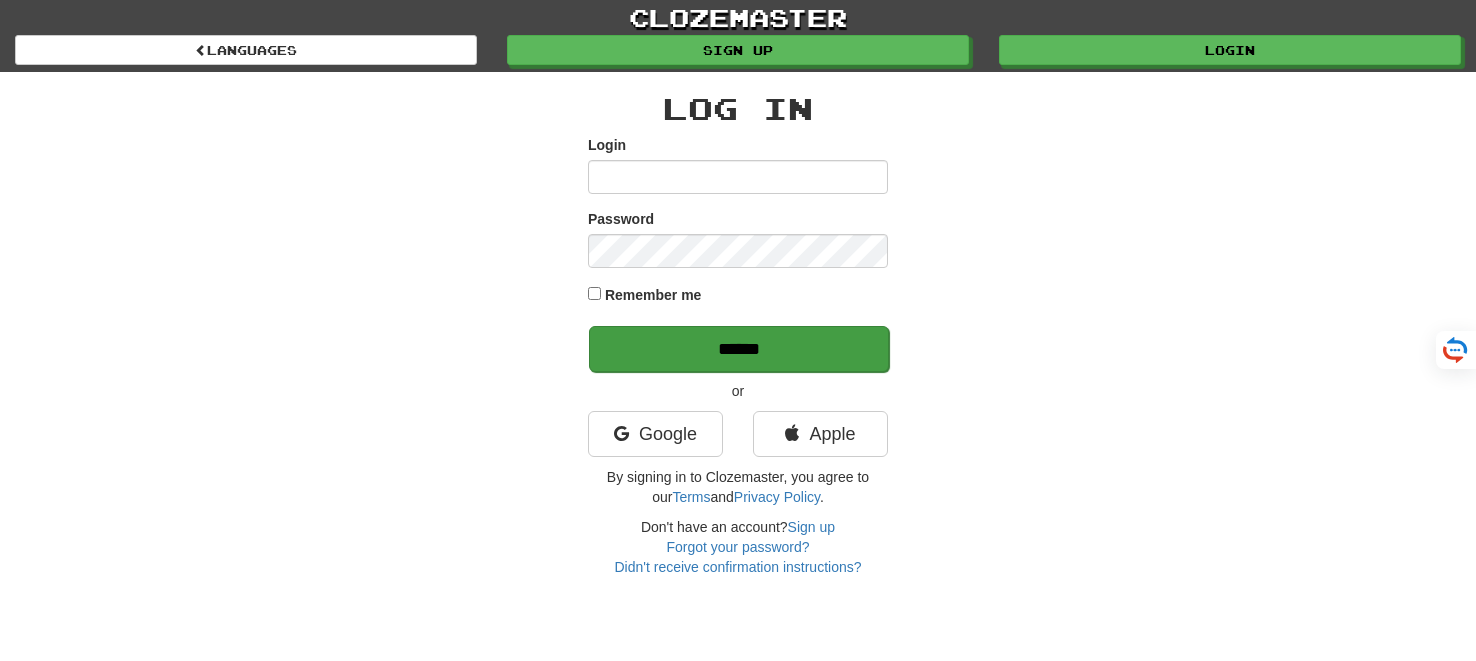 type on "*******" 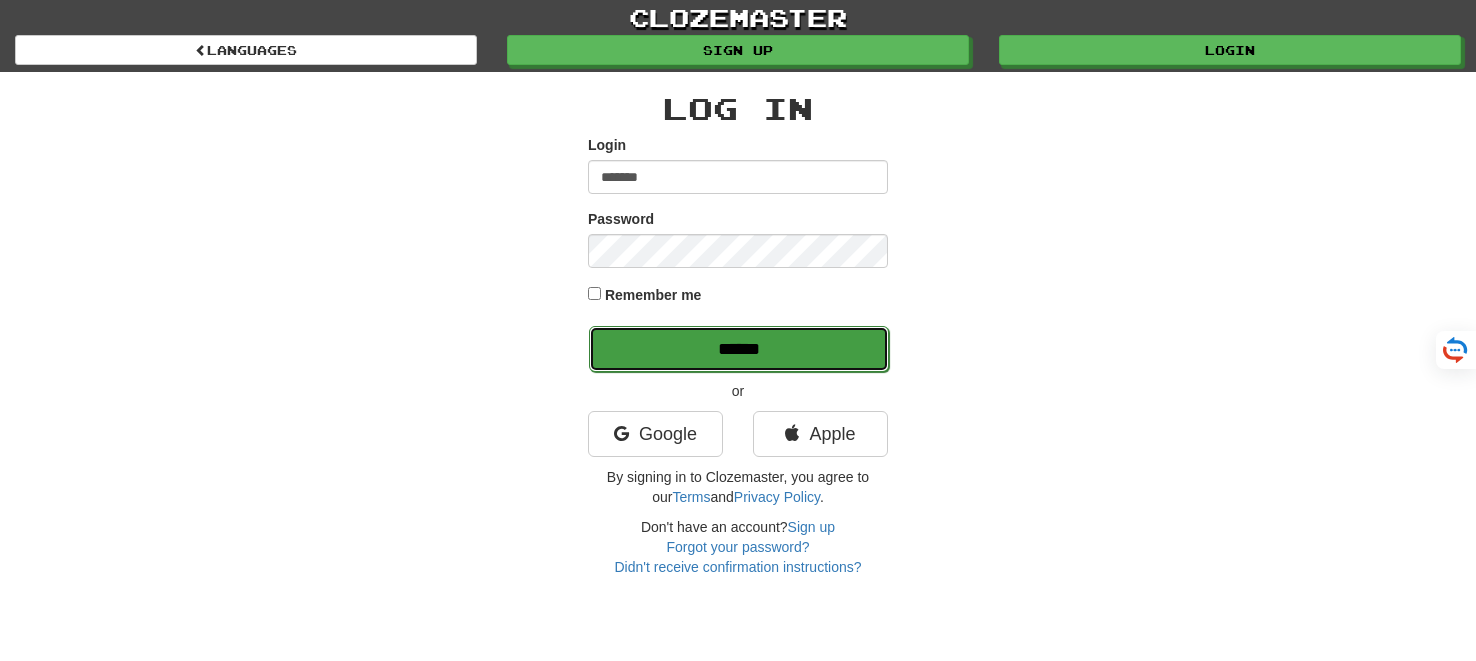 click on "******" at bounding box center (739, 349) 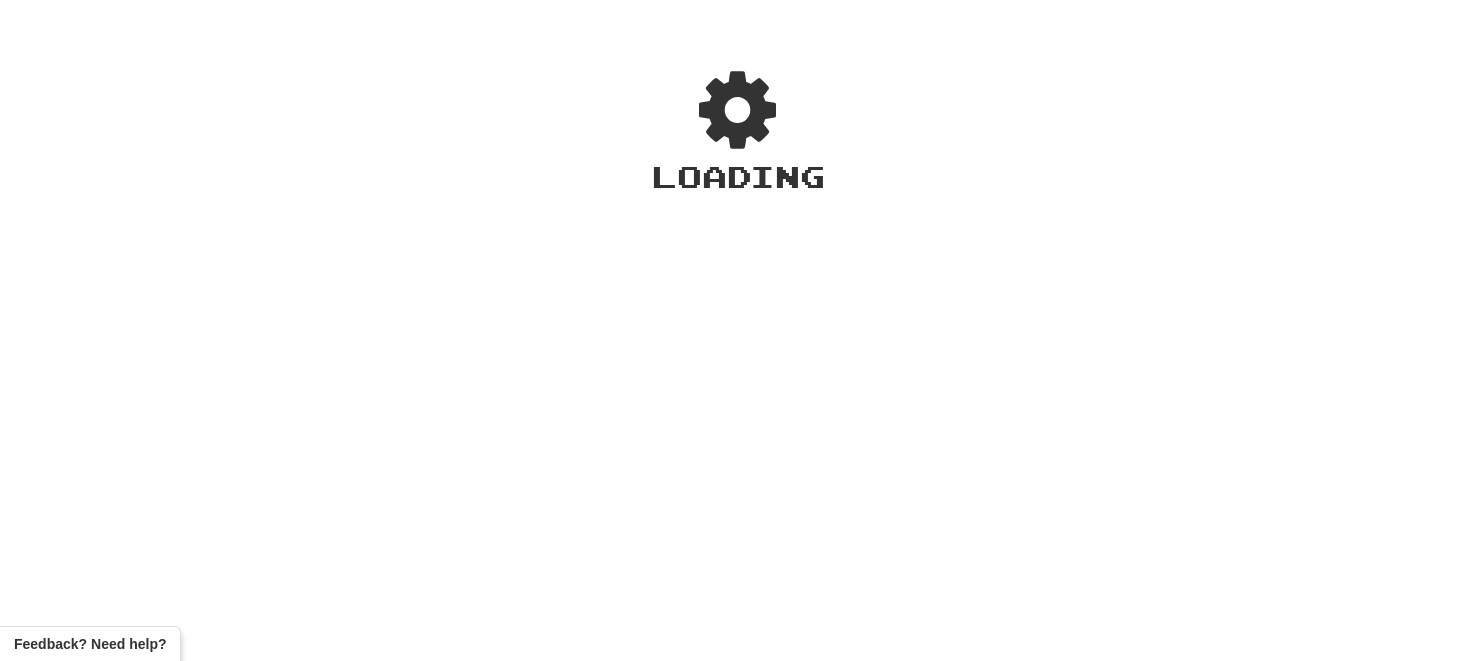 scroll, scrollTop: 0, scrollLeft: 0, axis: both 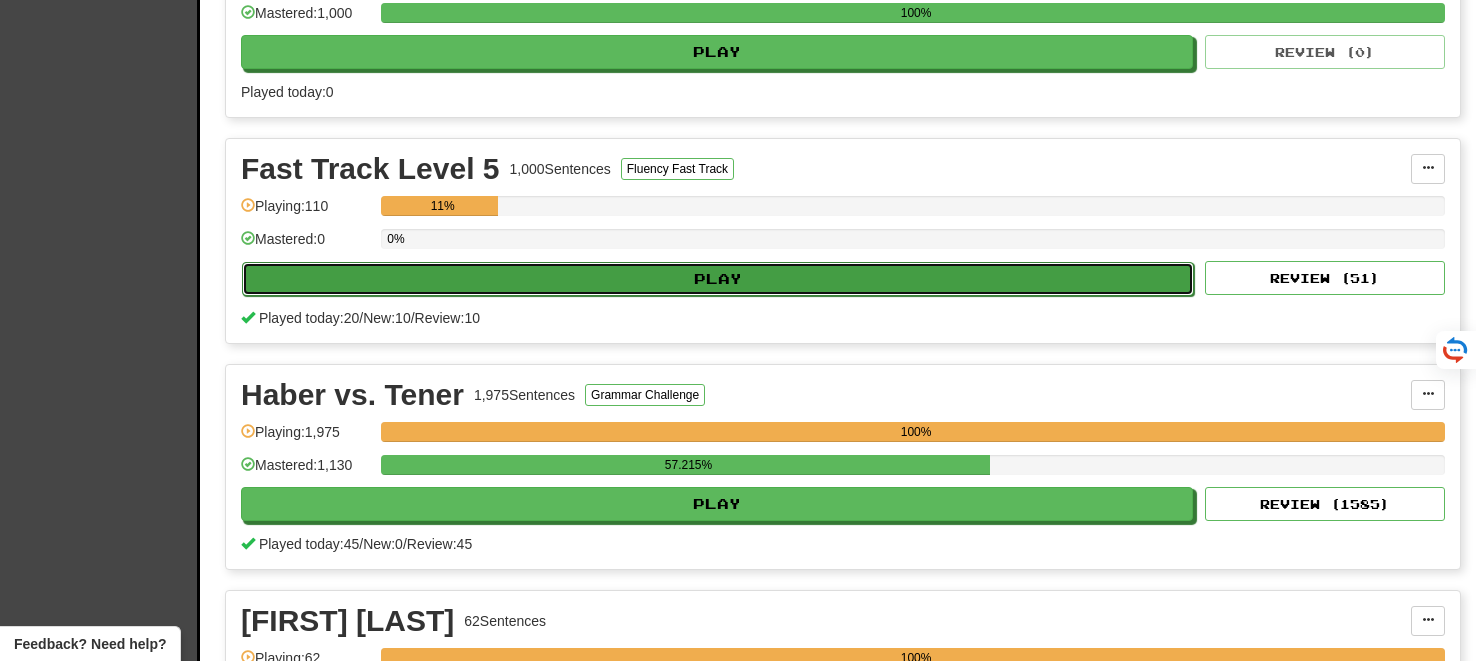 click on "Play" at bounding box center [718, 279] 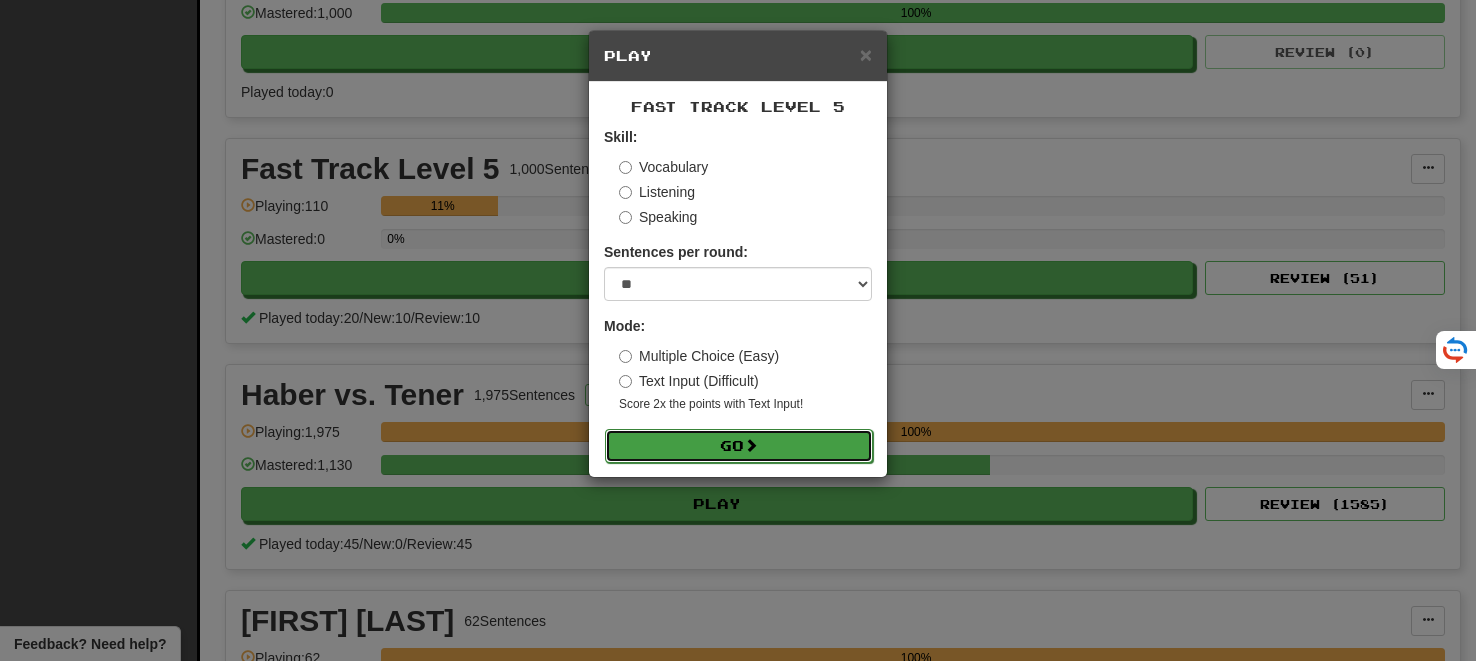 click on "Go" at bounding box center [739, 446] 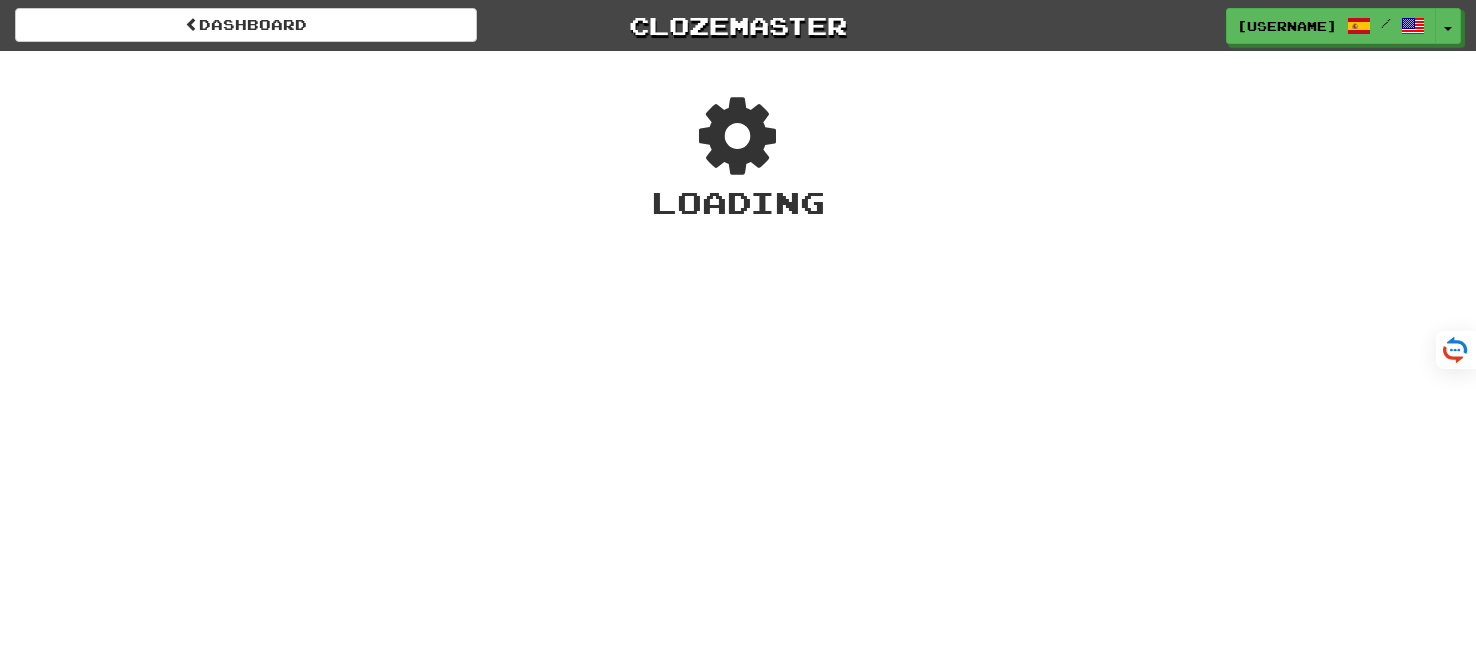 scroll, scrollTop: 0, scrollLeft: 0, axis: both 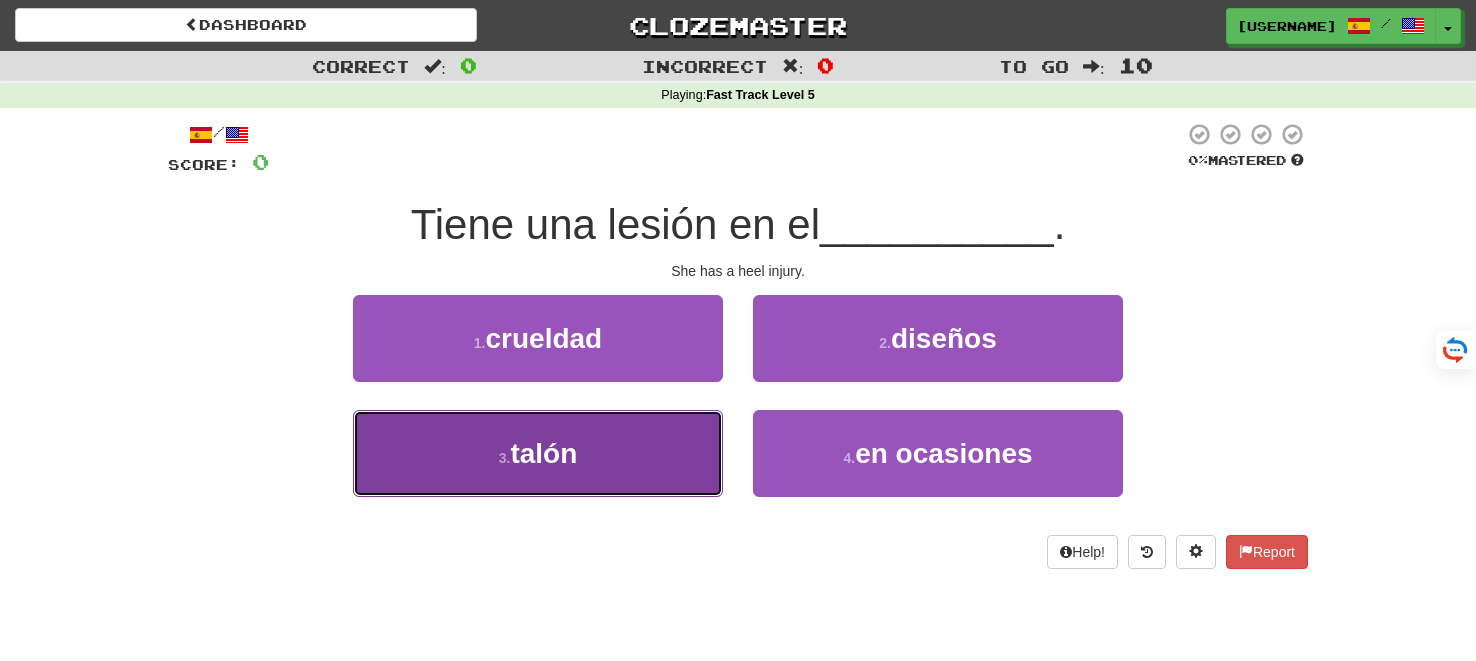 click on "3 .  talón" at bounding box center (538, 453) 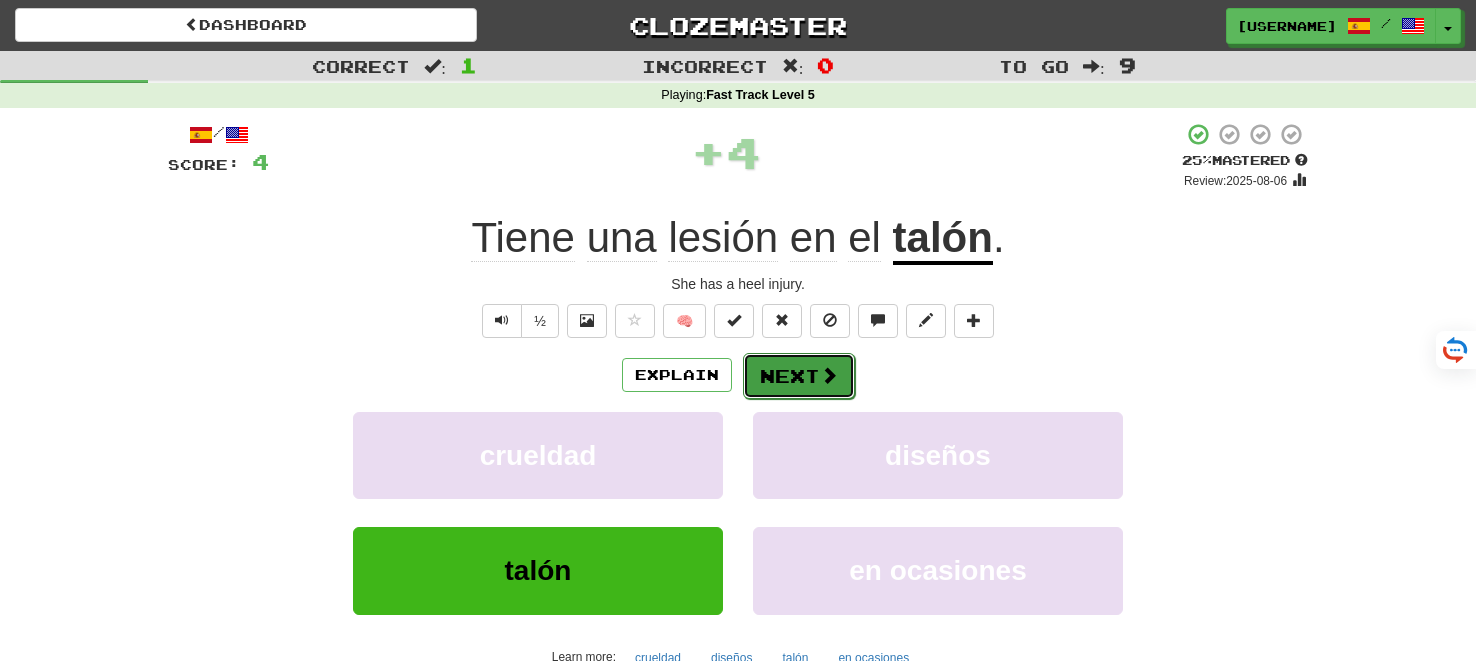 click on "Next" at bounding box center [799, 376] 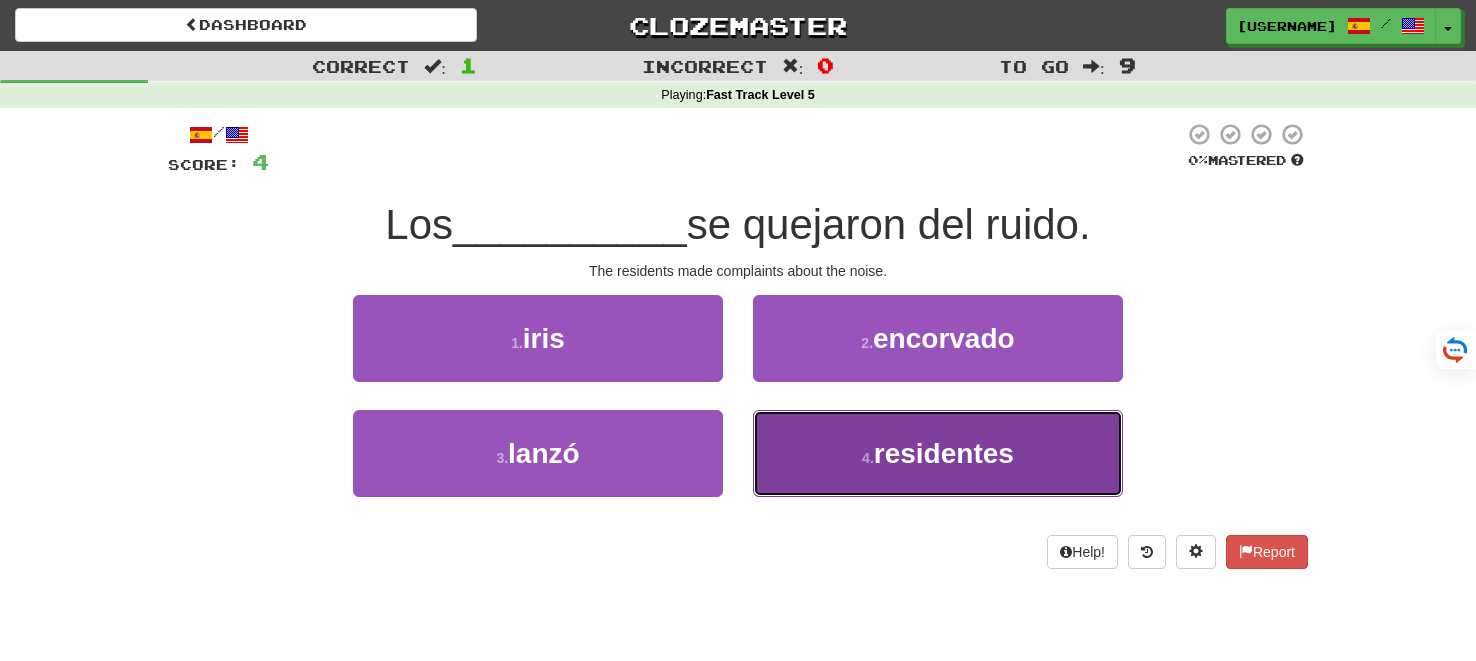 click on "4 .  residentes" at bounding box center (938, 453) 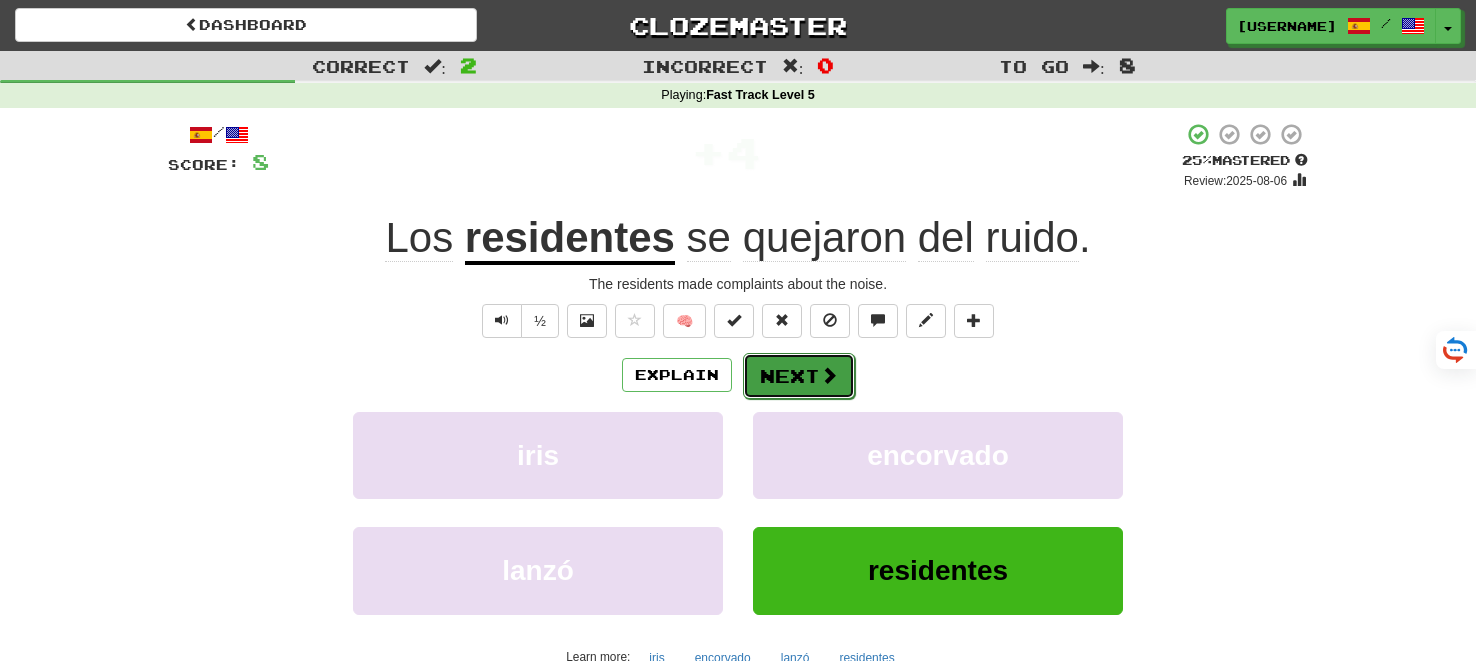 click on "Next" at bounding box center (799, 376) 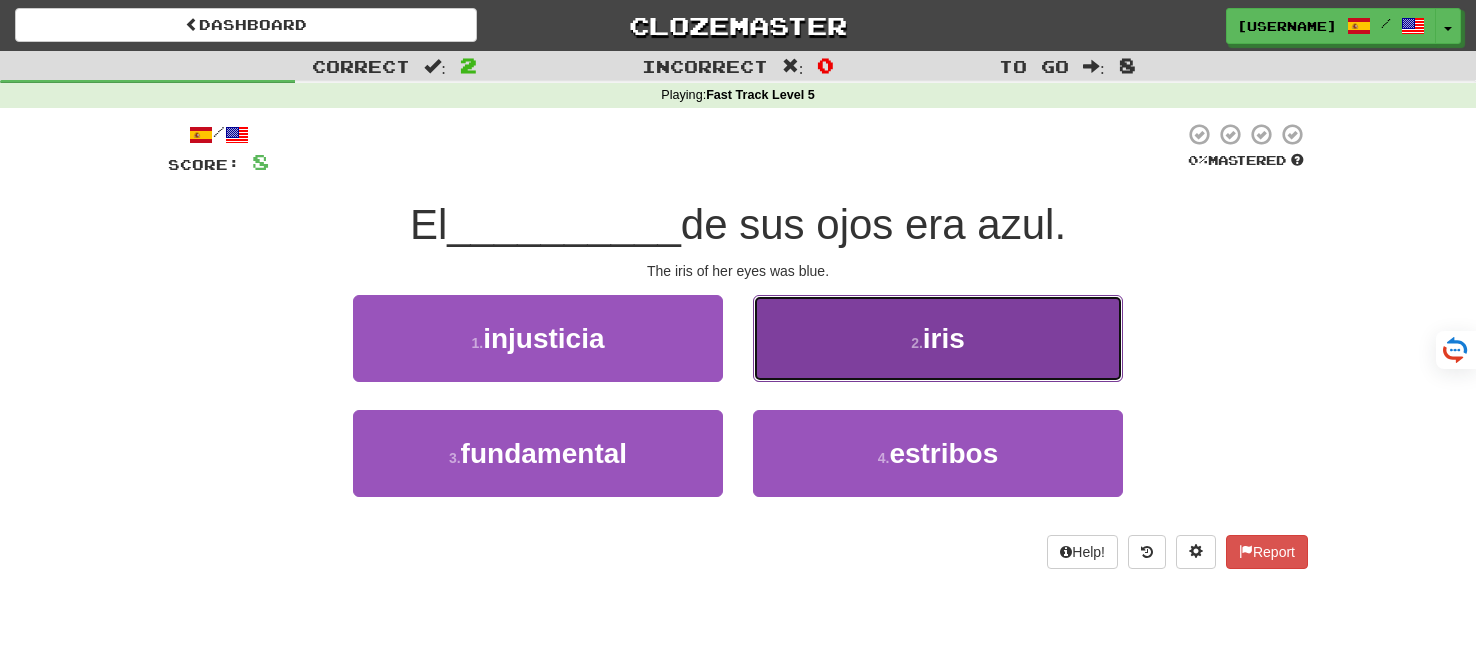 click on "2 .  iris" at bounding box center (938, 338) 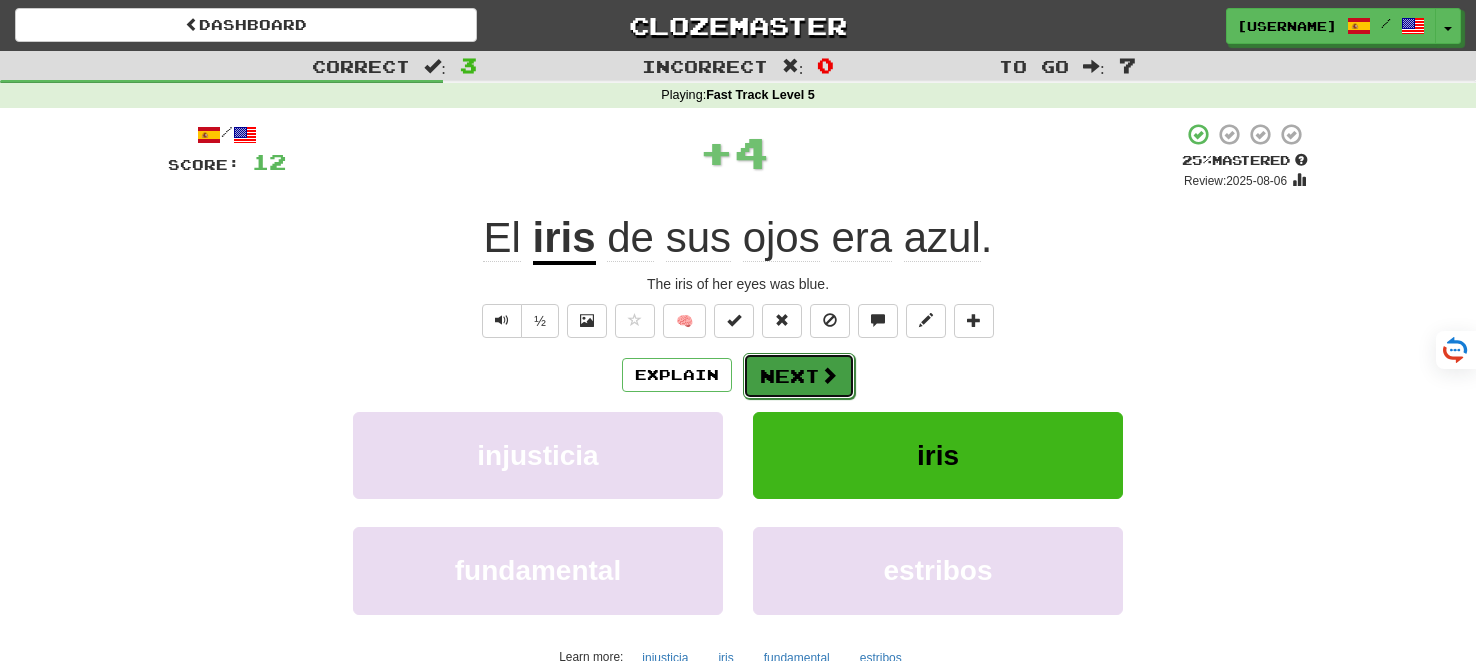 click on "Next" at bounding box center [799, 376] 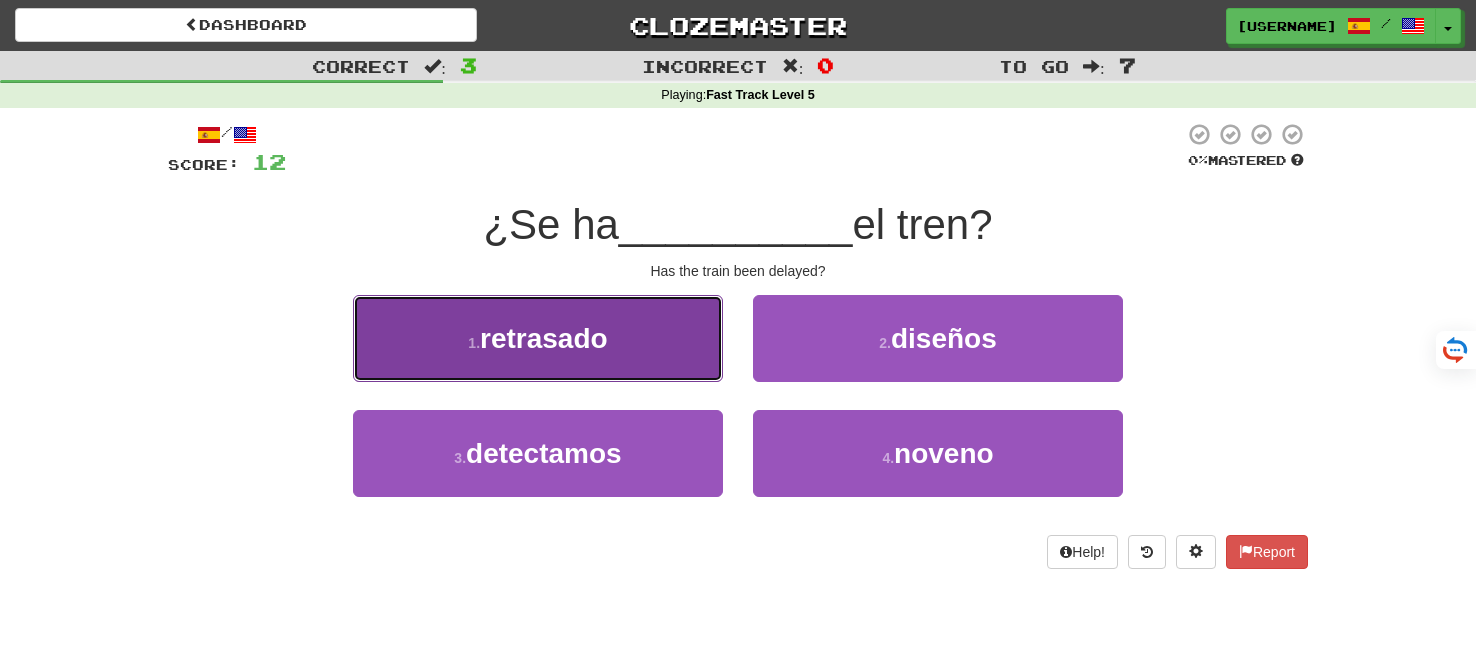 click on "1 .  retrasado" at bounding box center [538, 338] 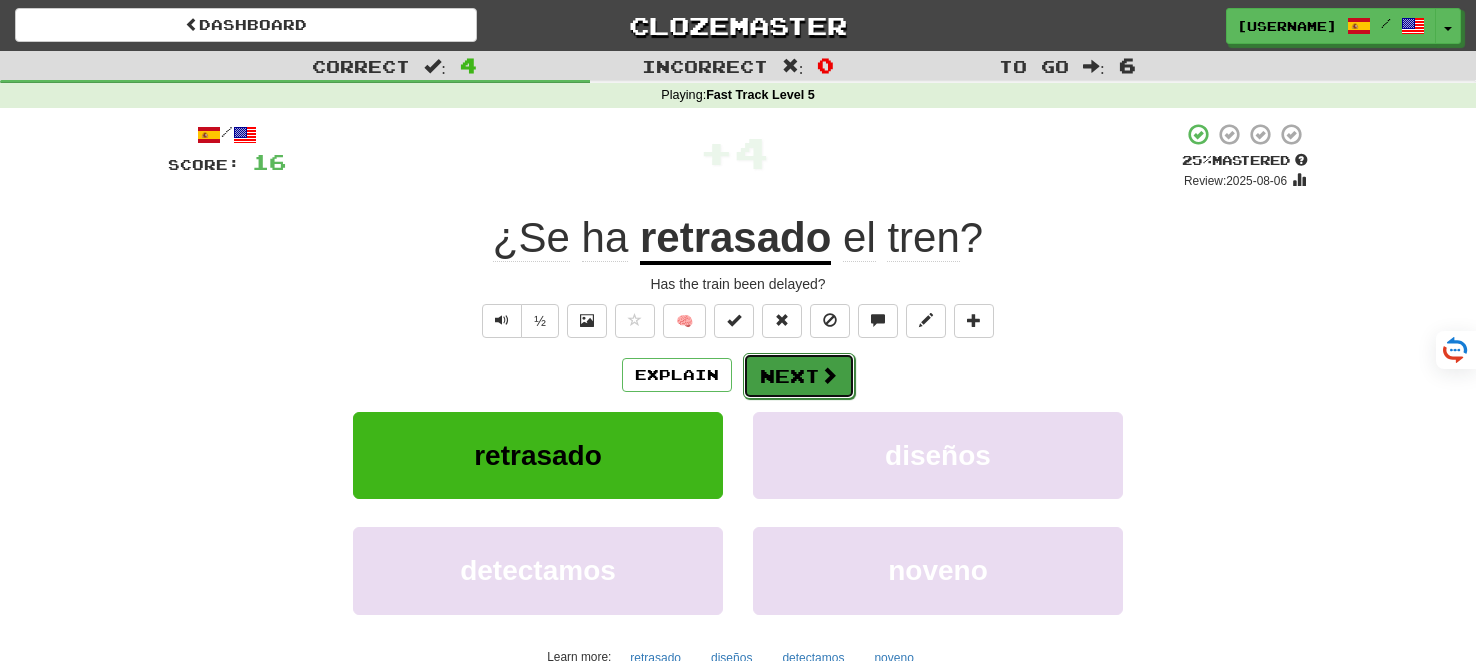 click on "Next" at bounding box center [799, 376] 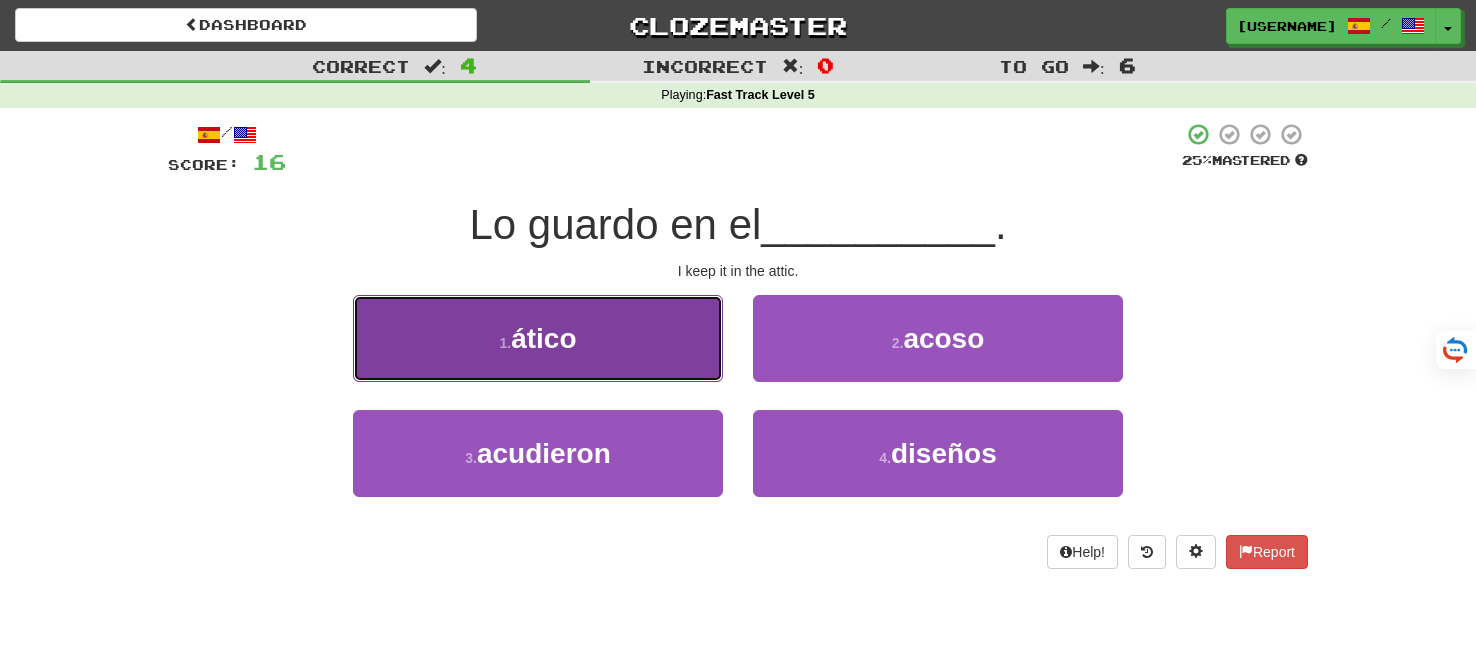 click on "ático" at bounding box center [543, 338] 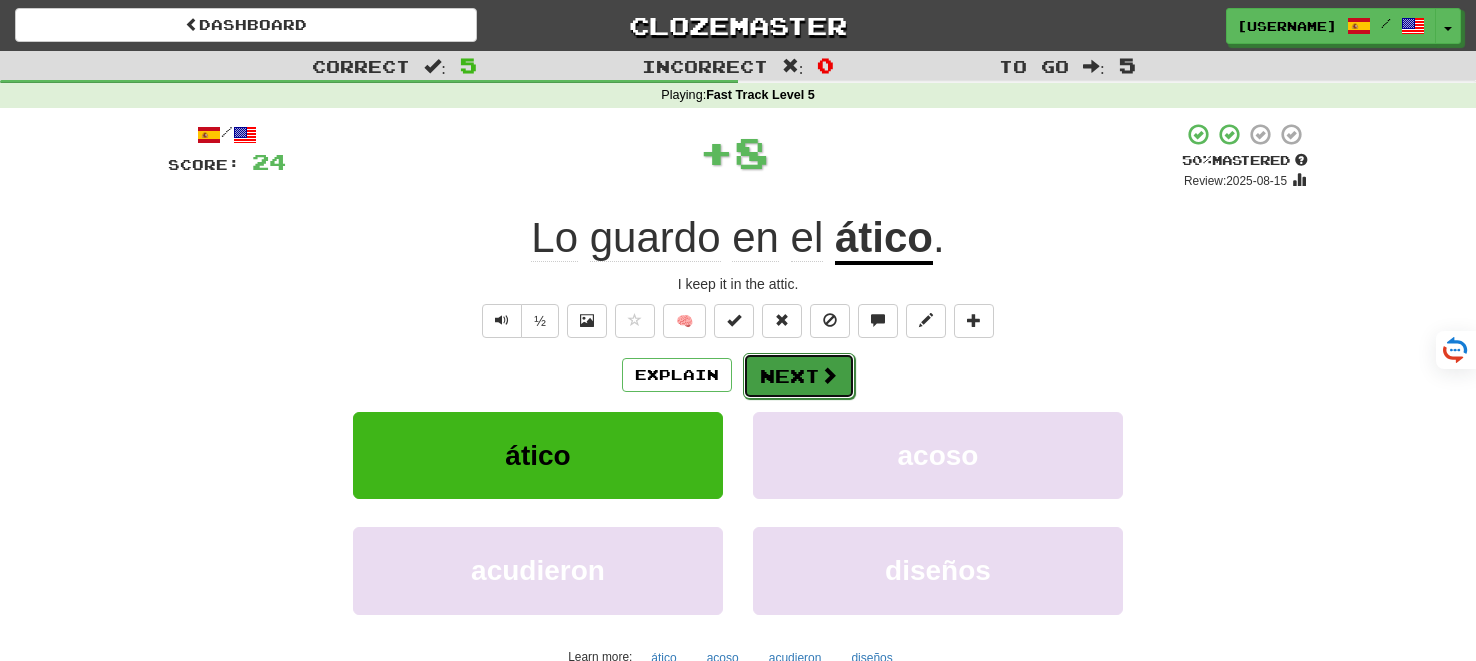 click on "Next" at bounding box center (799, 376) 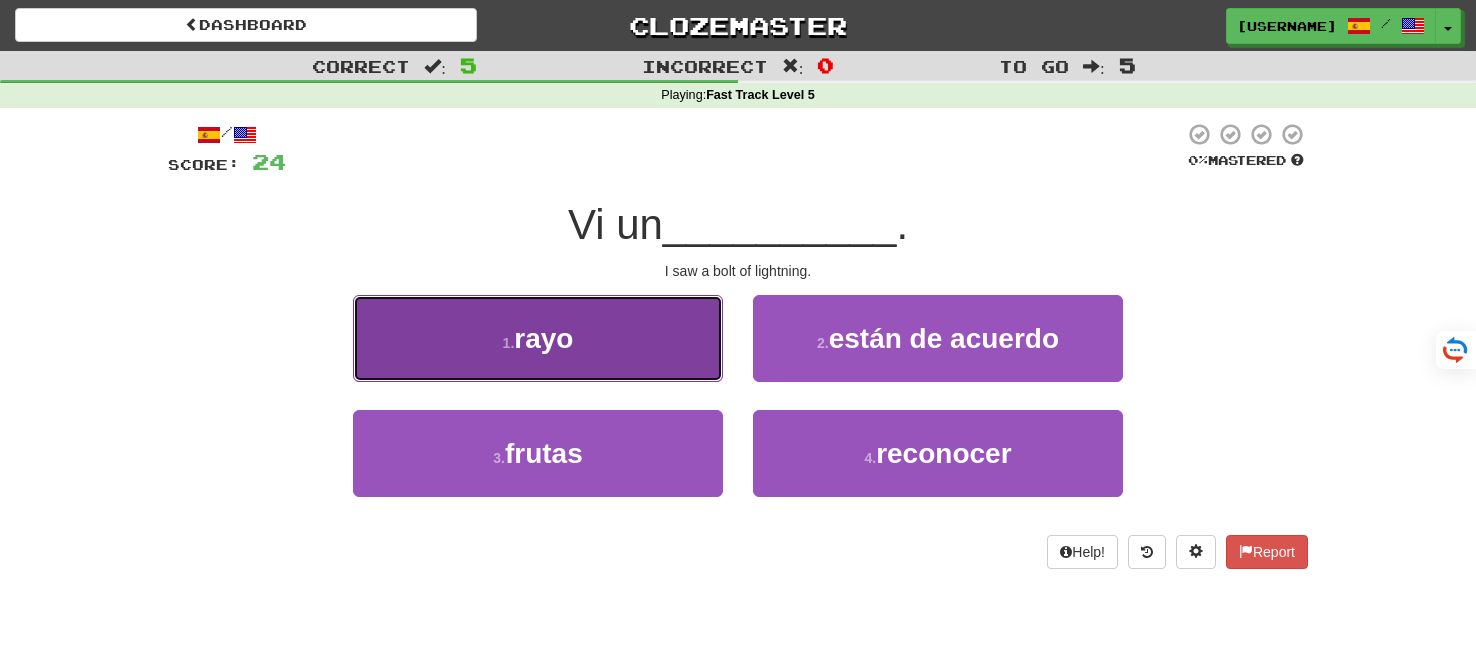click on "1 .  rayo" at bounding box center (538, 338) 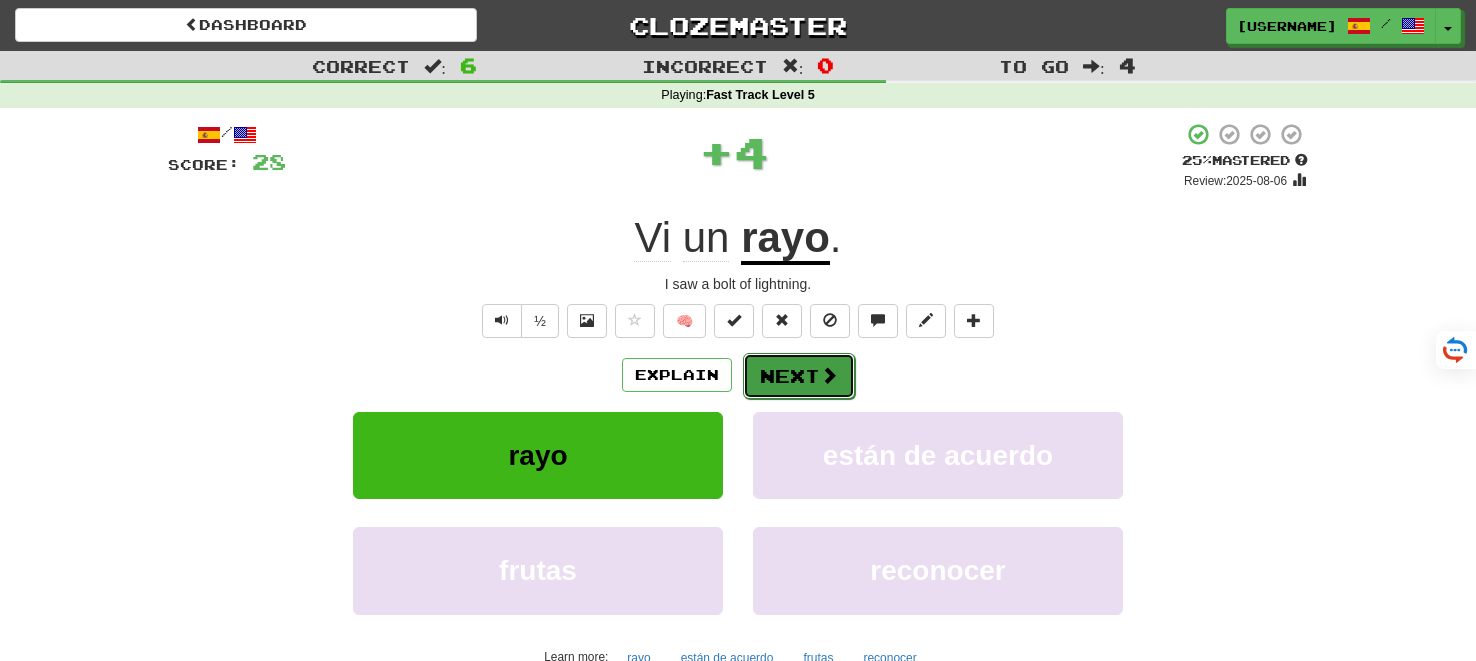 click on "Next" at bounding box center [799, 376] 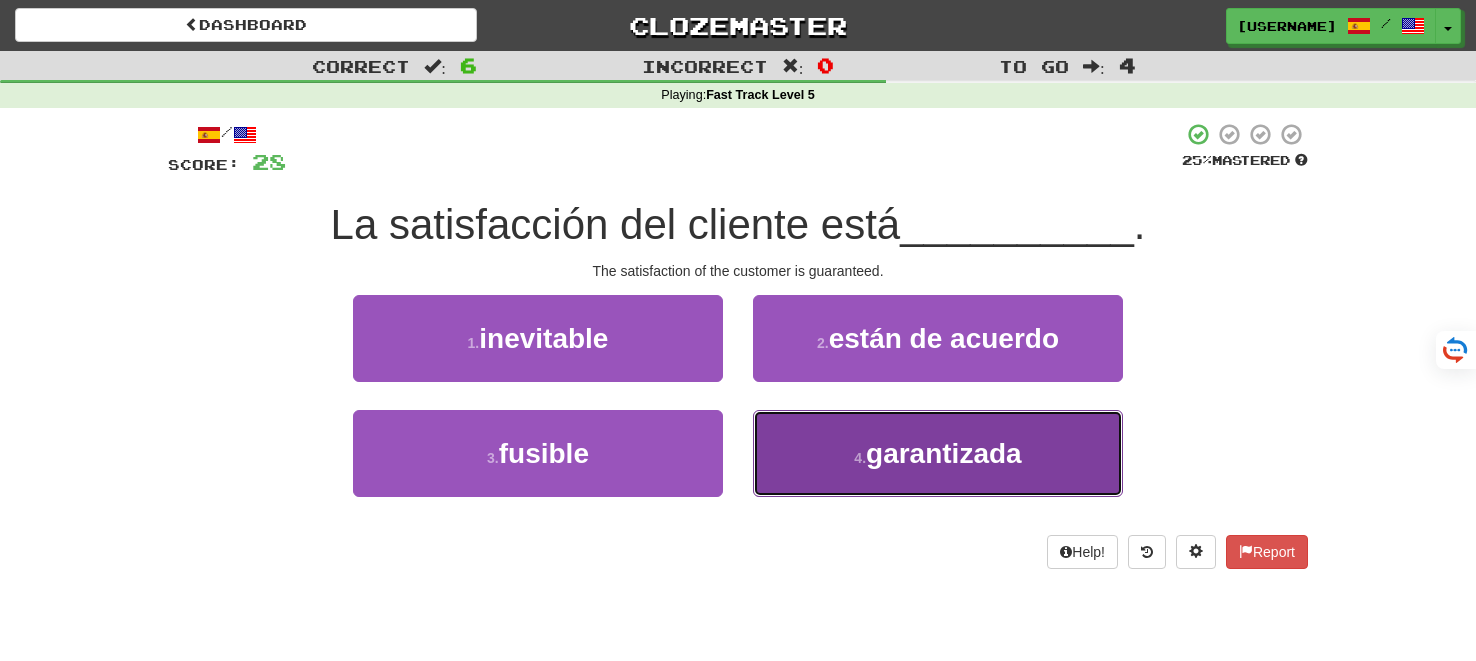 click on "garantizada" at bounding box center [944, 453] 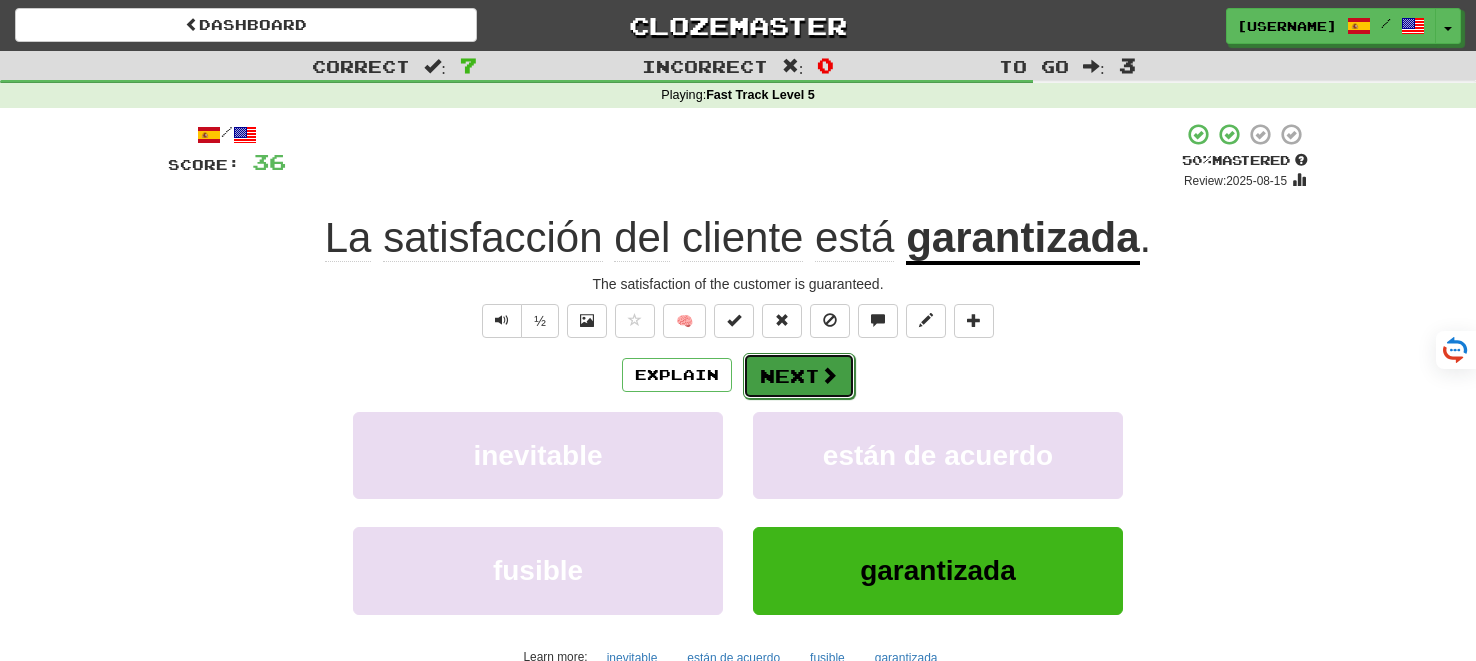 click on "Next" at bounding box center (799, 376) 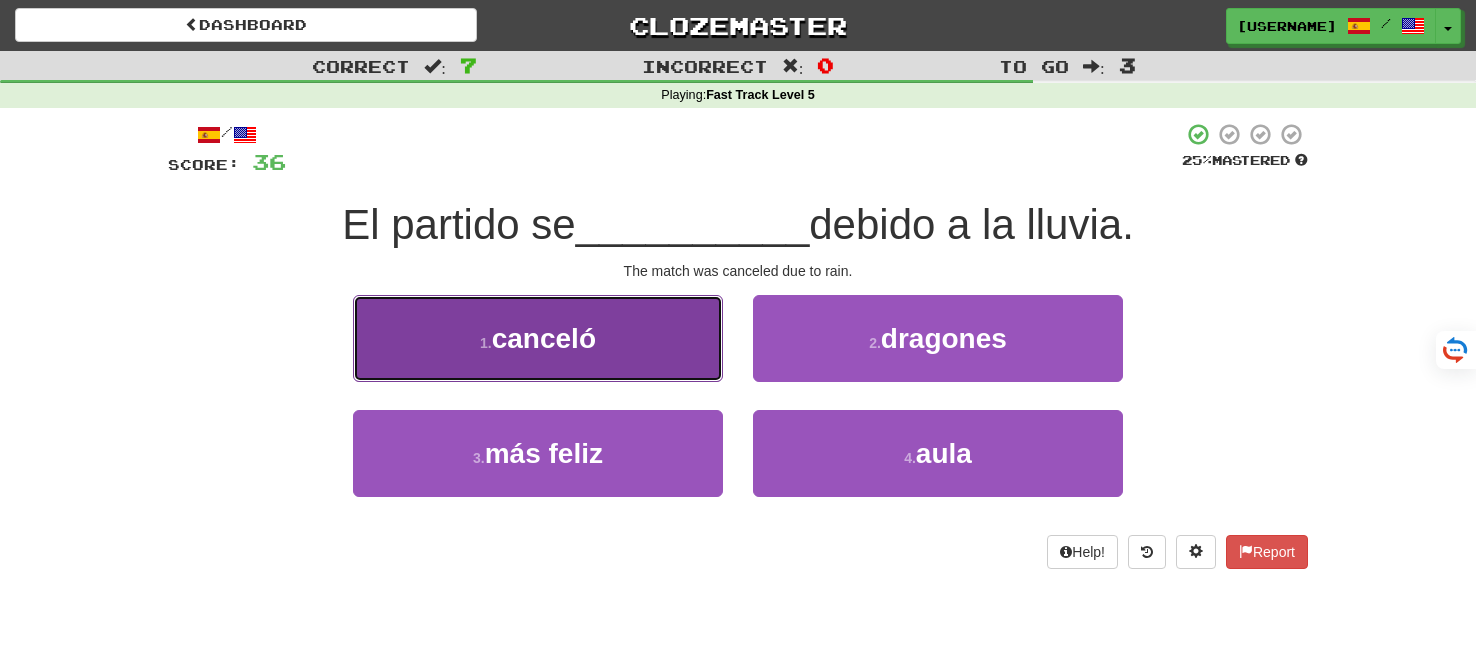 click on "1 .  canceló" at bounding box center (538, 338) 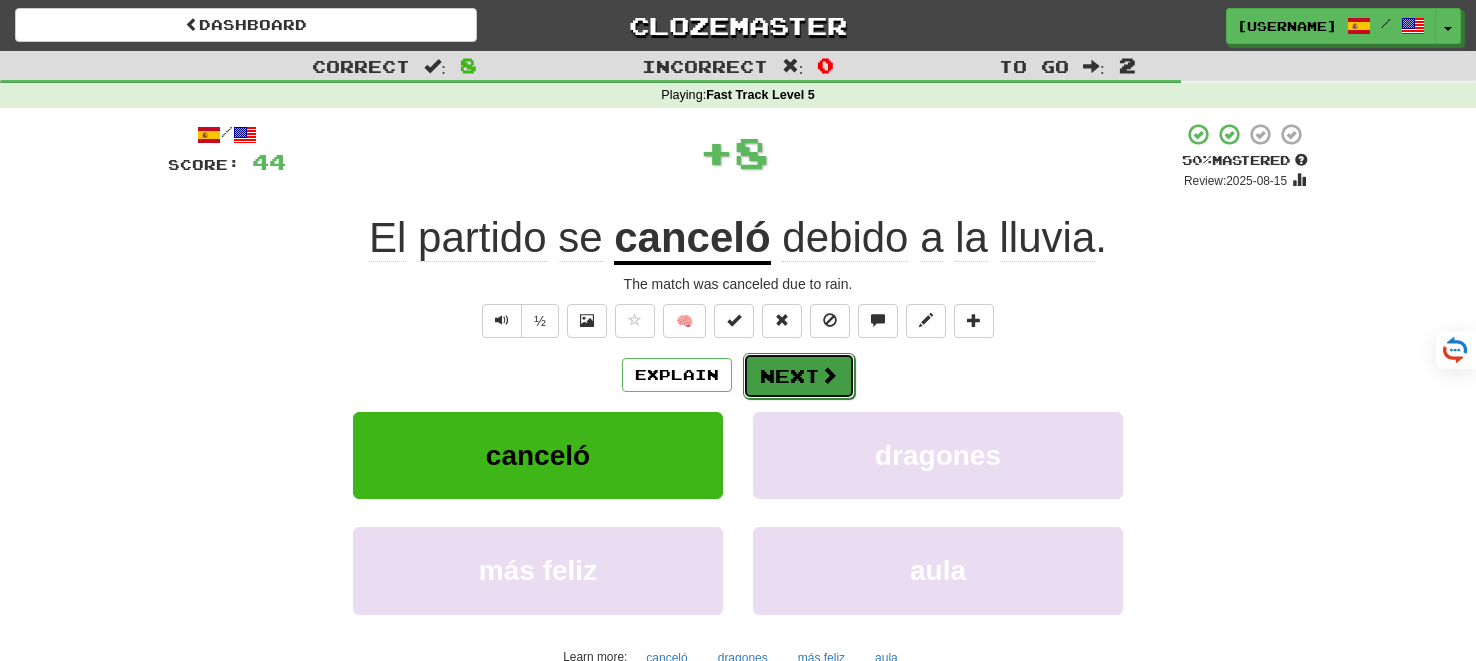 click on "Next" at bounding box center (799, 376) 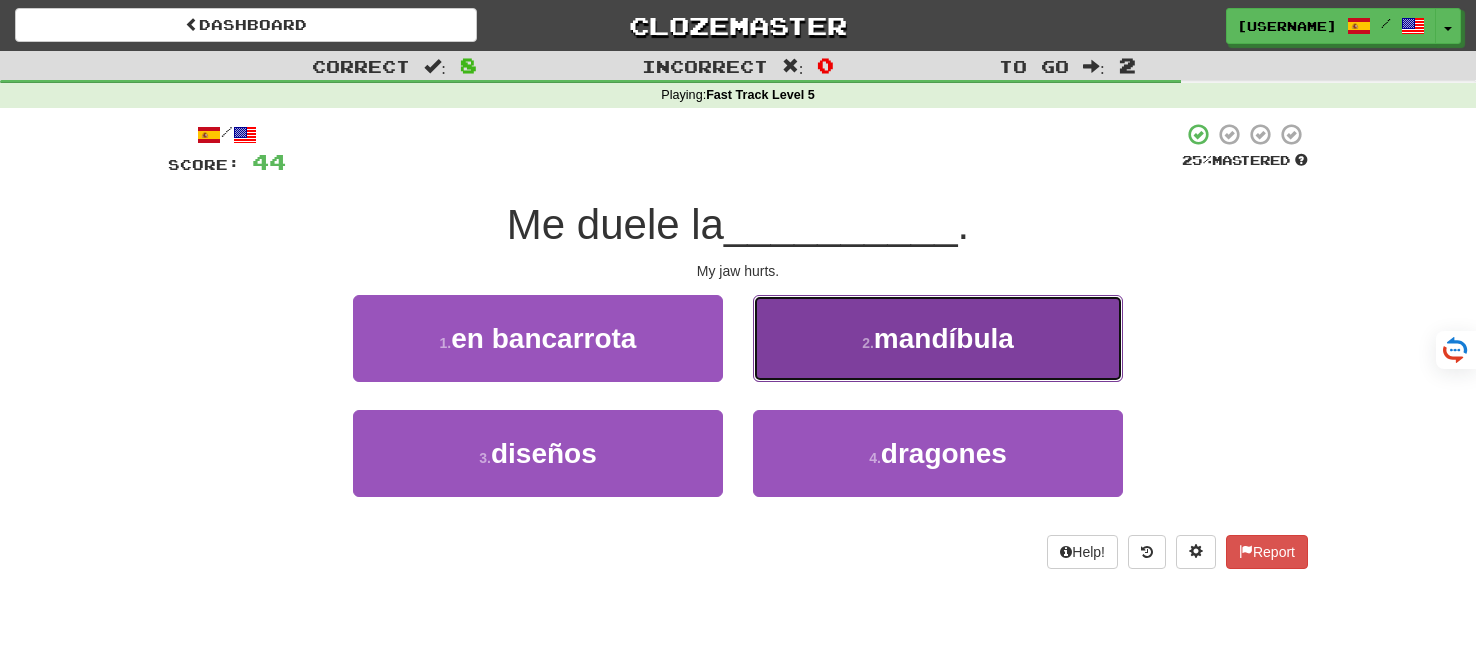 click on "2 .  mandíbula" at bounding box center [938, 338] 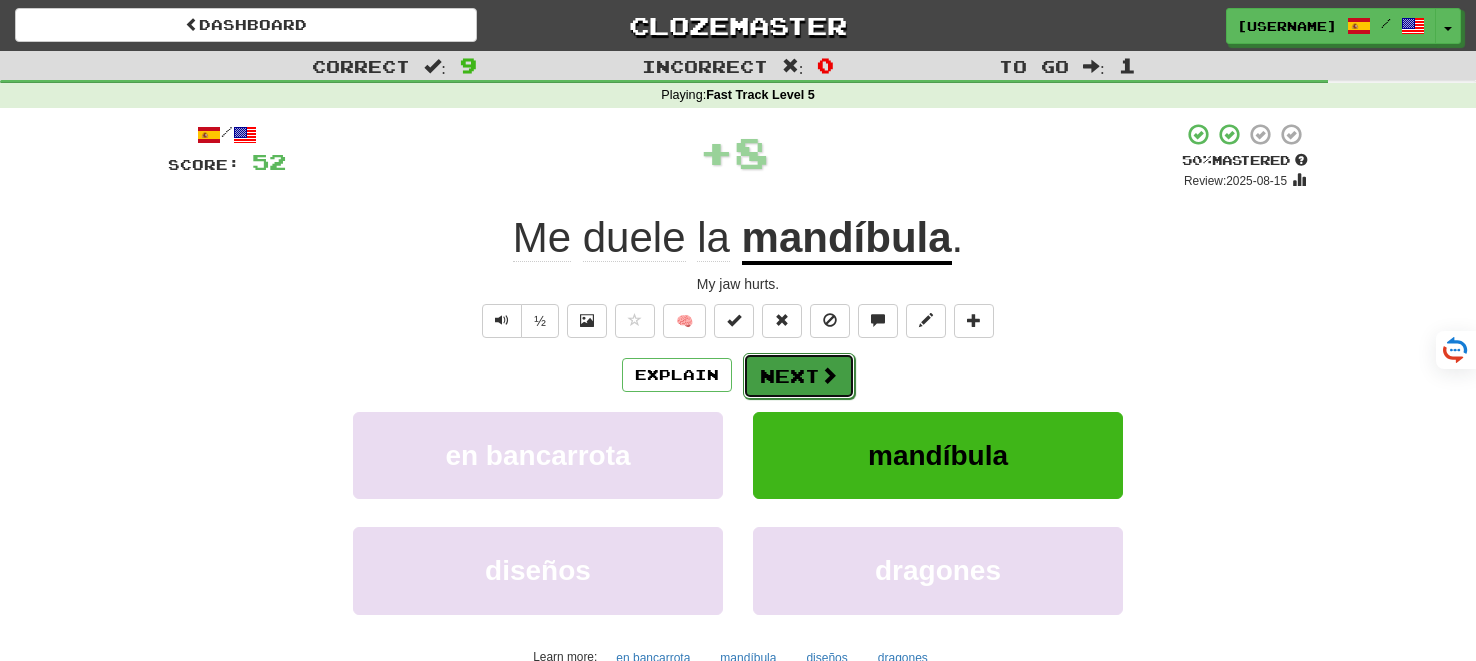 click on "Next" at bounding box center (799, 376) 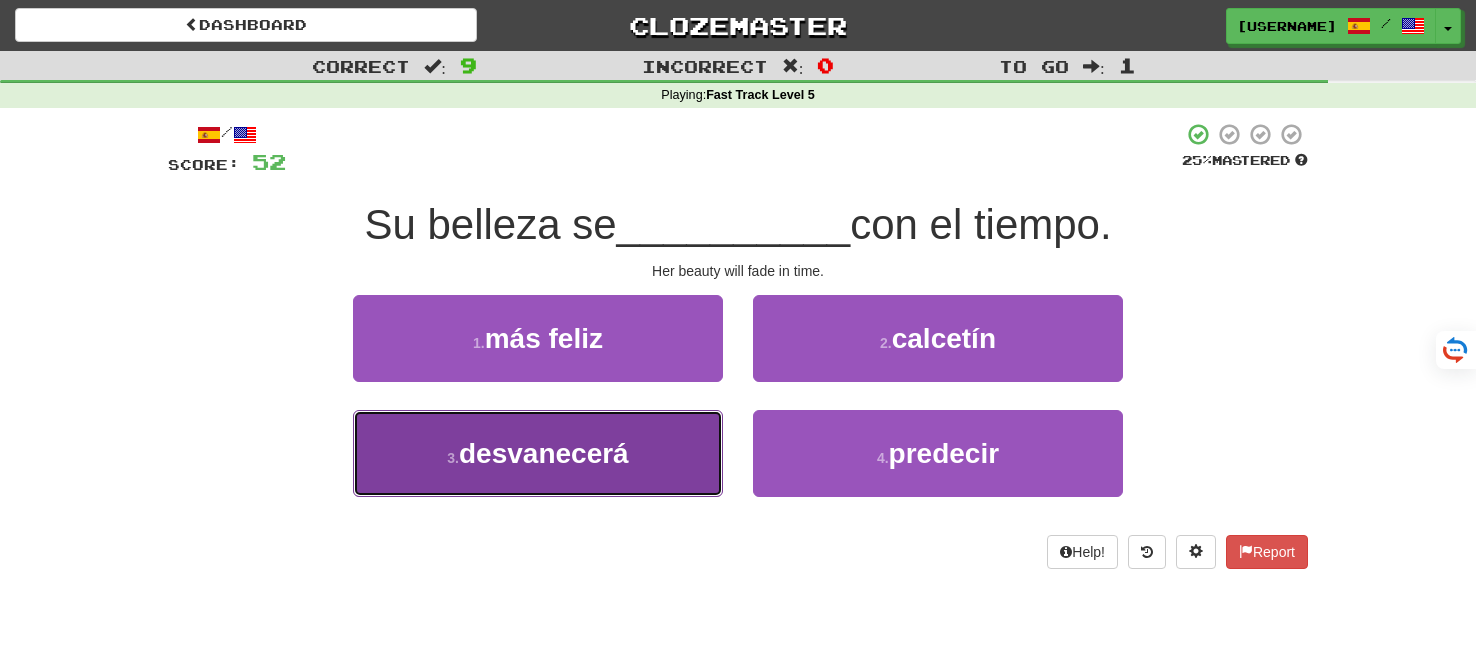 click on "3 .  desvanecerá" at bounding box center [538, 453] 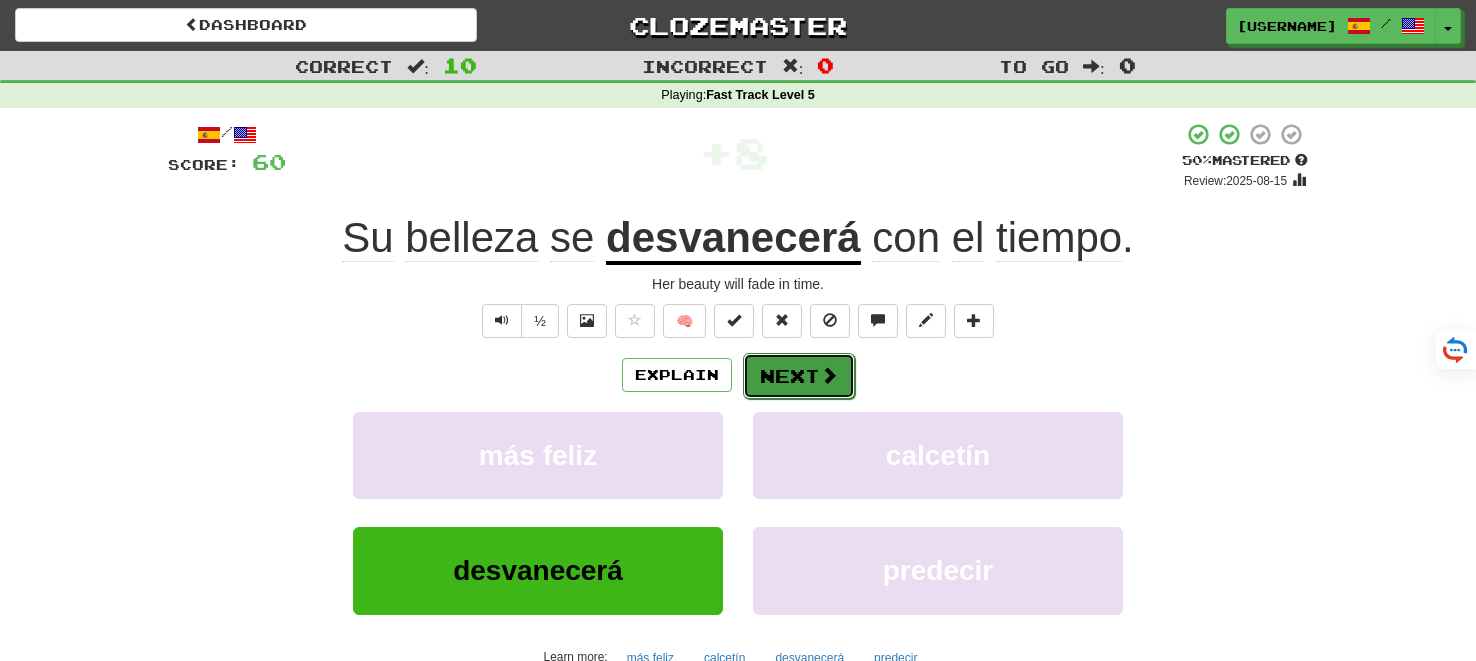 click on "Next" at bounding box center [799, 376] 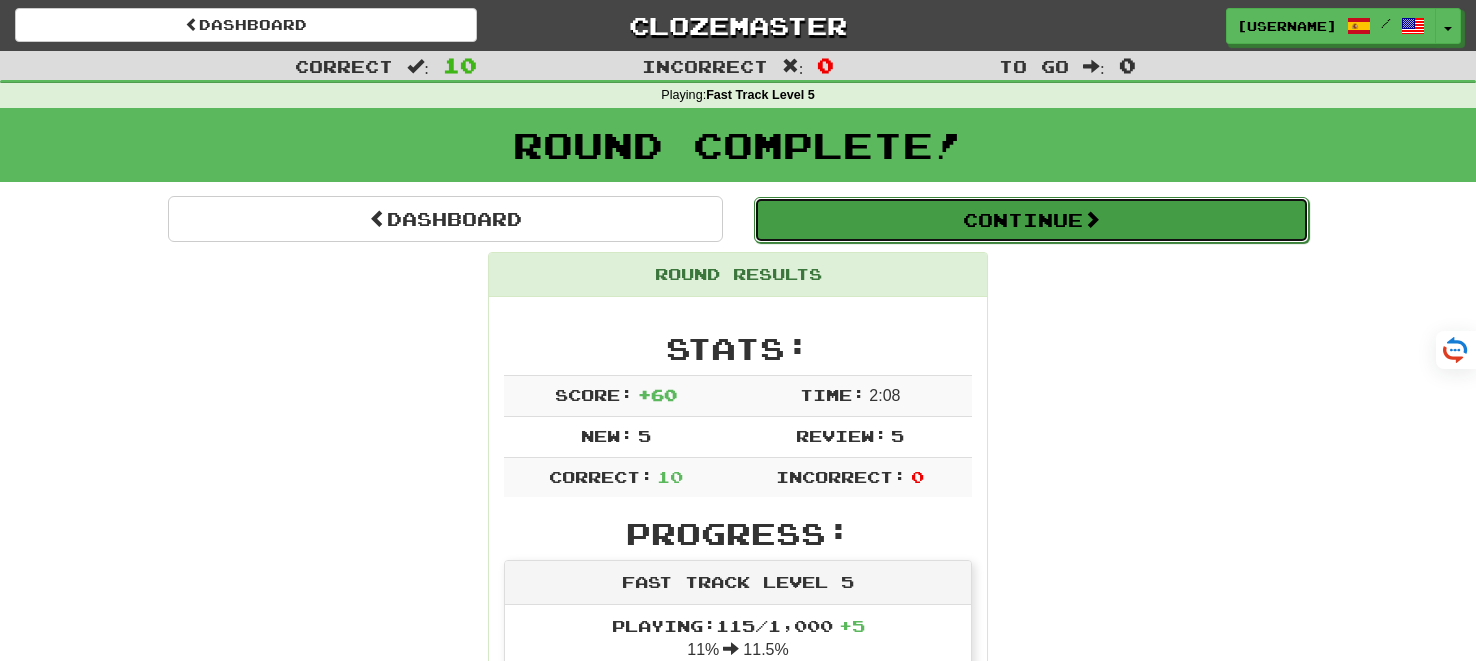 click on "Continue" at bounding box center [1031, 220] 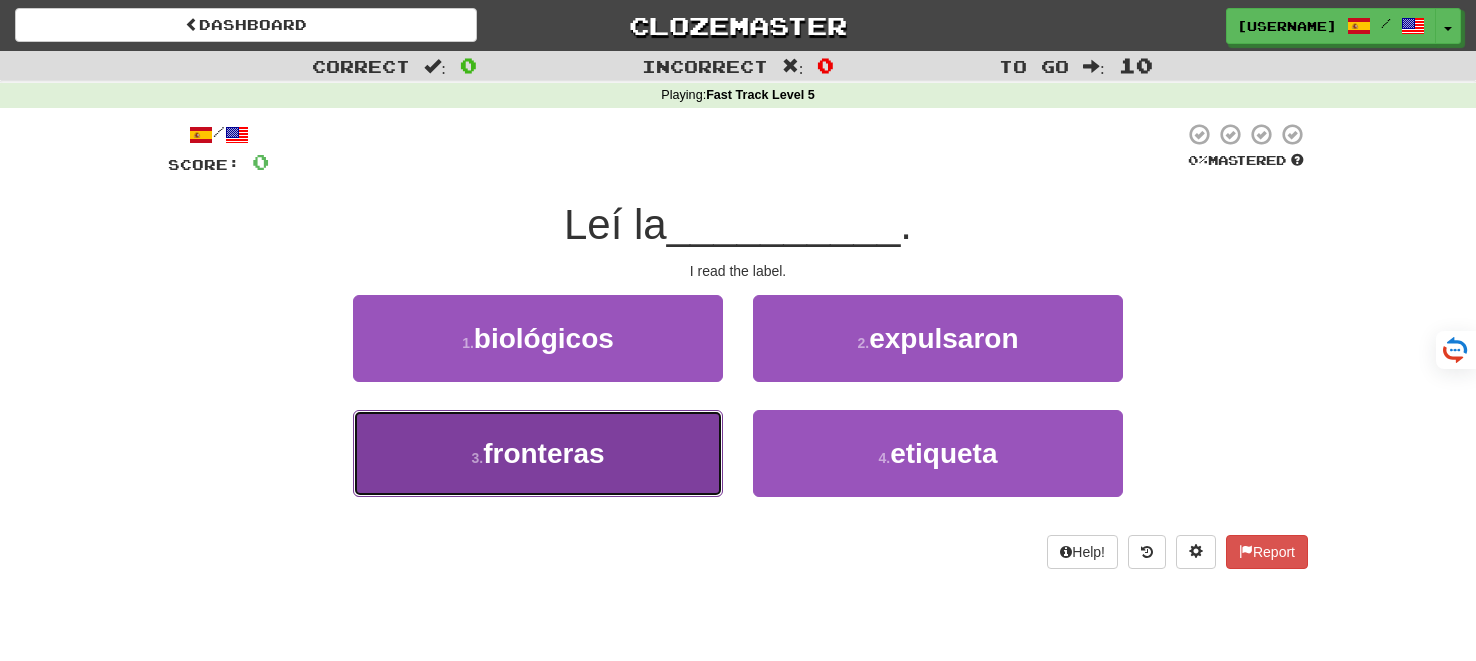 click on "3 .  fronteras" at bounding box center [538, 453] 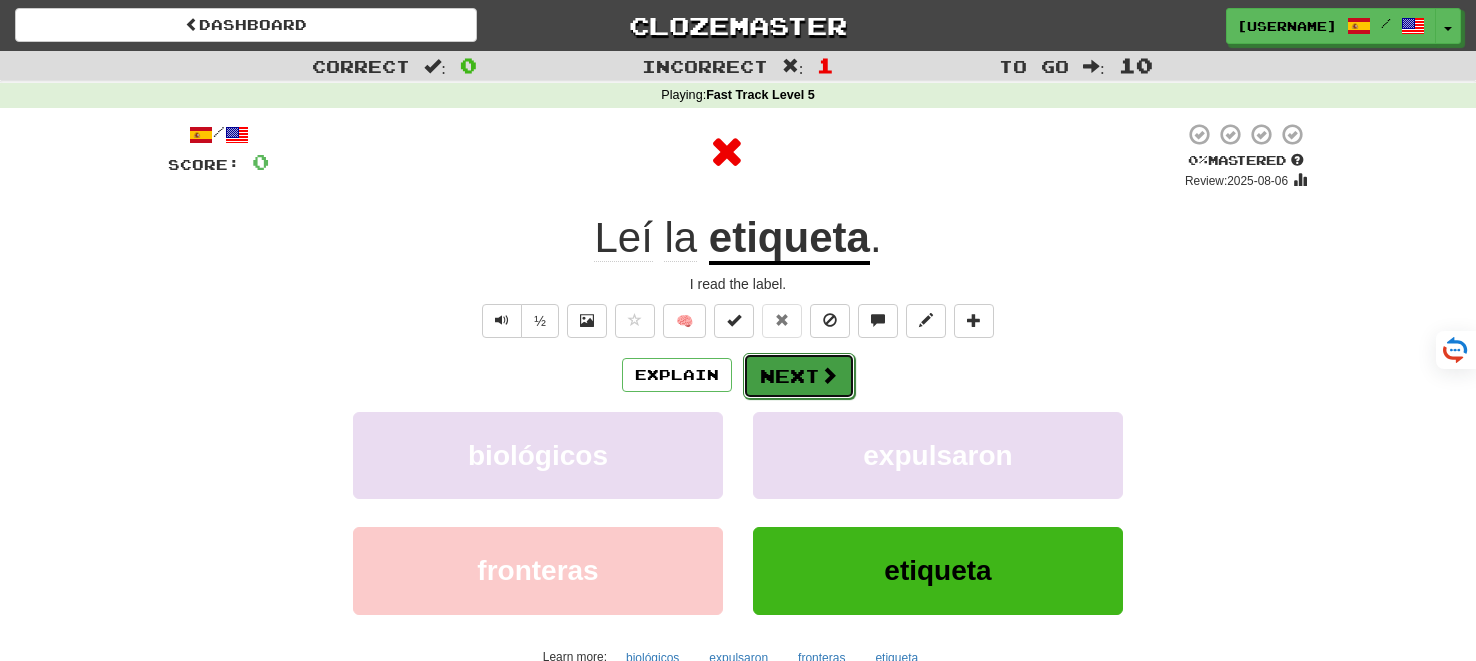 click on "Next" at bounding box center (799, 376) 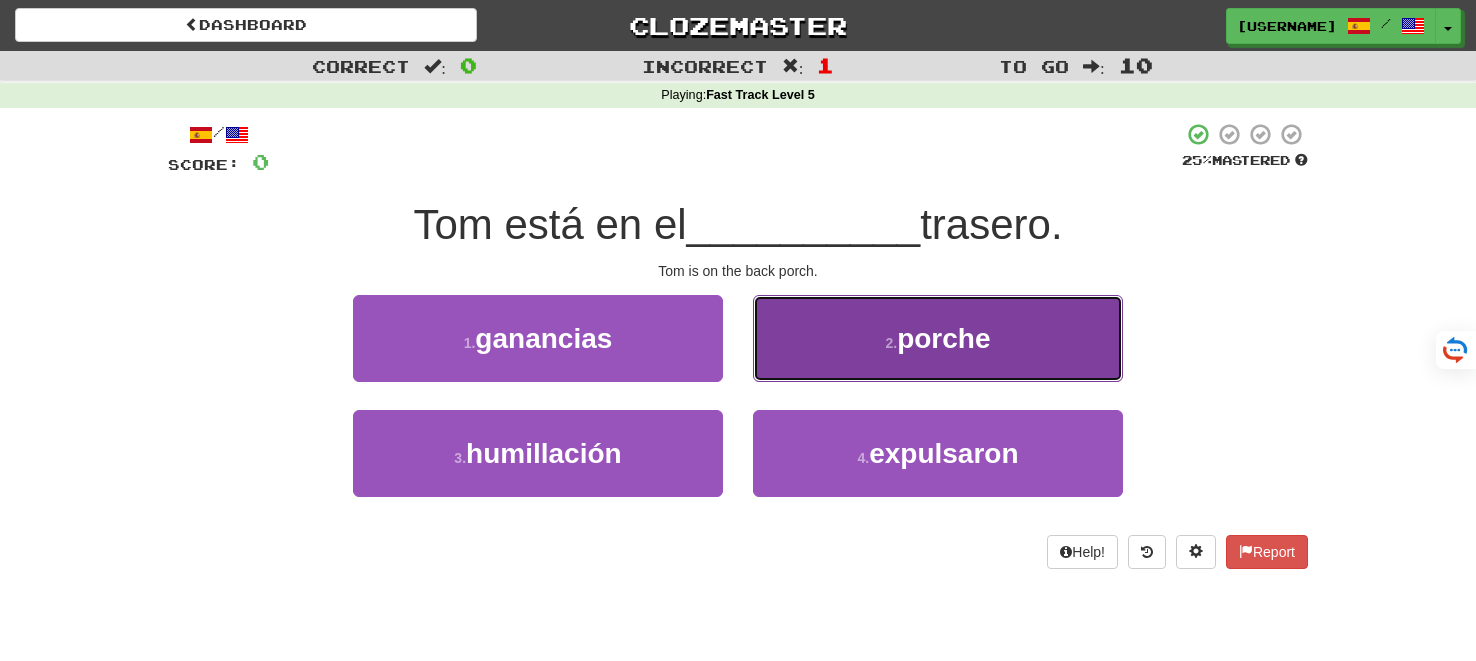click on "2 .  porche" at bounding box center [938, 338] 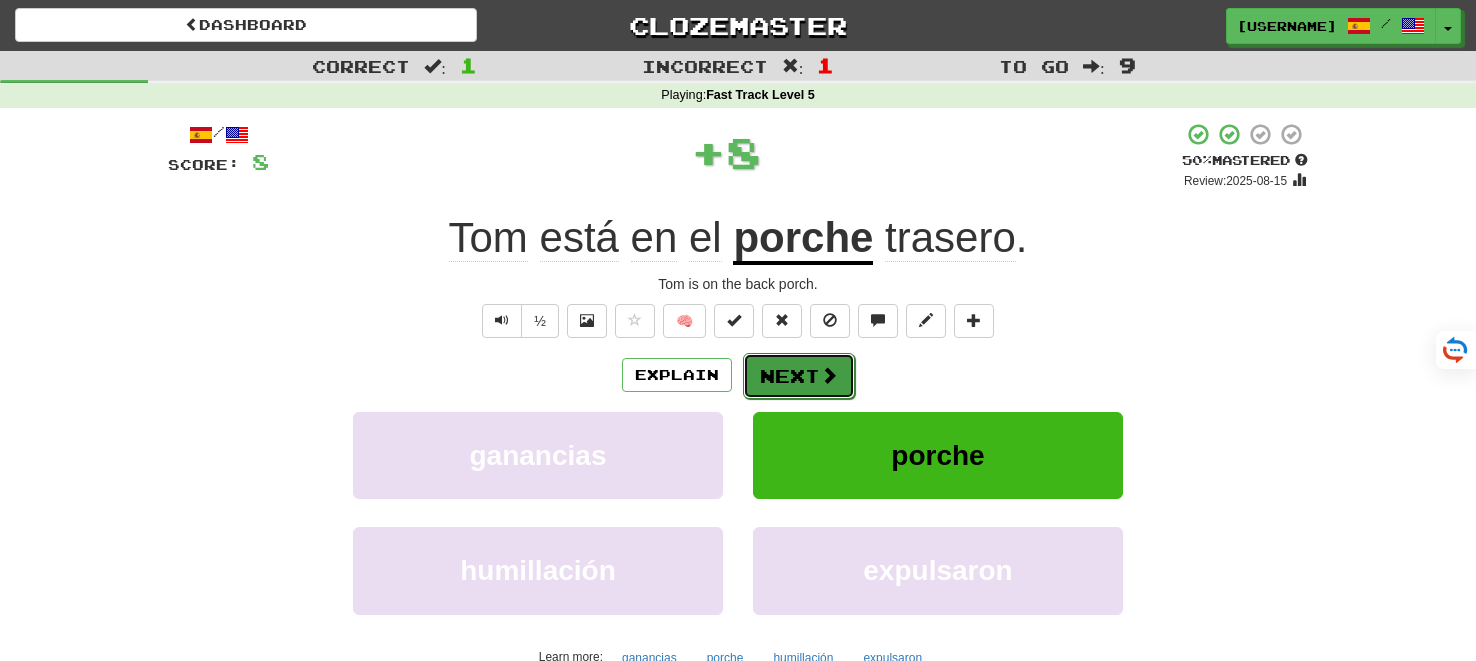click on "Next" at bounding box center (799, 376) 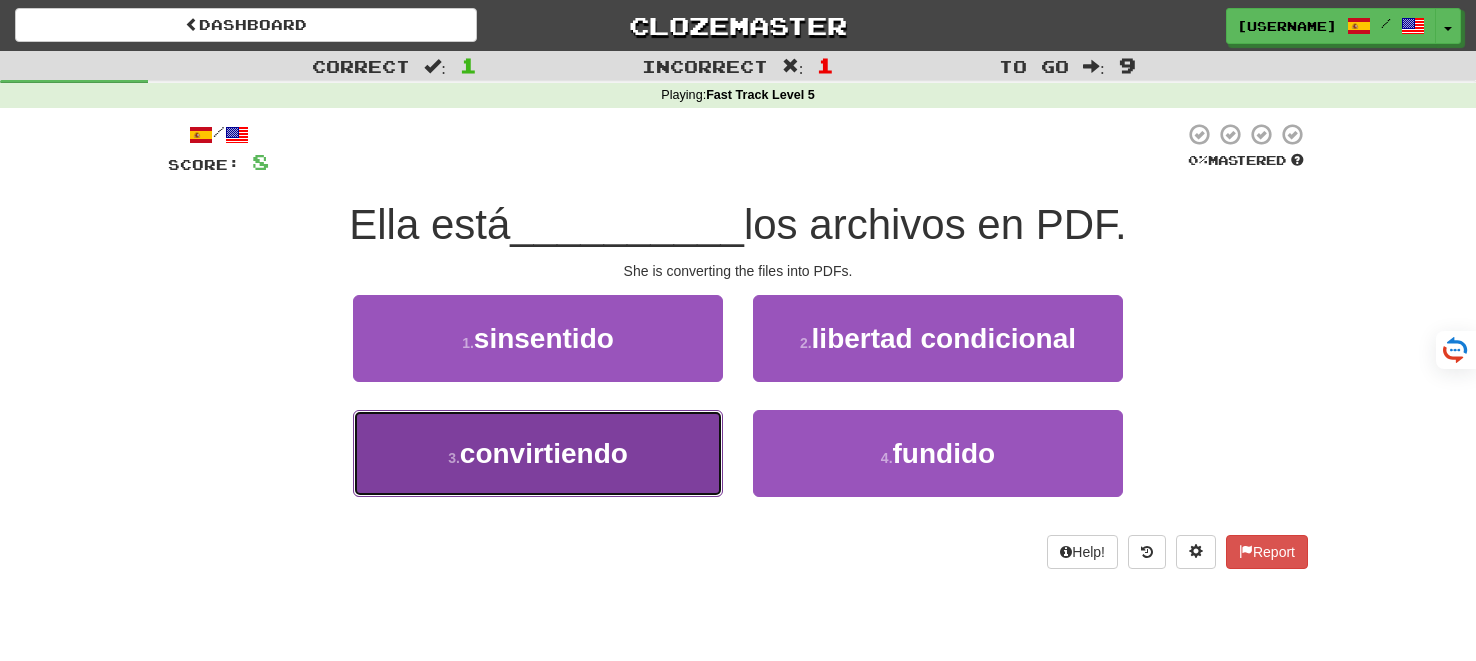 click on "3 .  convirtiendo" at bounding box center (538, 453) 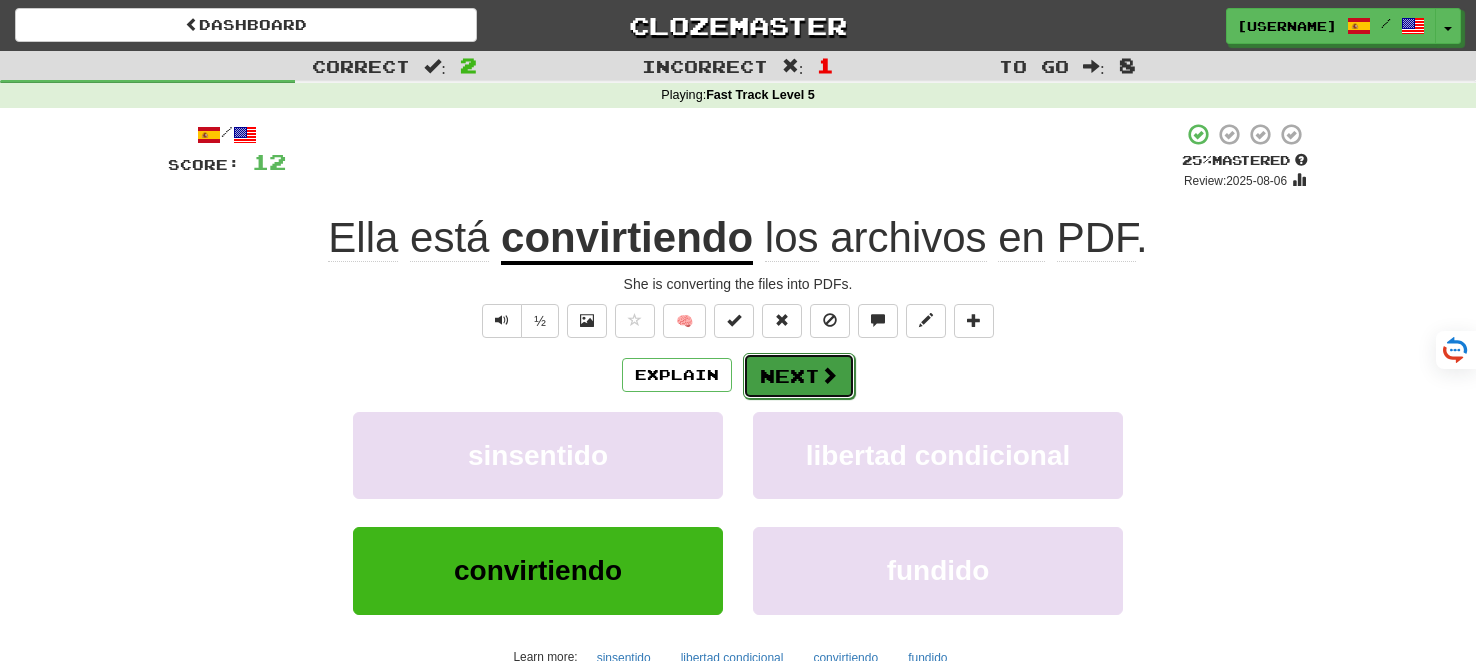 click on "Next" at bounding box center [799, 376] 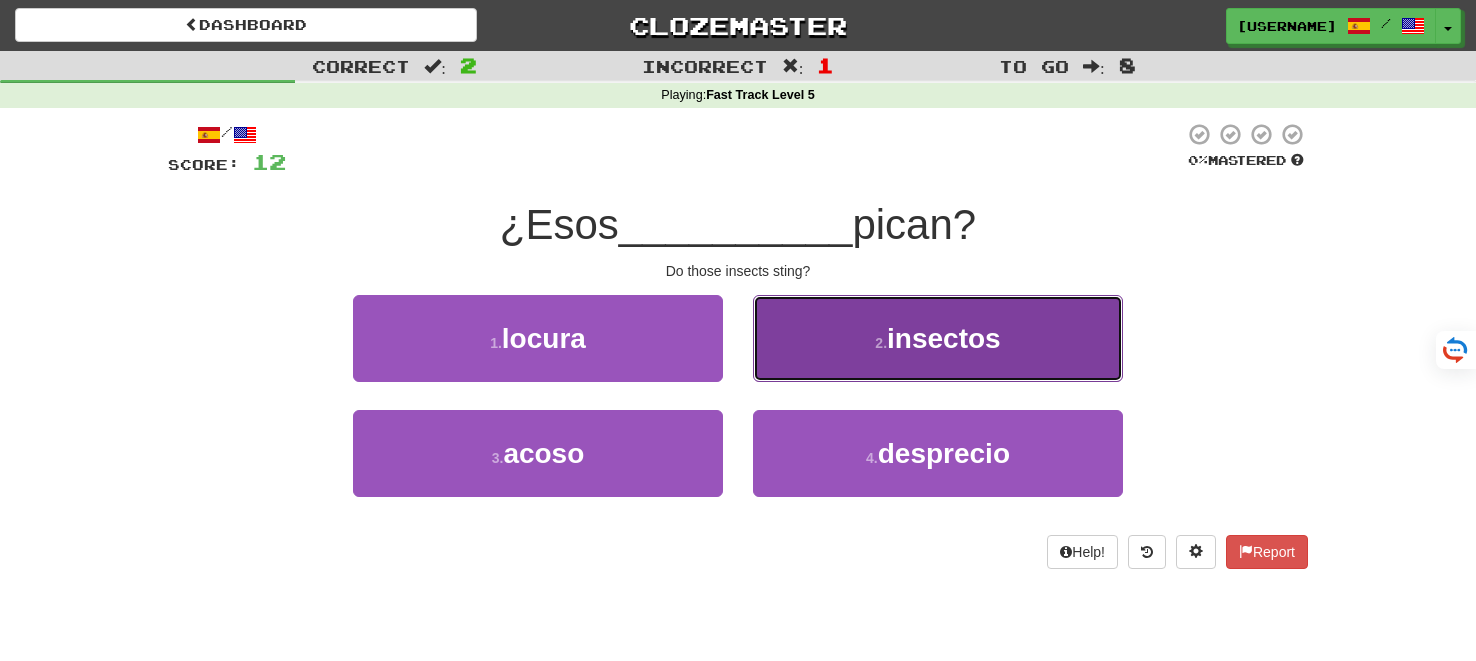 click on "2 .  insectos" at bounding box center [938, 338] 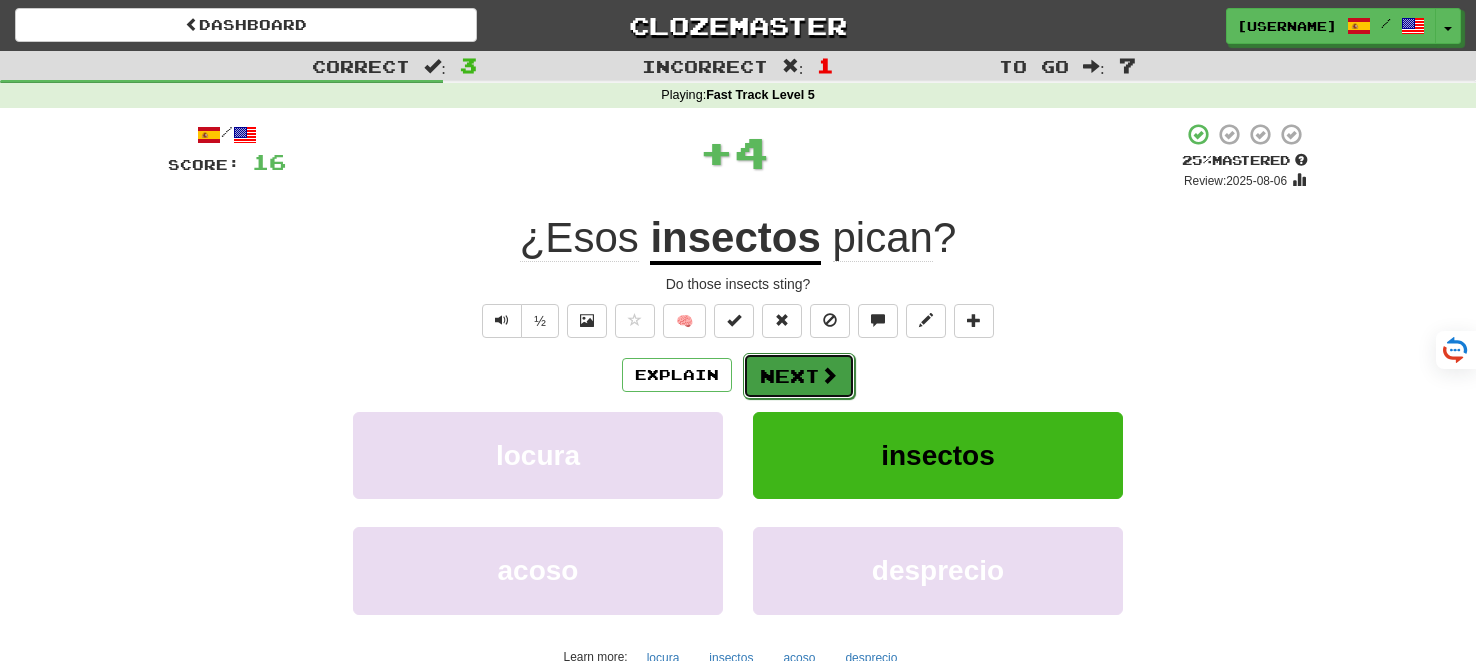 click on "Next" at bounding box center [799, 376] 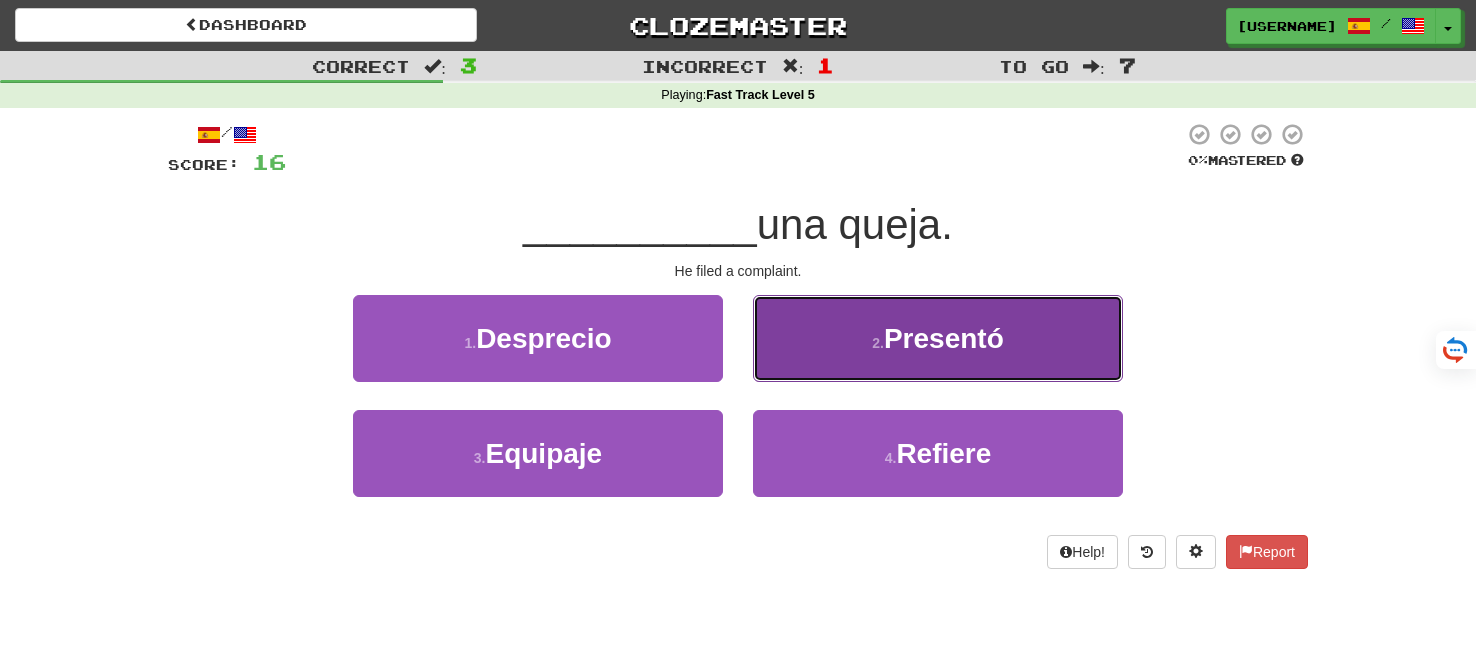 click on "Presentó" at bounding box center [944, 338] 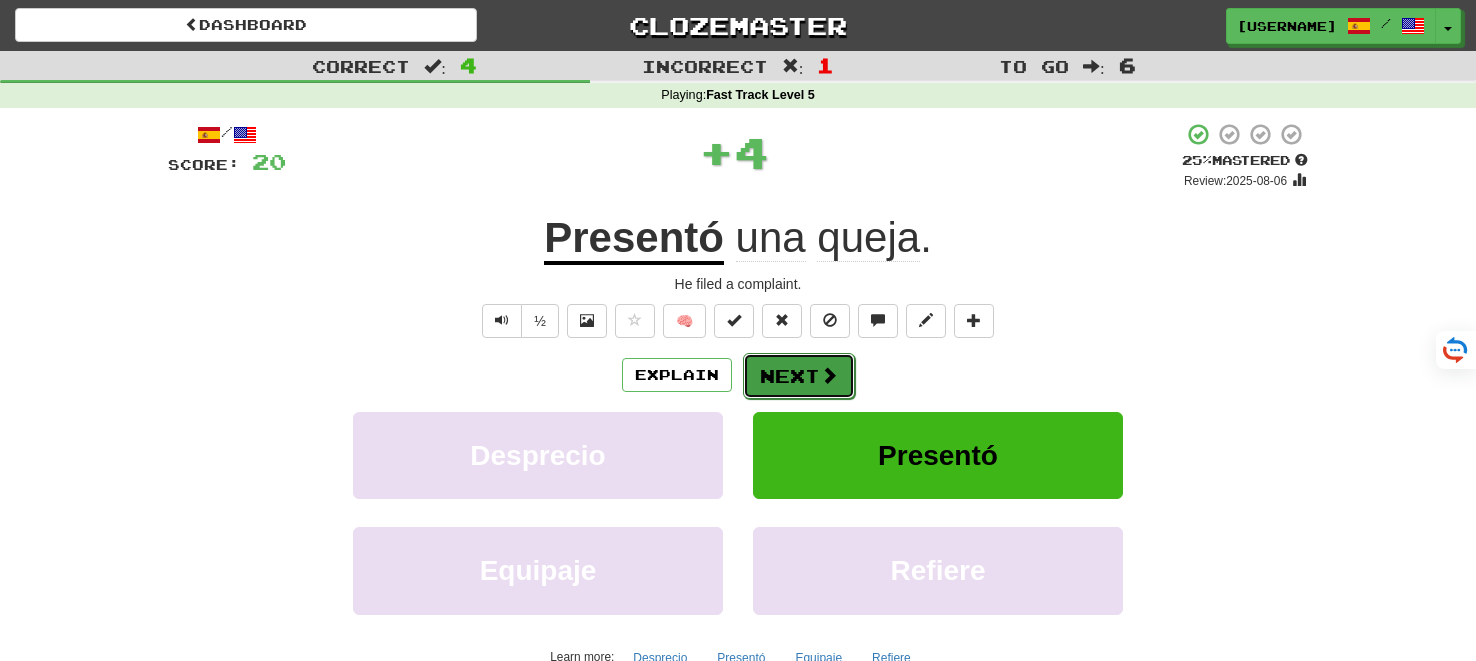 click on "Next" at bounding box center [799, 376] 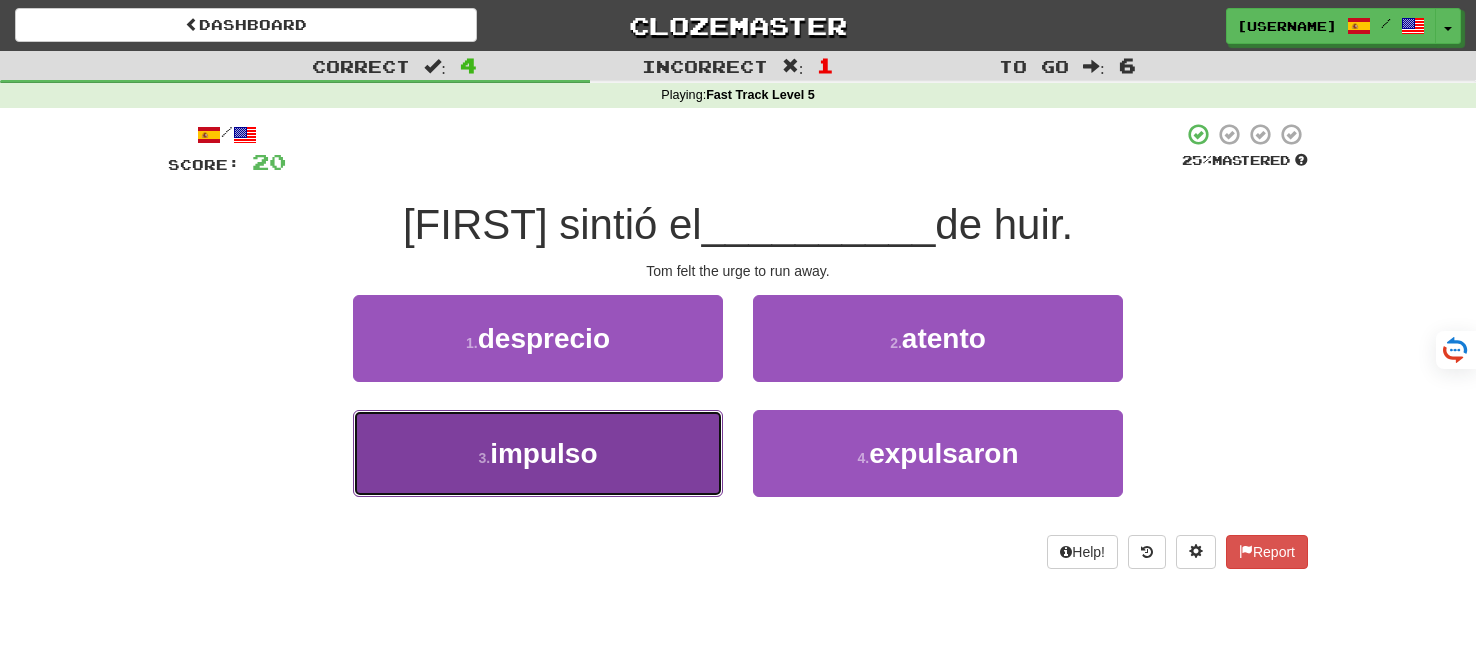 click on "3 .  impulso" at bounding box center [538, 453] 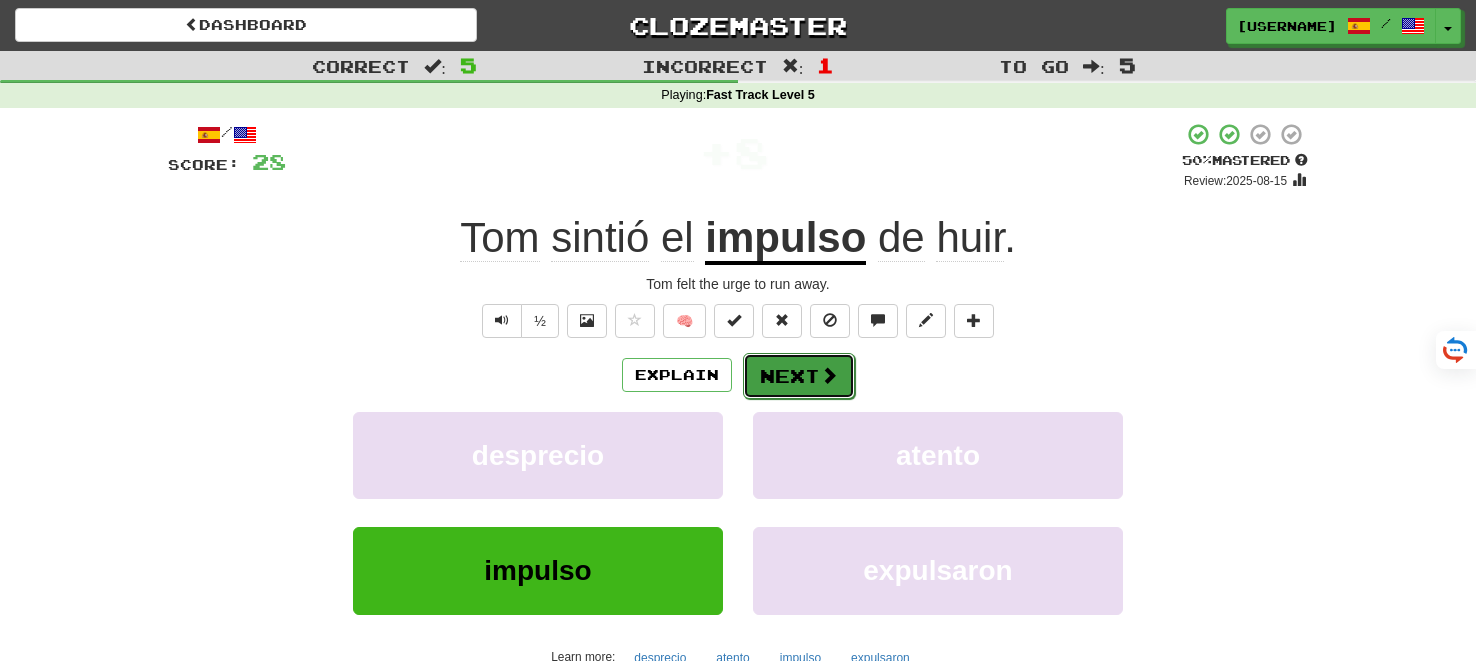 click on "Next" at bounding box center (799, 376) 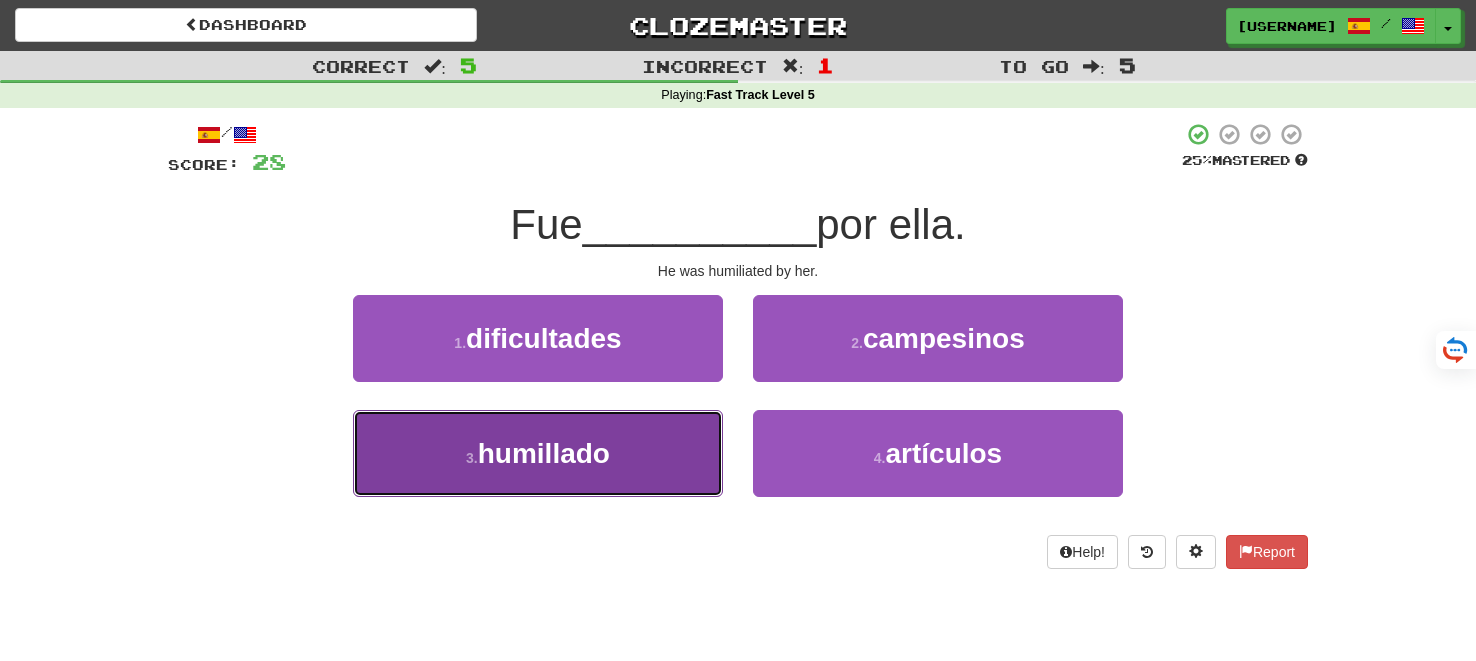 click on "3 .  humillado" at bounding box center (538, 453) 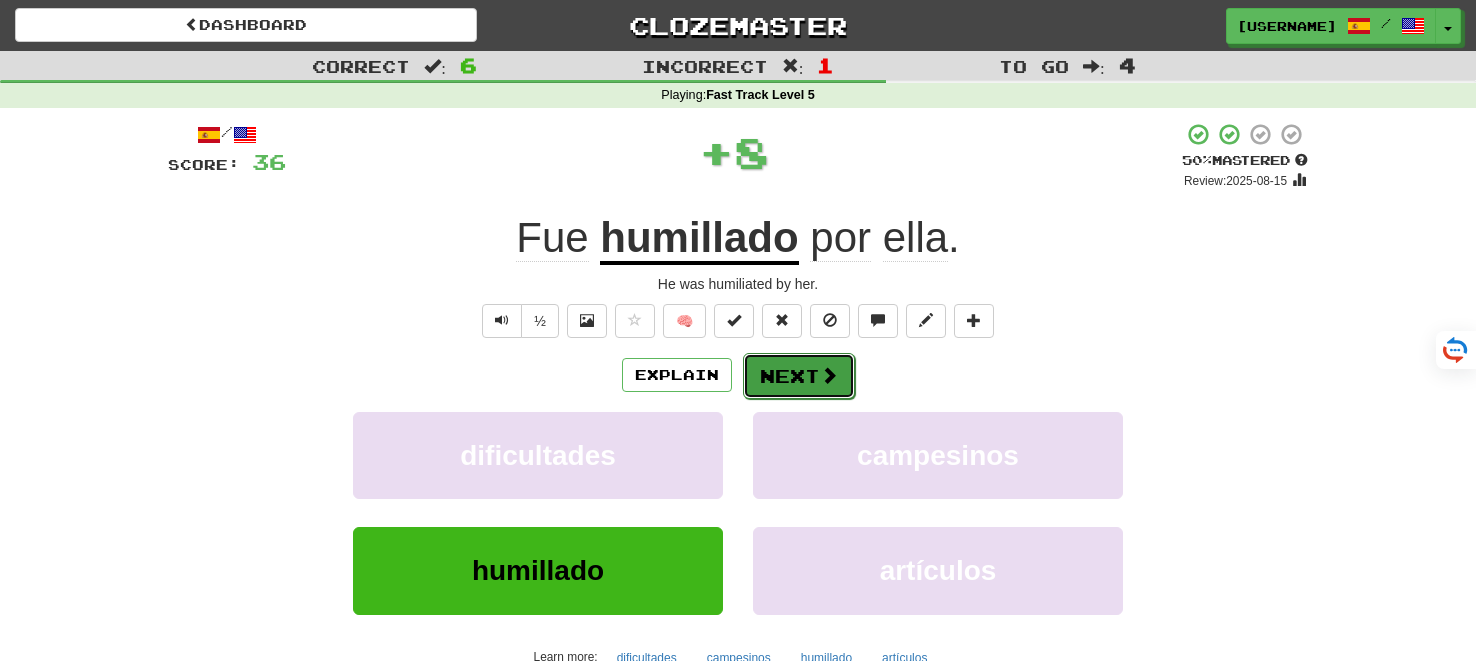 click on "Next" at bounding box center (799, 376) 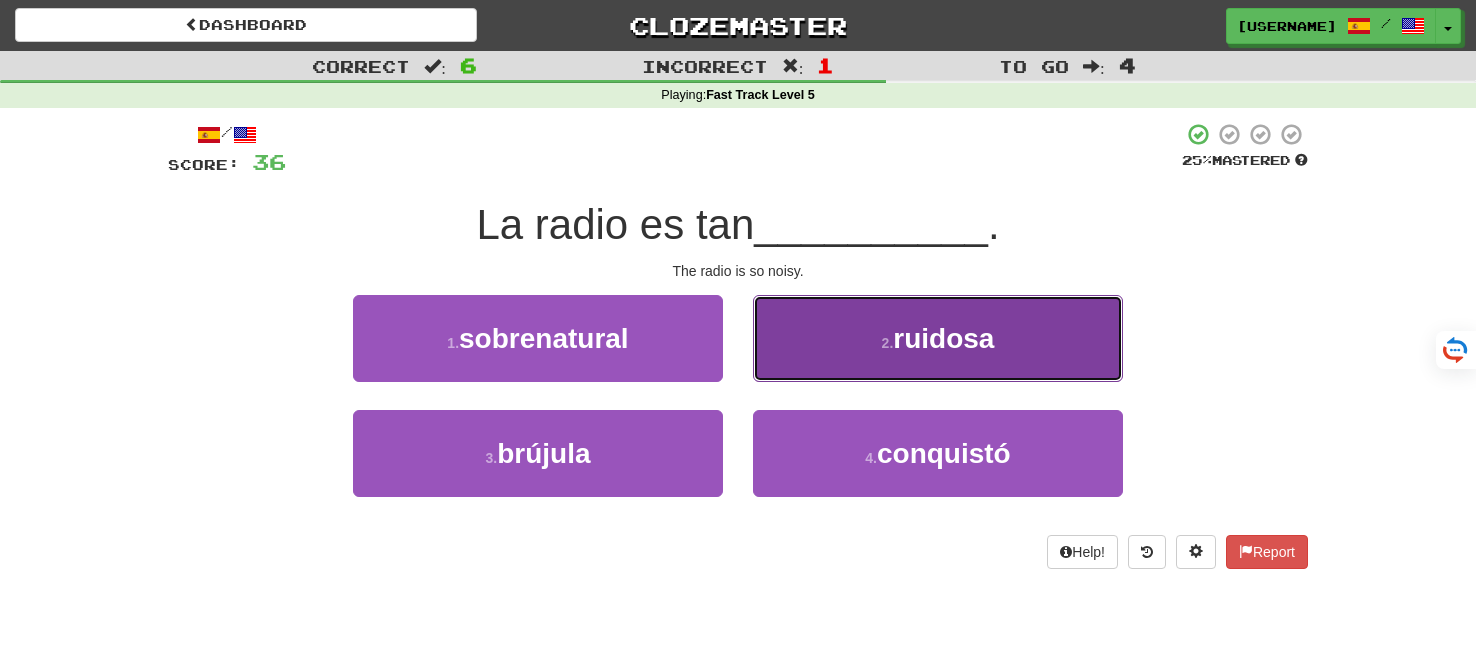 click on "2 .  ruidosa" at bounding box center [938, 338] 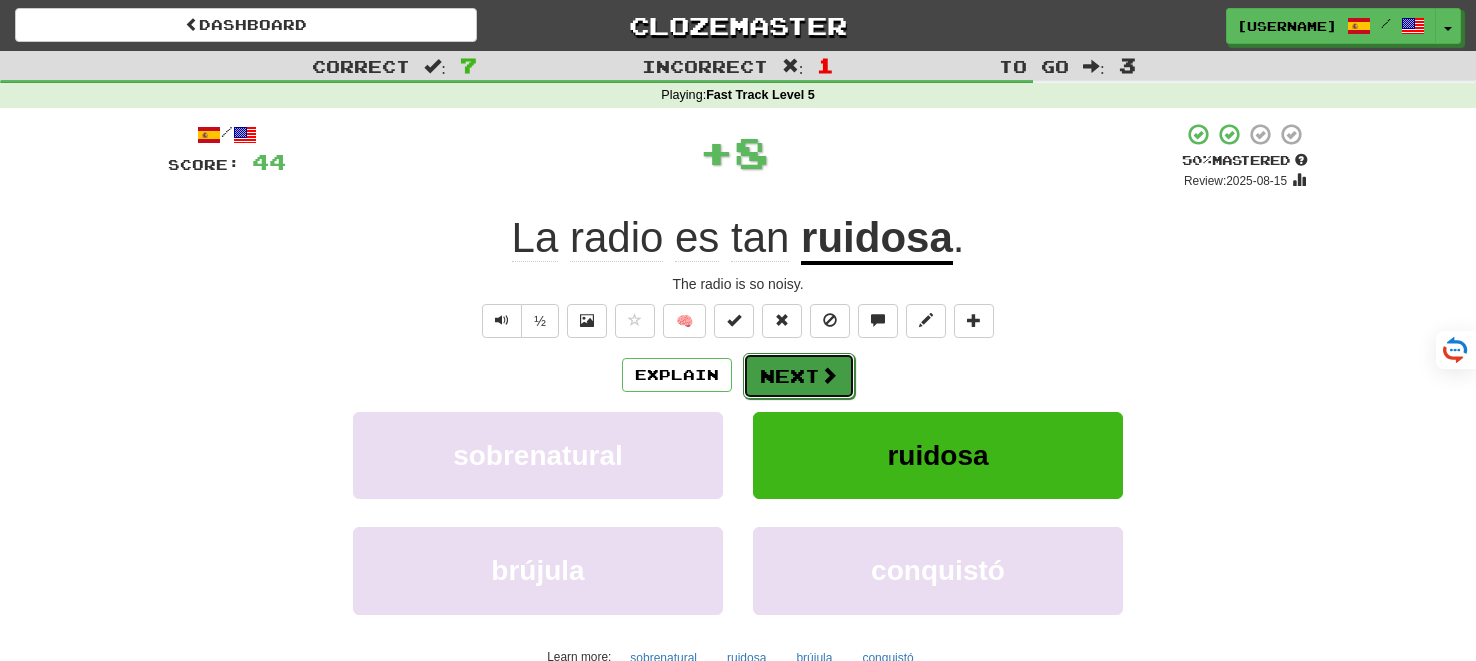 click on "Next" at bounding box center [799, 376] 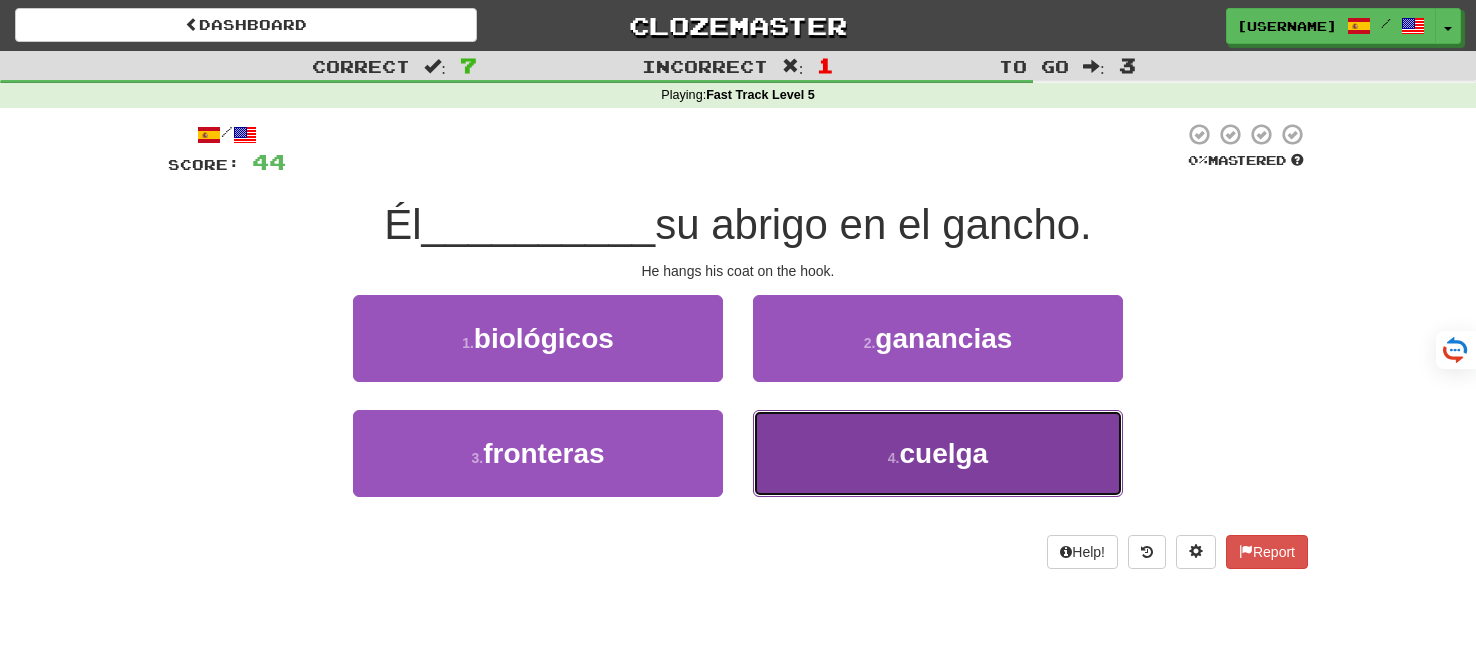 click on "4 .  cuelga" at bounding box center [938, 453] 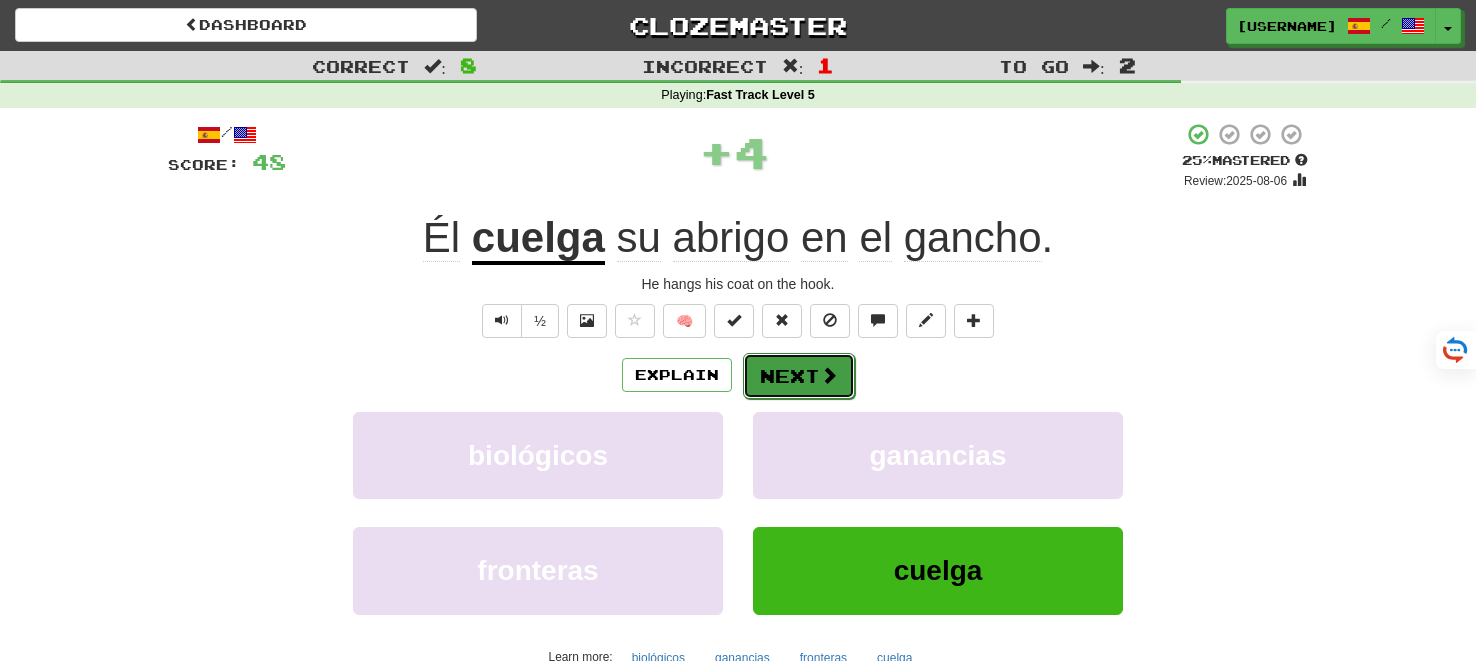 click on "Next" at bounding box center (799, 376) 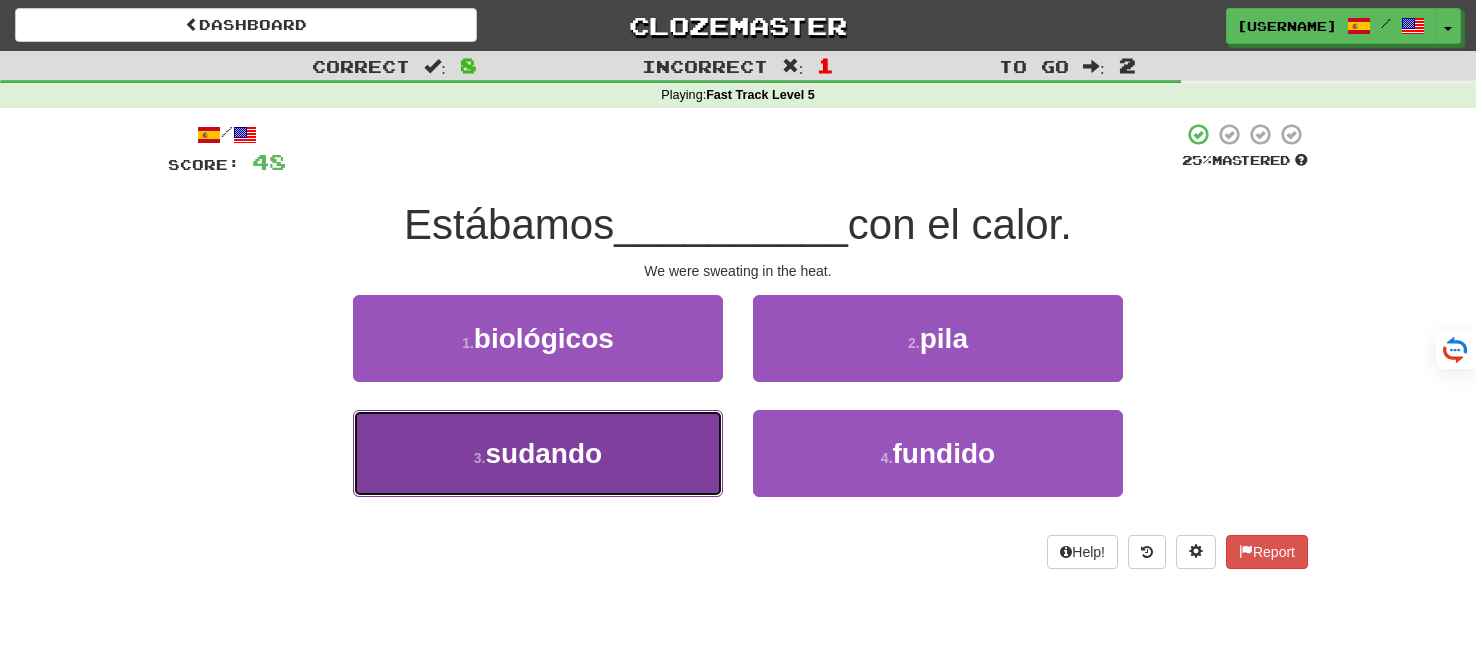 click on "3 .  sudando" at bounding box center (538, 453) 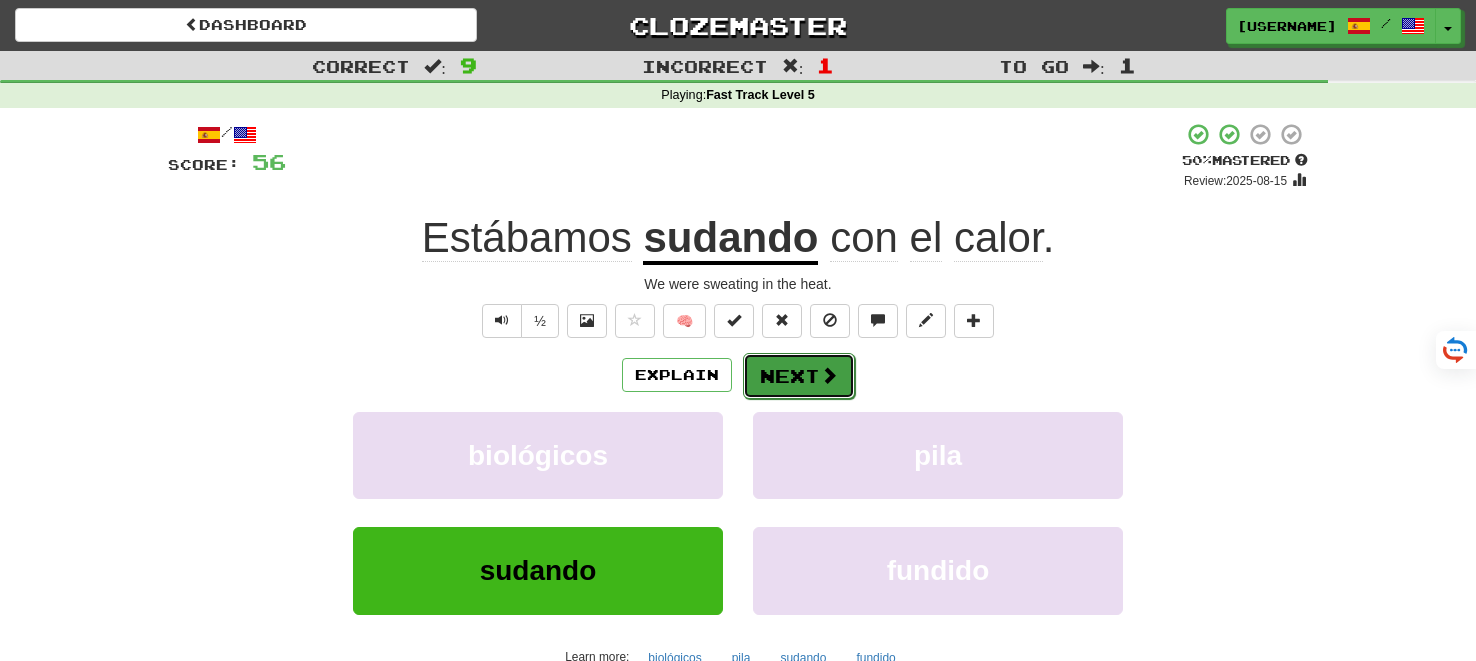 click on "Next" at bounding box center (799, 376) 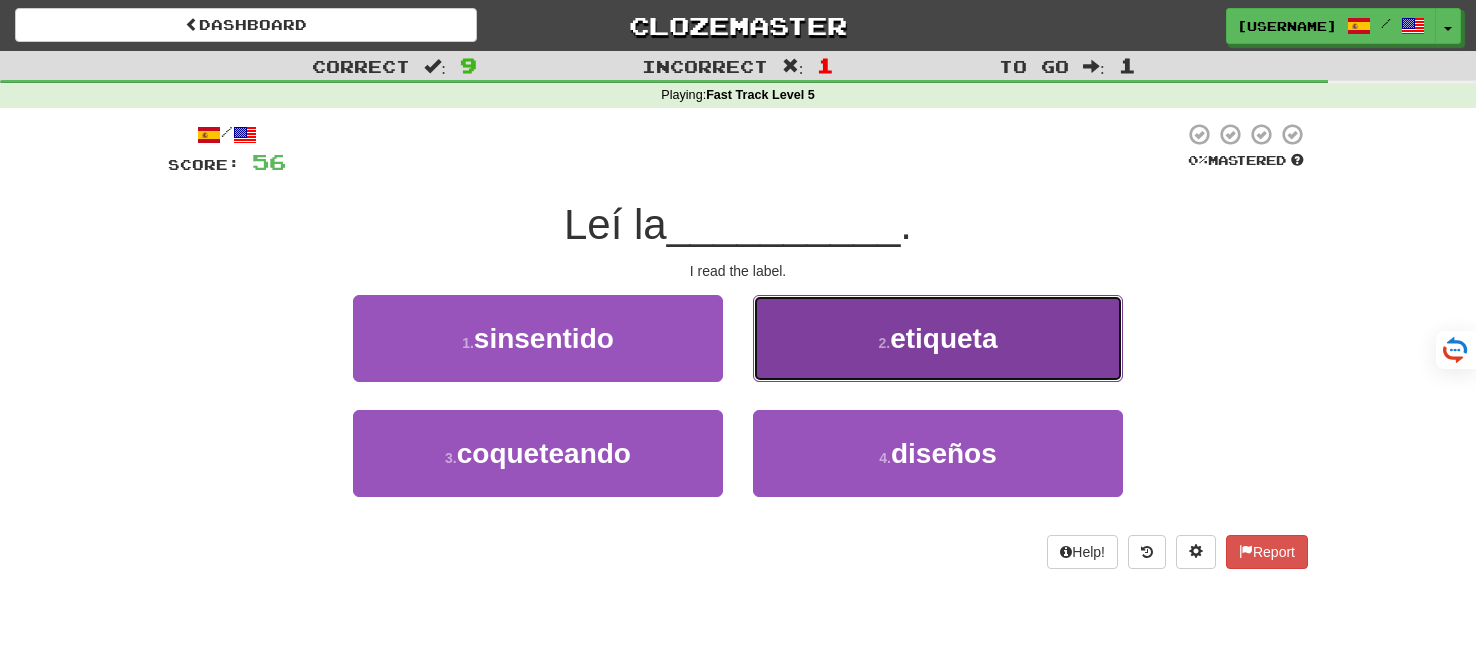 click on "2 .  etiqueta" at bounding box center [938, 338] 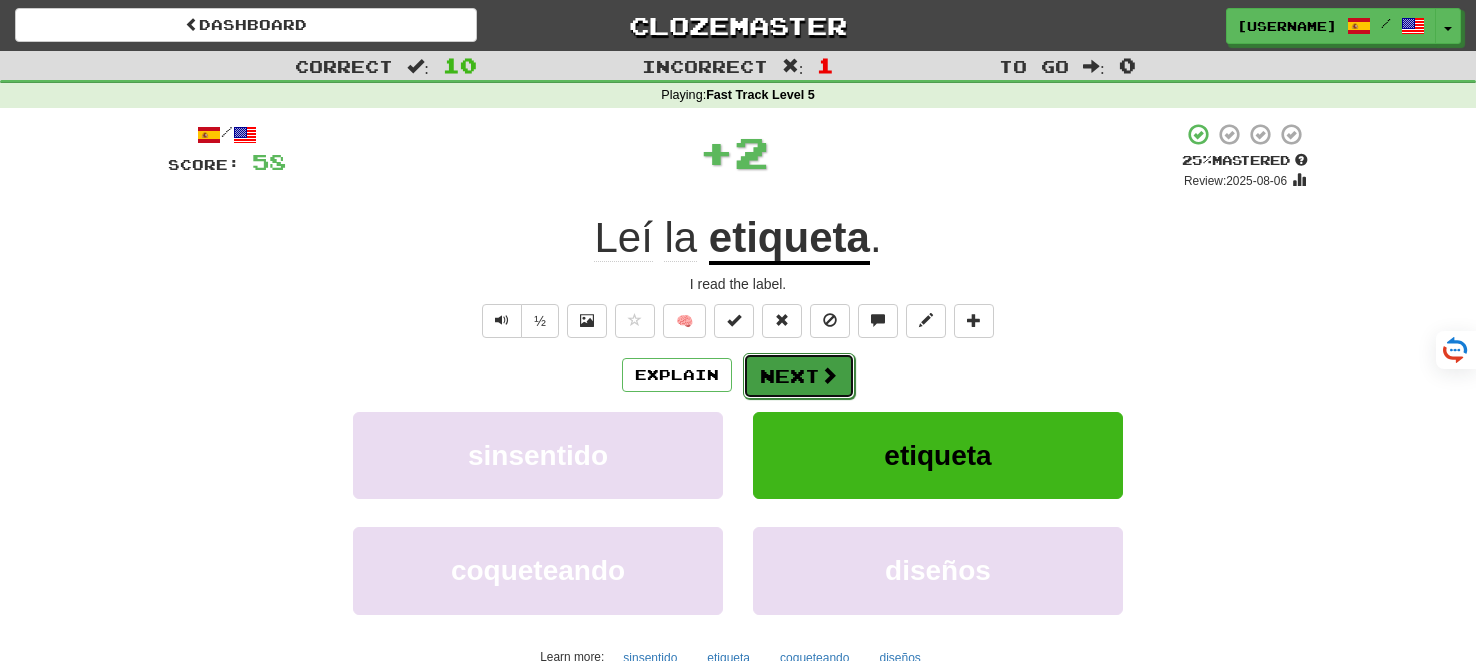 click at bounding box center (829, 375) 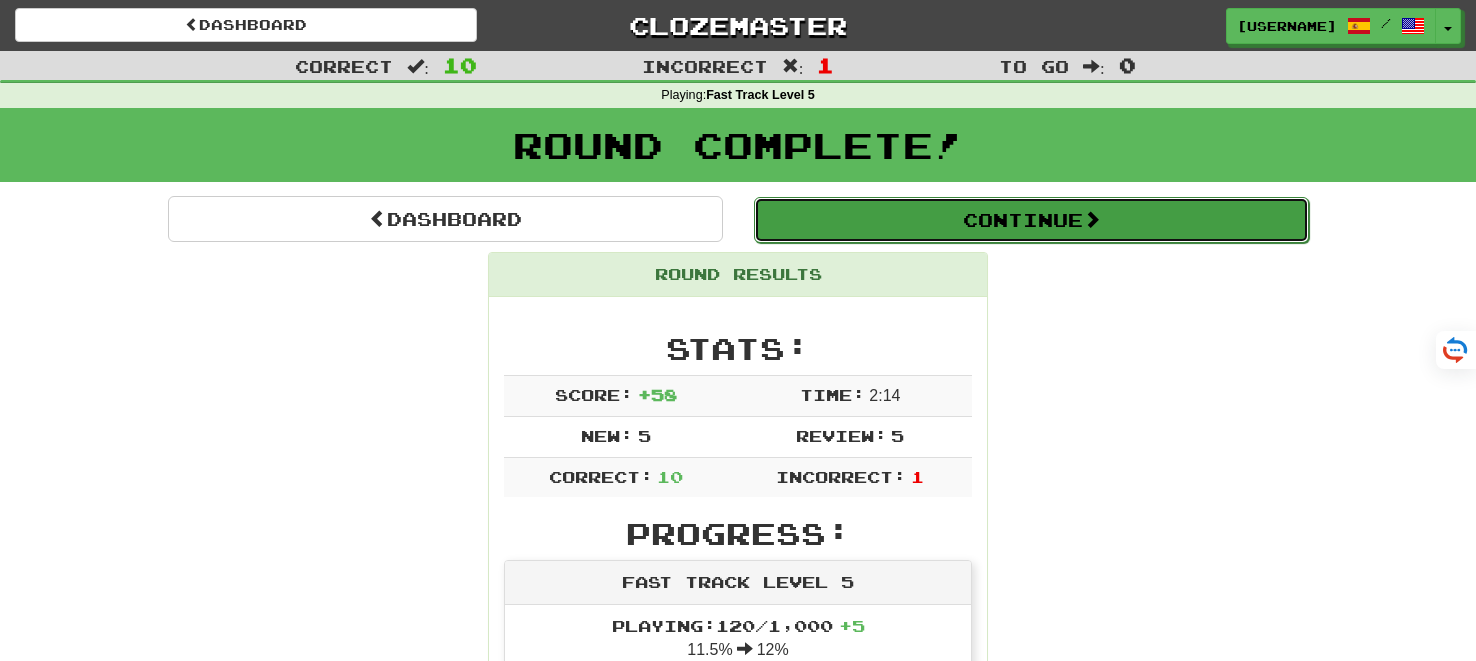 click on "Continue" at bounding box center (1031, 220) 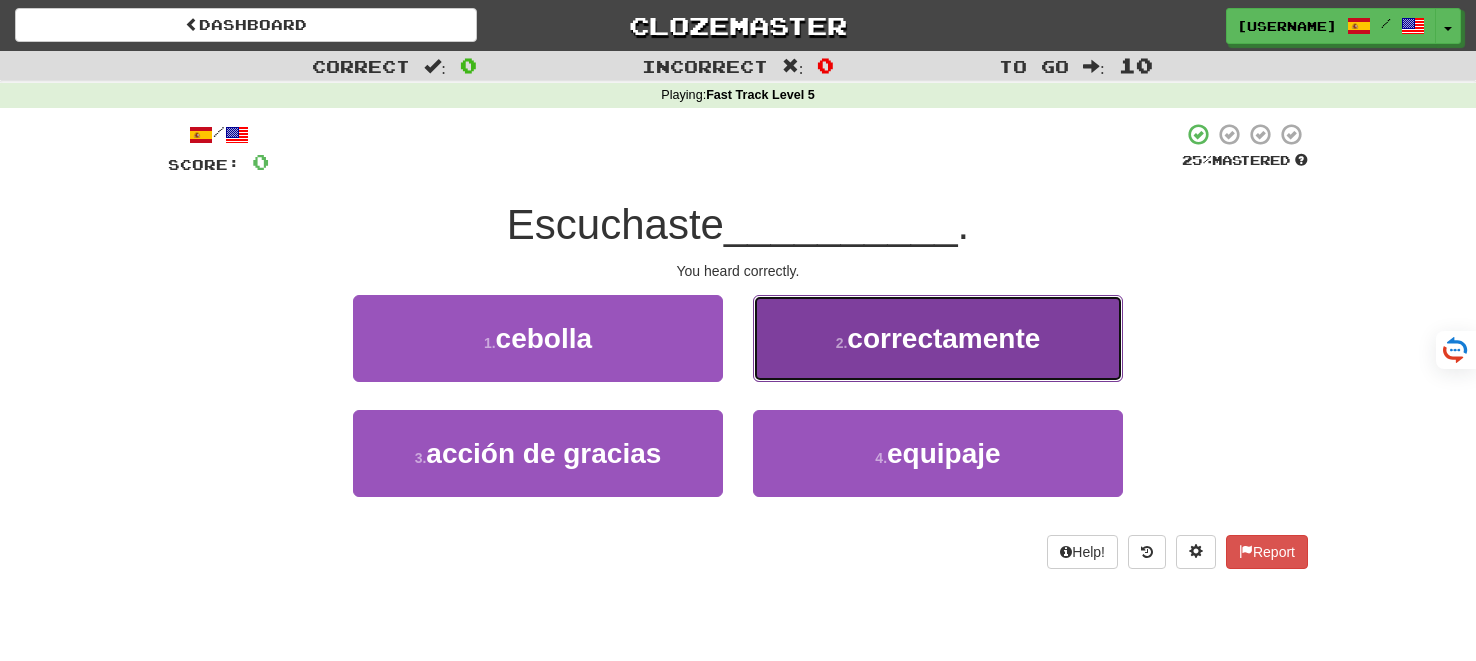 click on "correctamente" at bounding box center (943, 338) 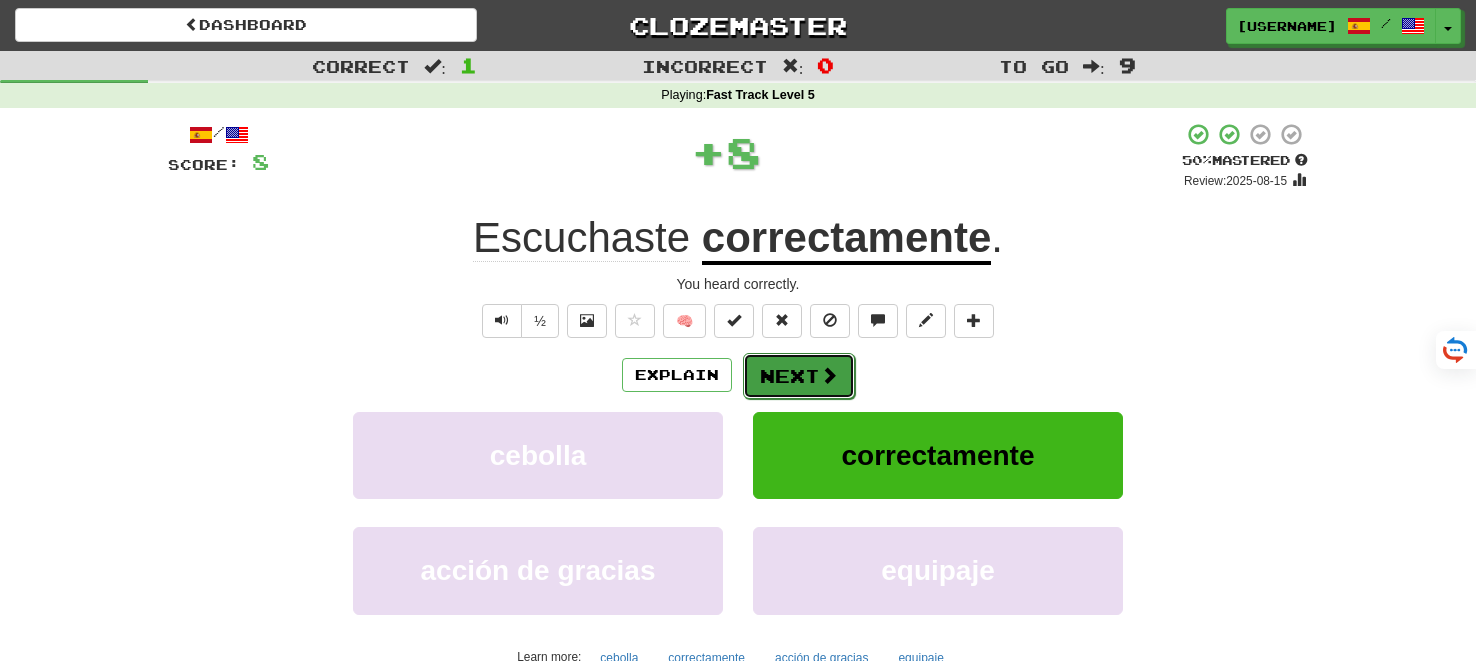 click on "Next" at bounding box center [799, 376] 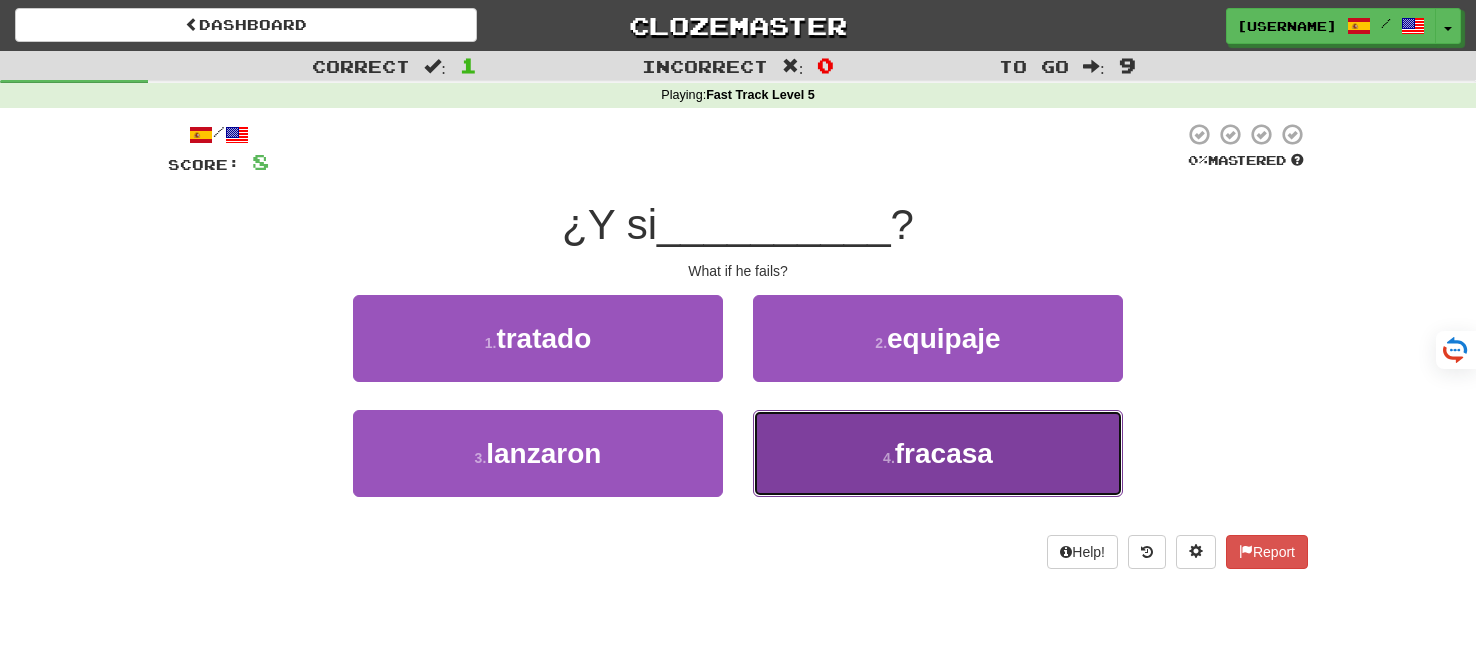click on "4 .  fracasa" at bounding box center (938, 453) 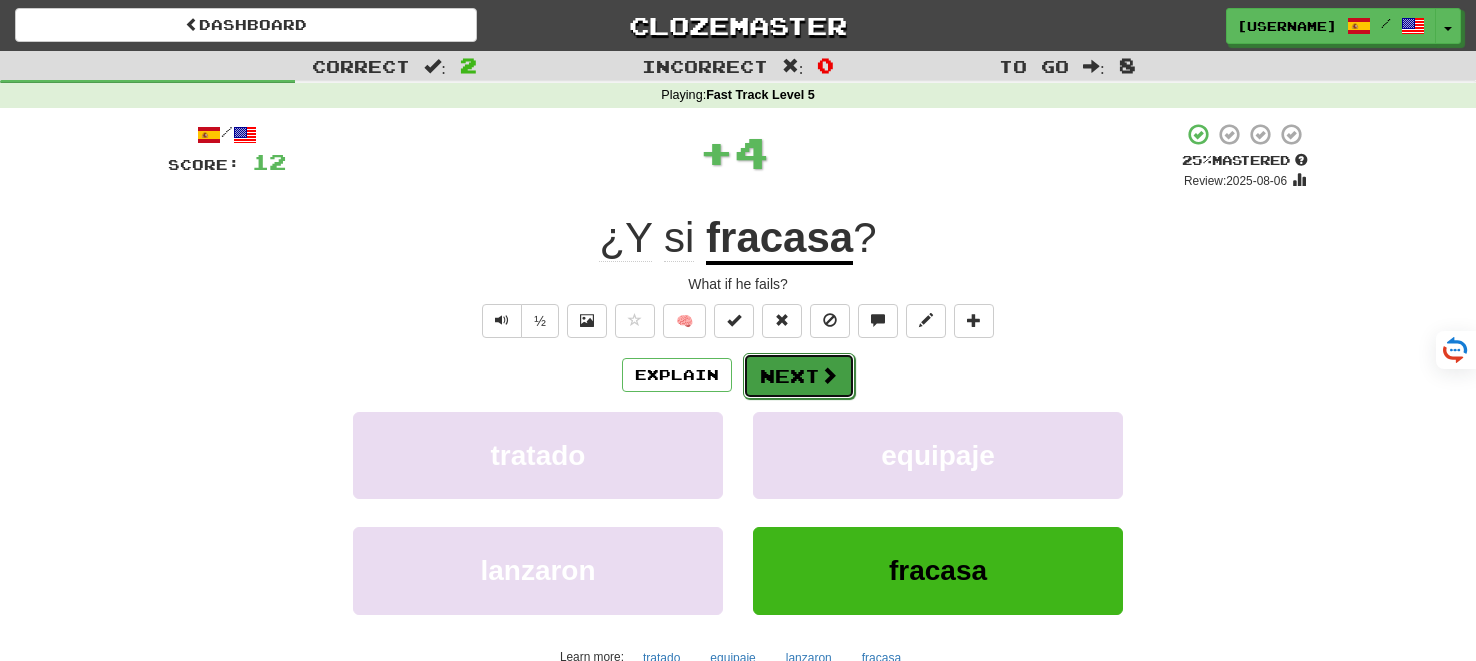 click on "Next" at bounding box center (799, 376) 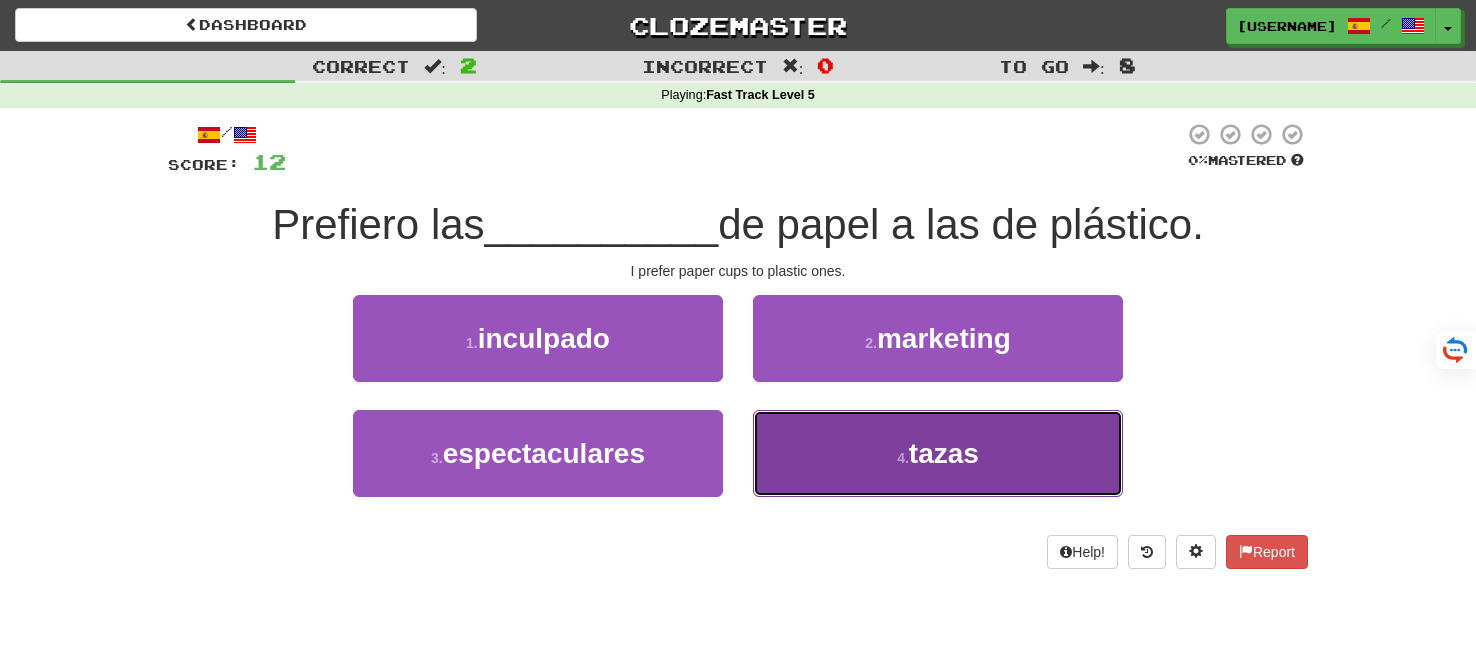 click on "4 .  tazas" at bounding box center (938, 453) 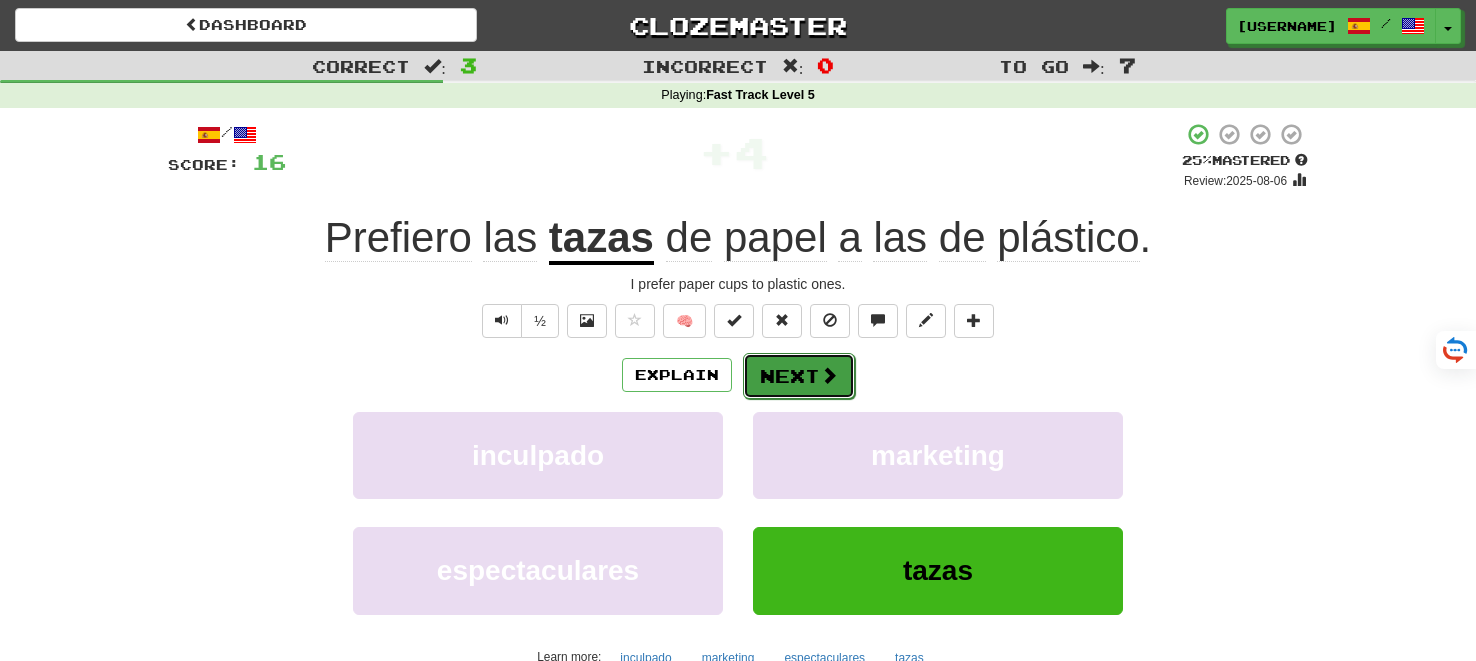 click on "Next" at bounding box center [799, 376] 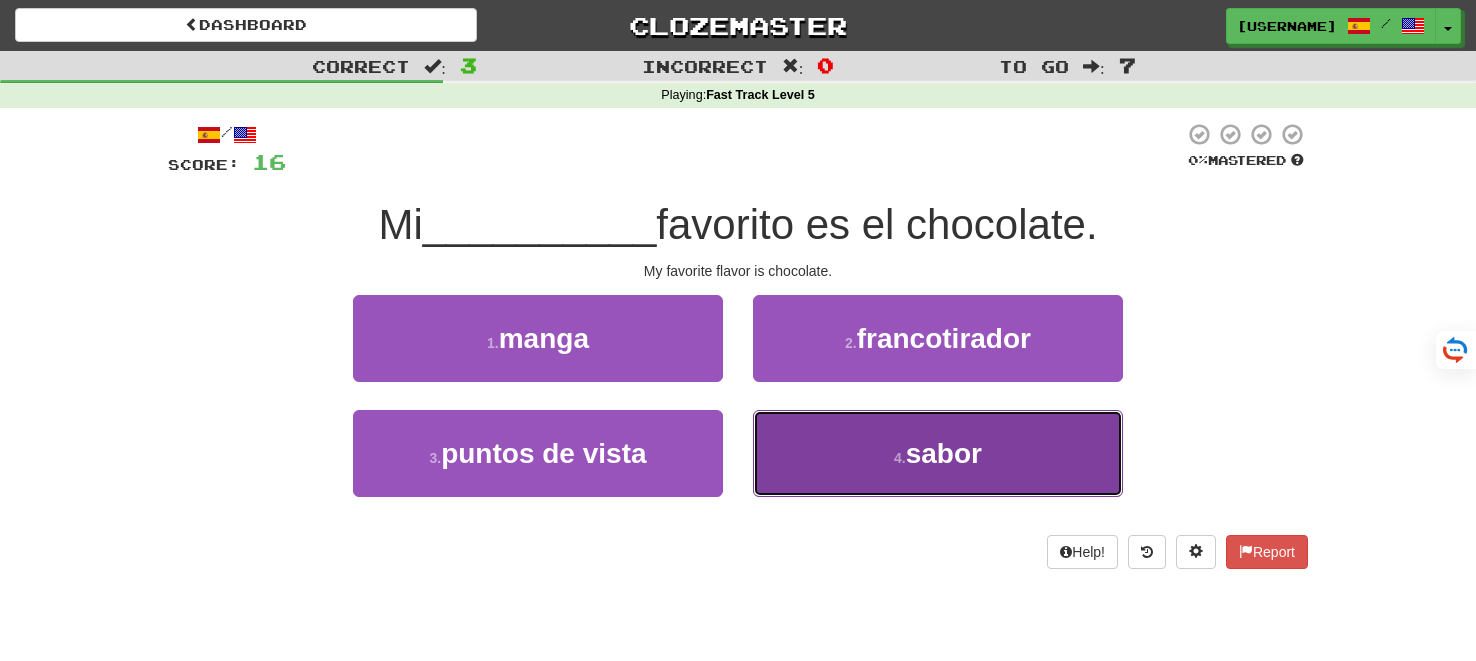 click on "4 ." at bounding box center (900, 458) 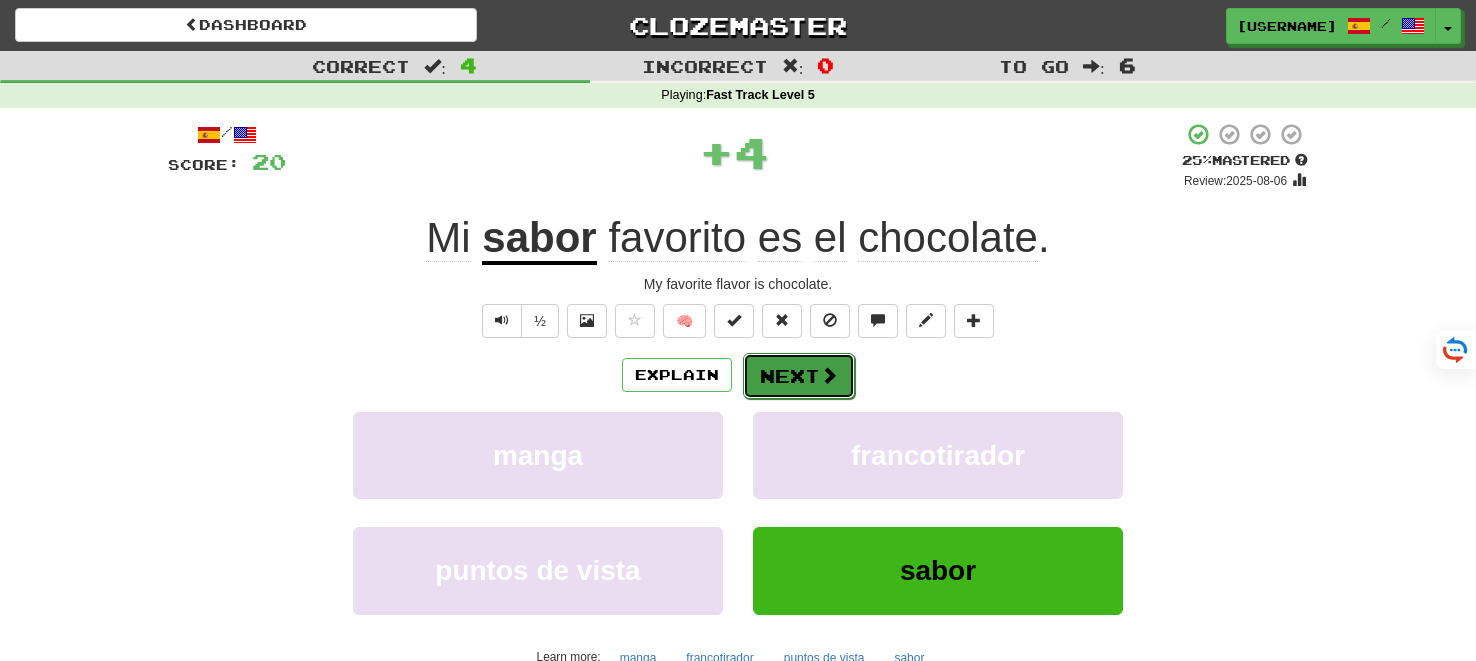 click on "Next" at bounding box center [799, 376] 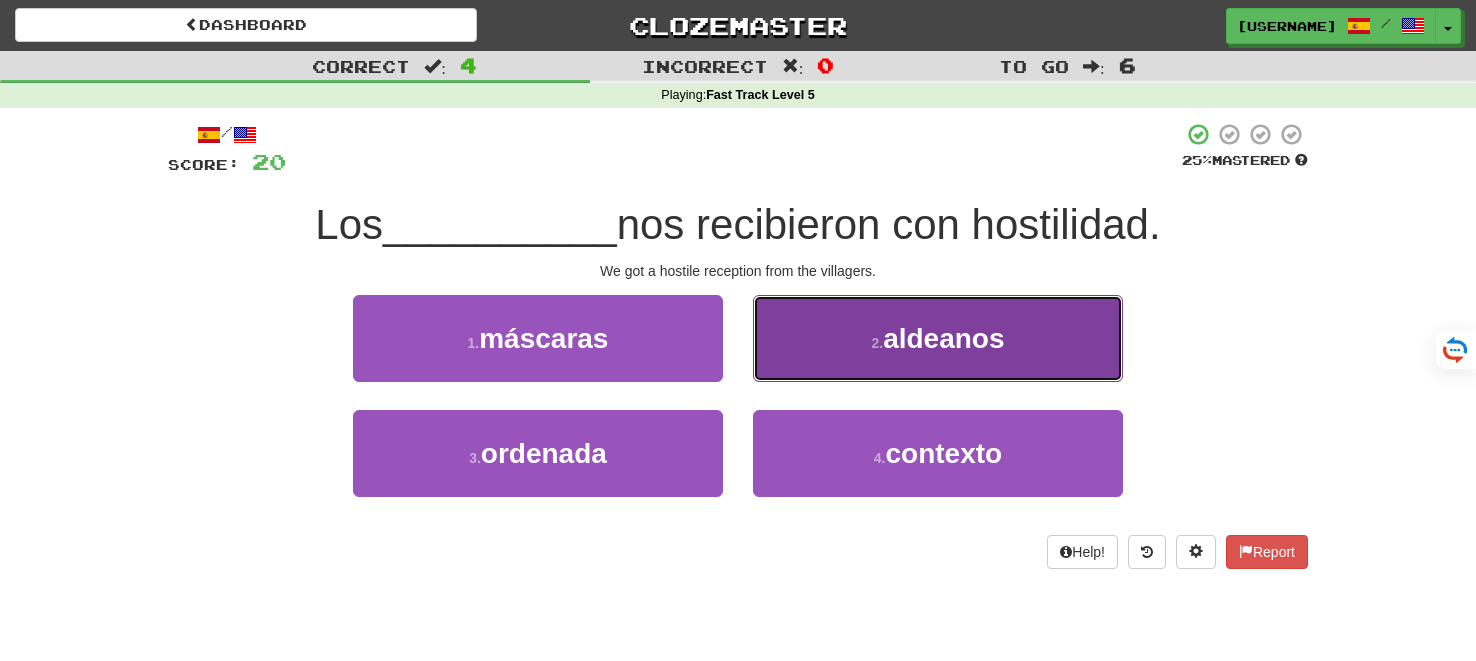 click on "2 .  aldeanos" at bounding box center (938, 338) 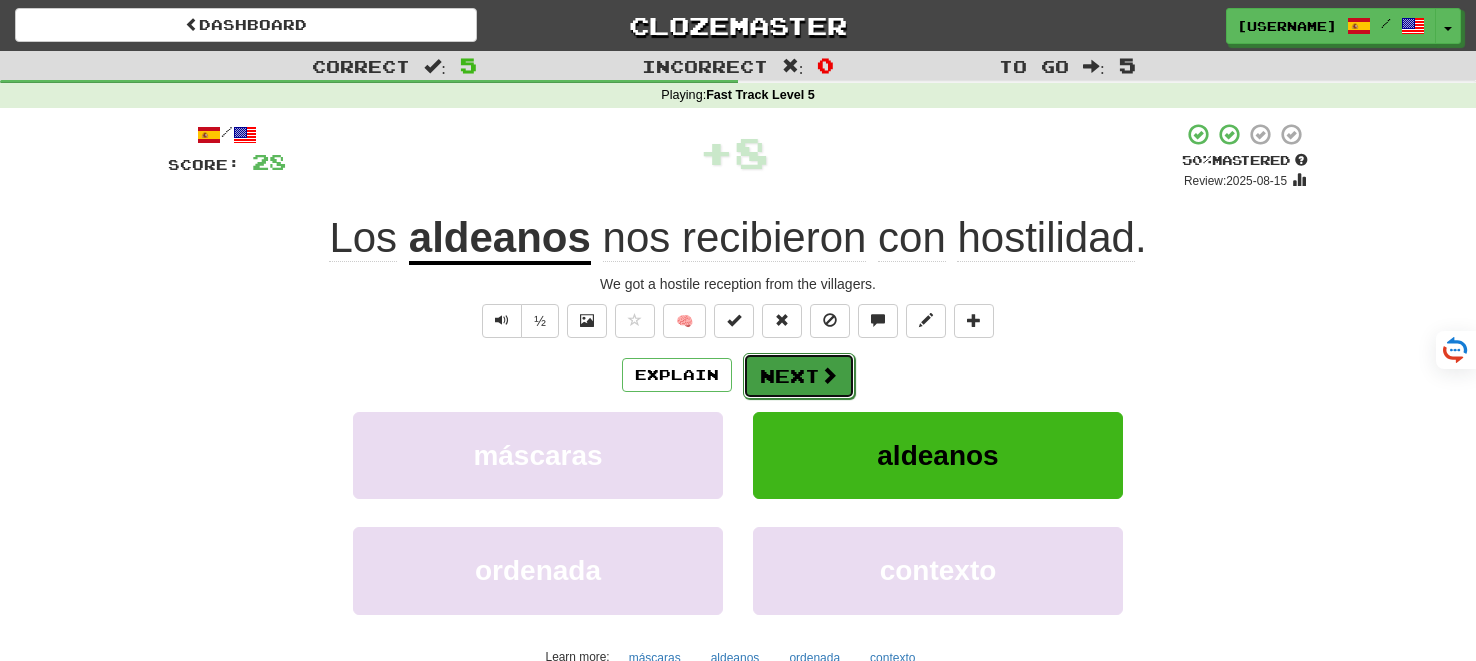 click at bounding box center [829, 375] 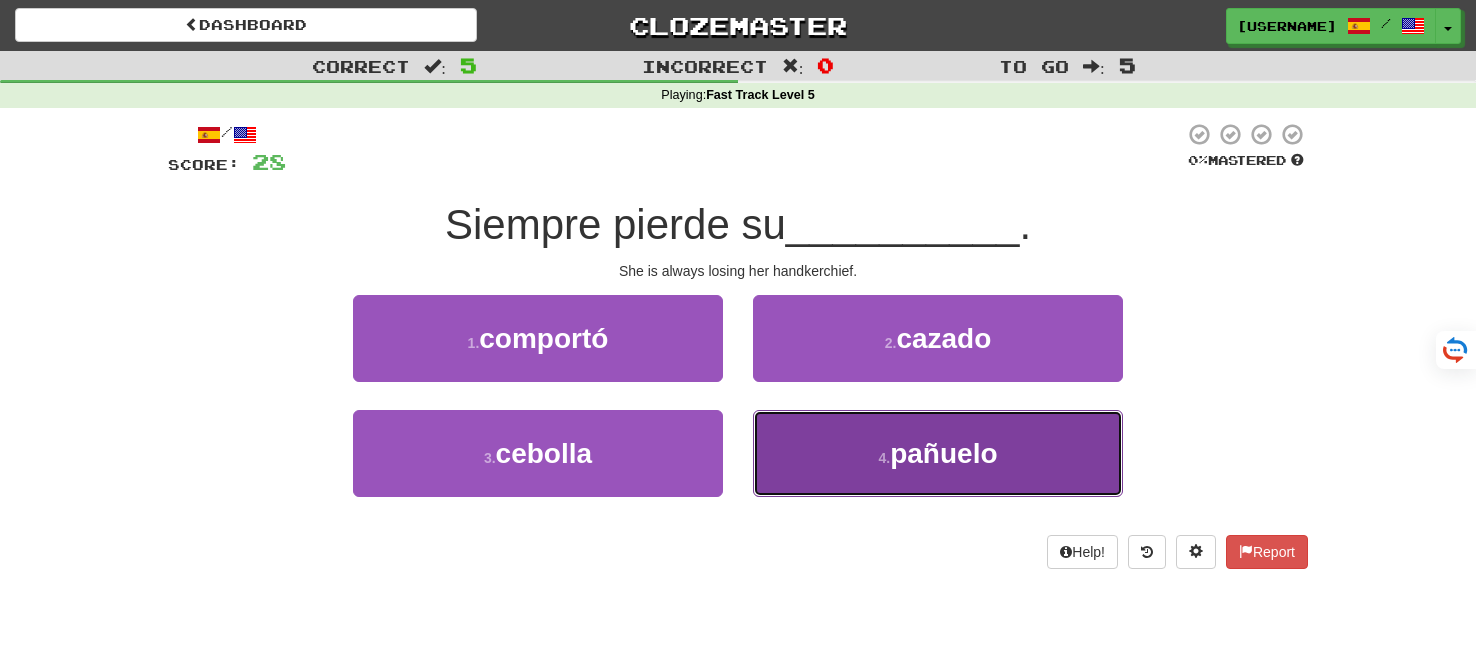 click on "pañuelo" at bounding box center [943, 453] 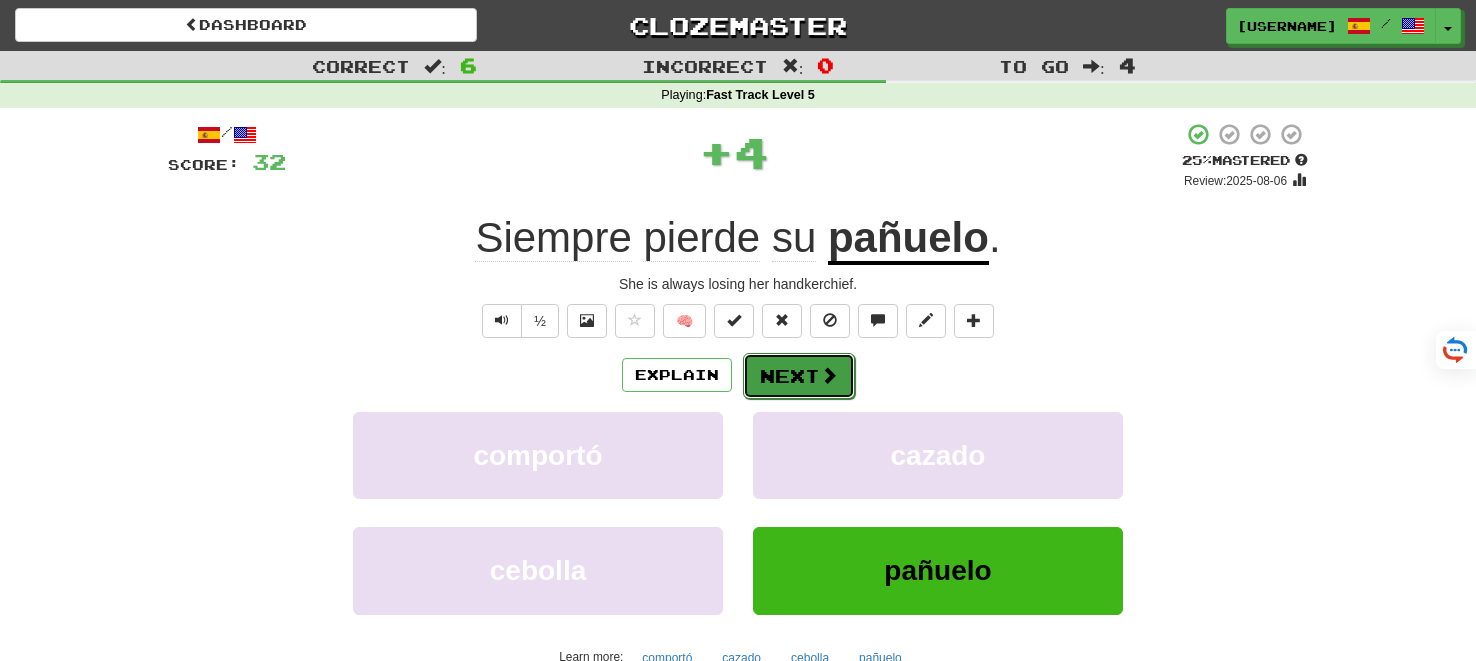 click on "Next" at bounding box center [799, 376] 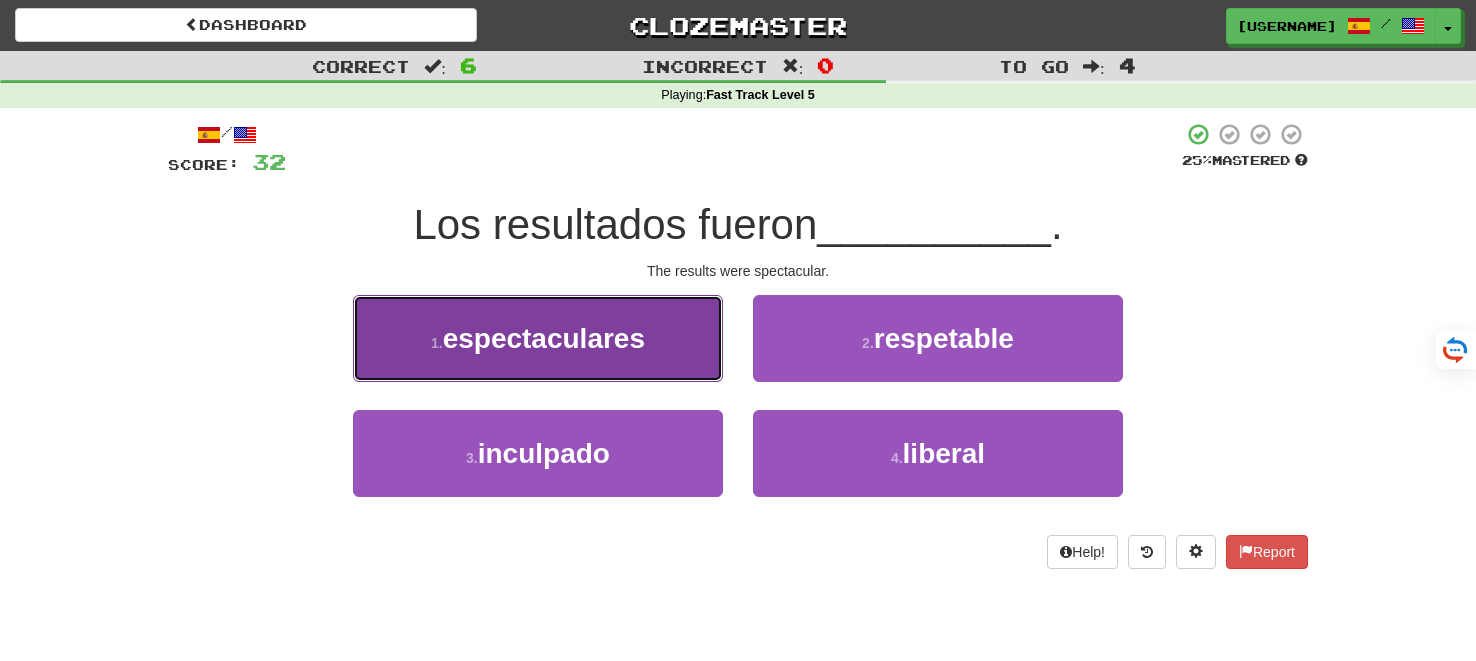 click on "espectaculares" at bounding box center (544, 338) 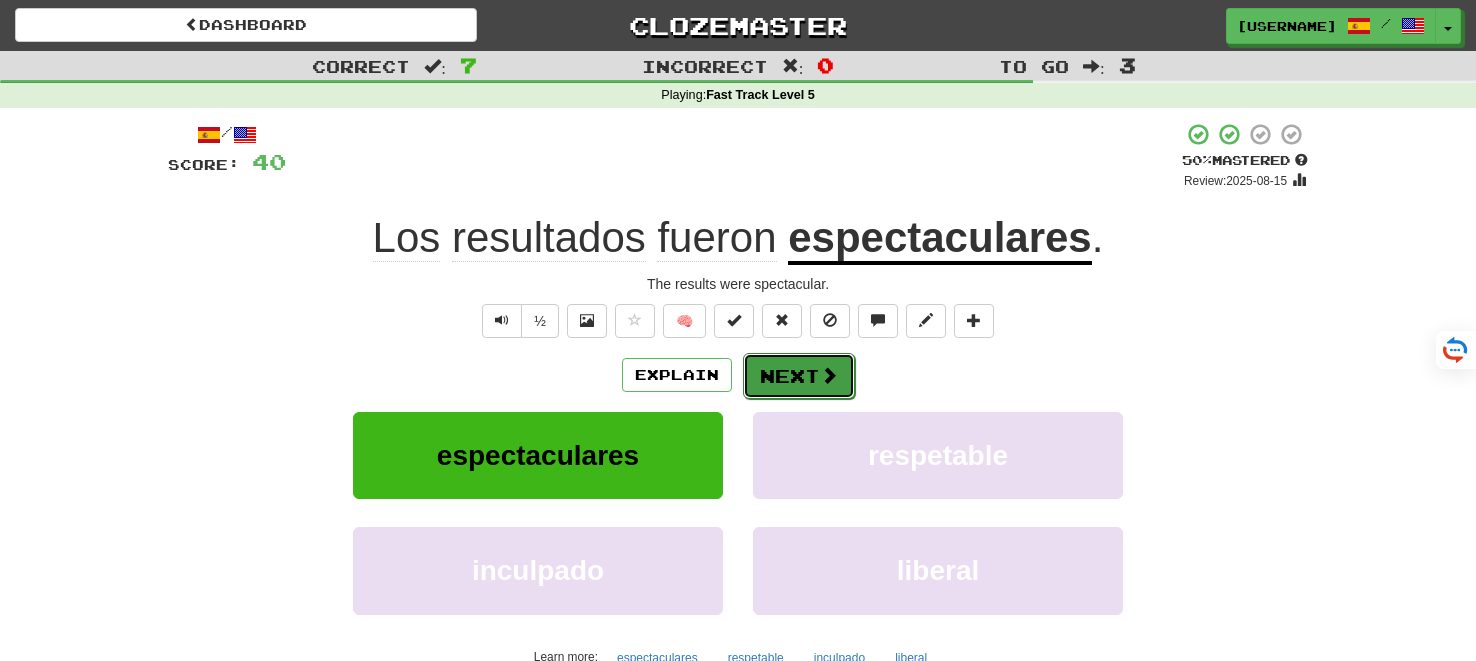 click on "Next" at bounding box center [799, 376] 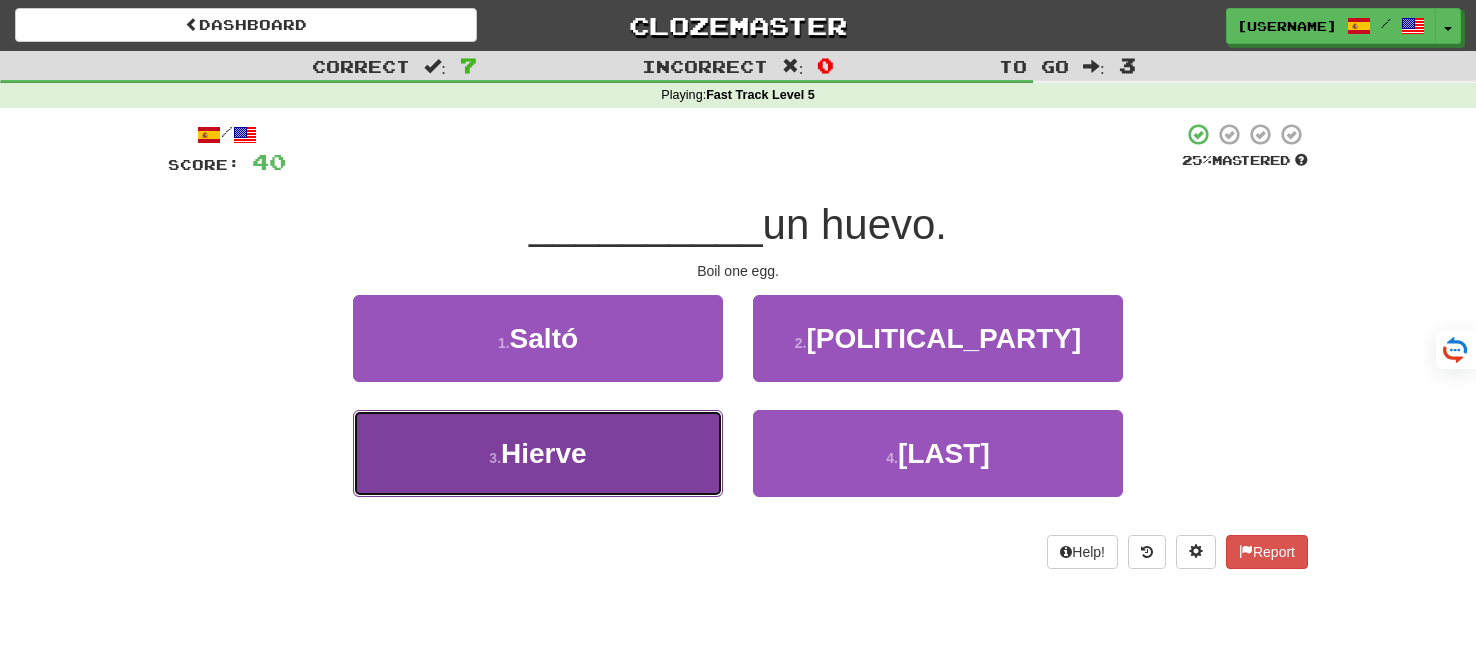 click on "Hierve" at bounding box center (544, 453) 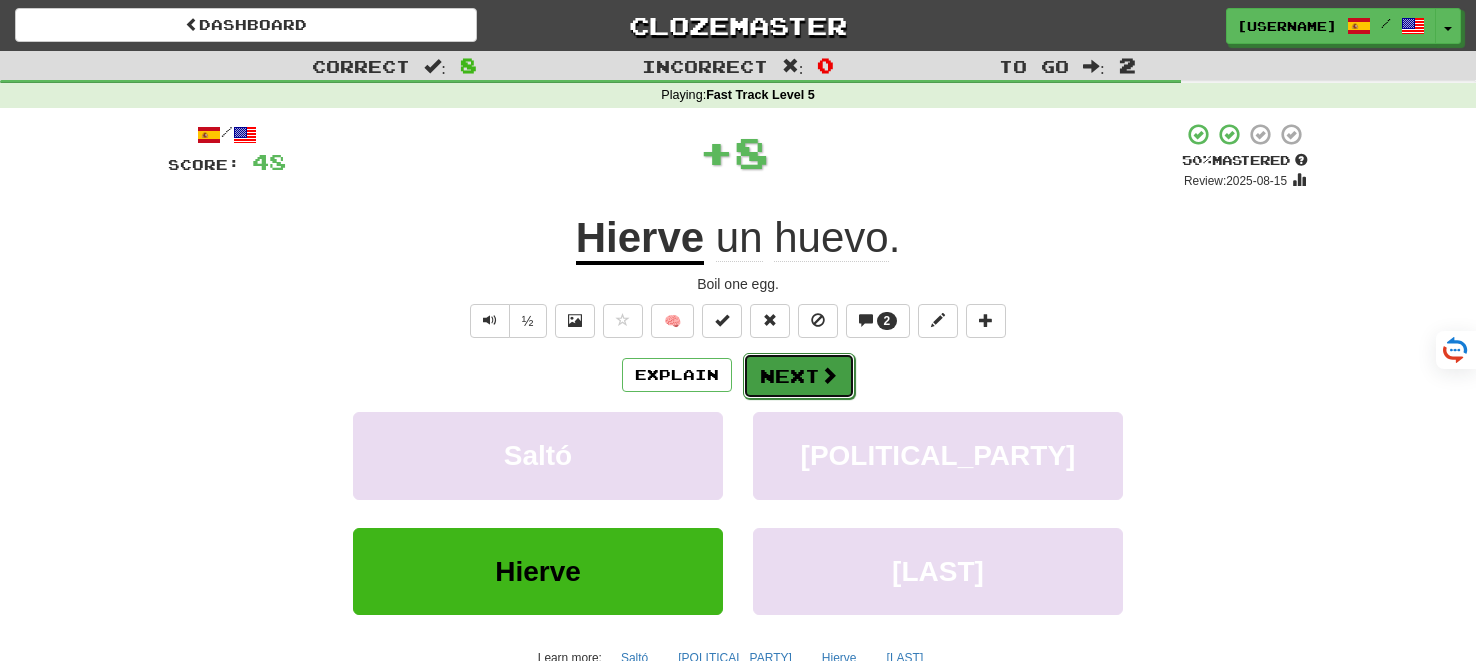 click on "Next" at bounding box center [799, 376] 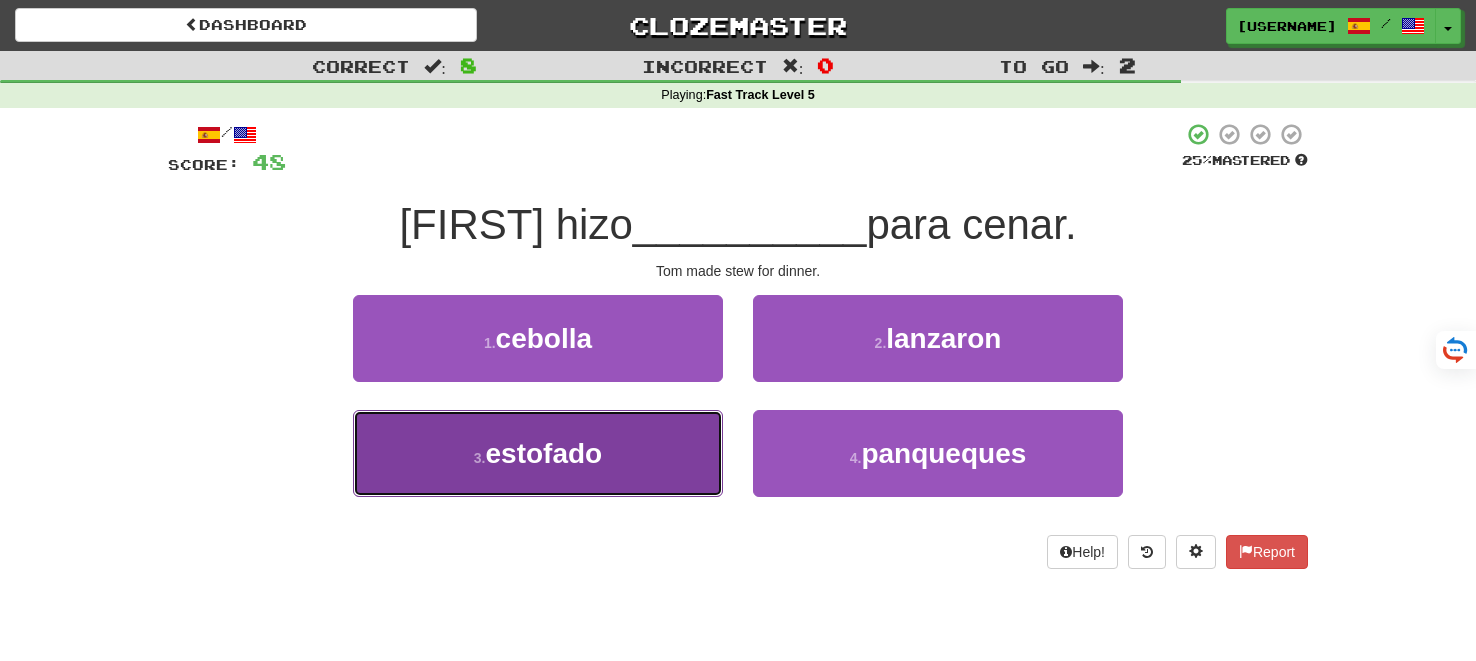 click on "3 .  estofado" at bounding box center (538, 453) 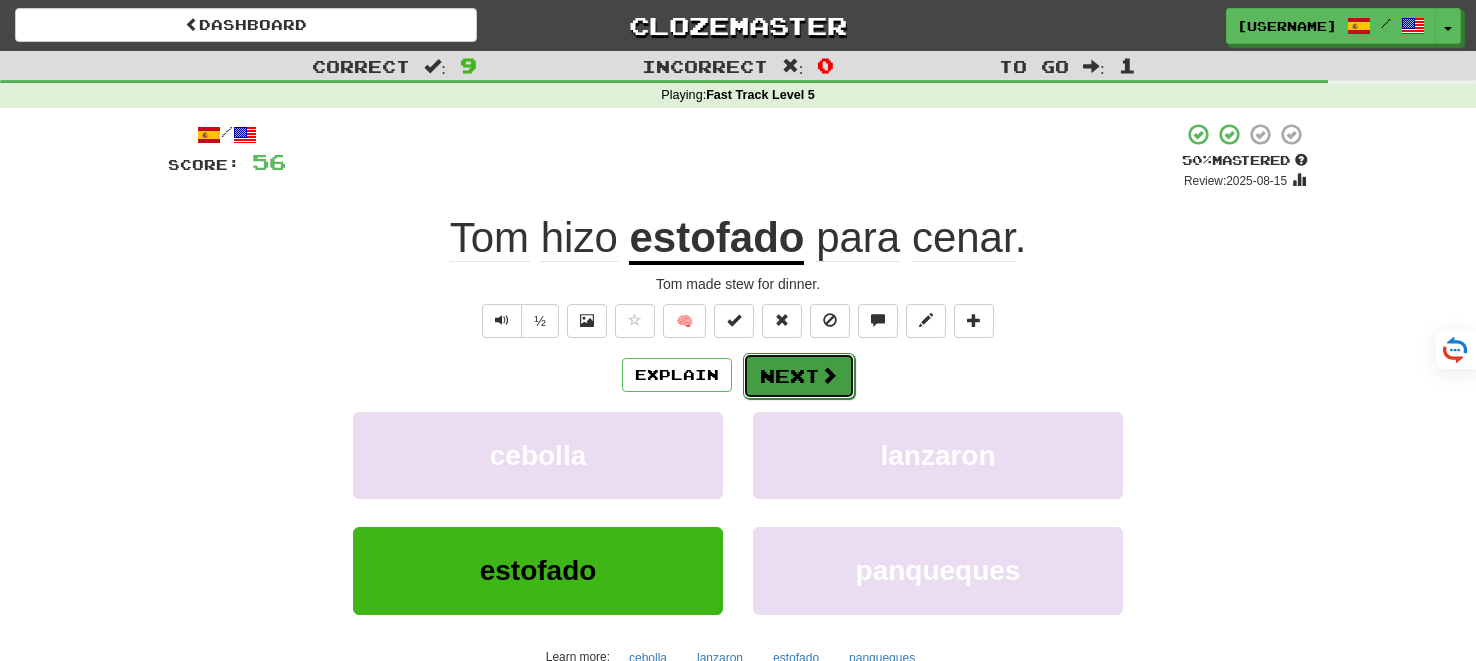 click on "Next" at bounding box center (799, 376) 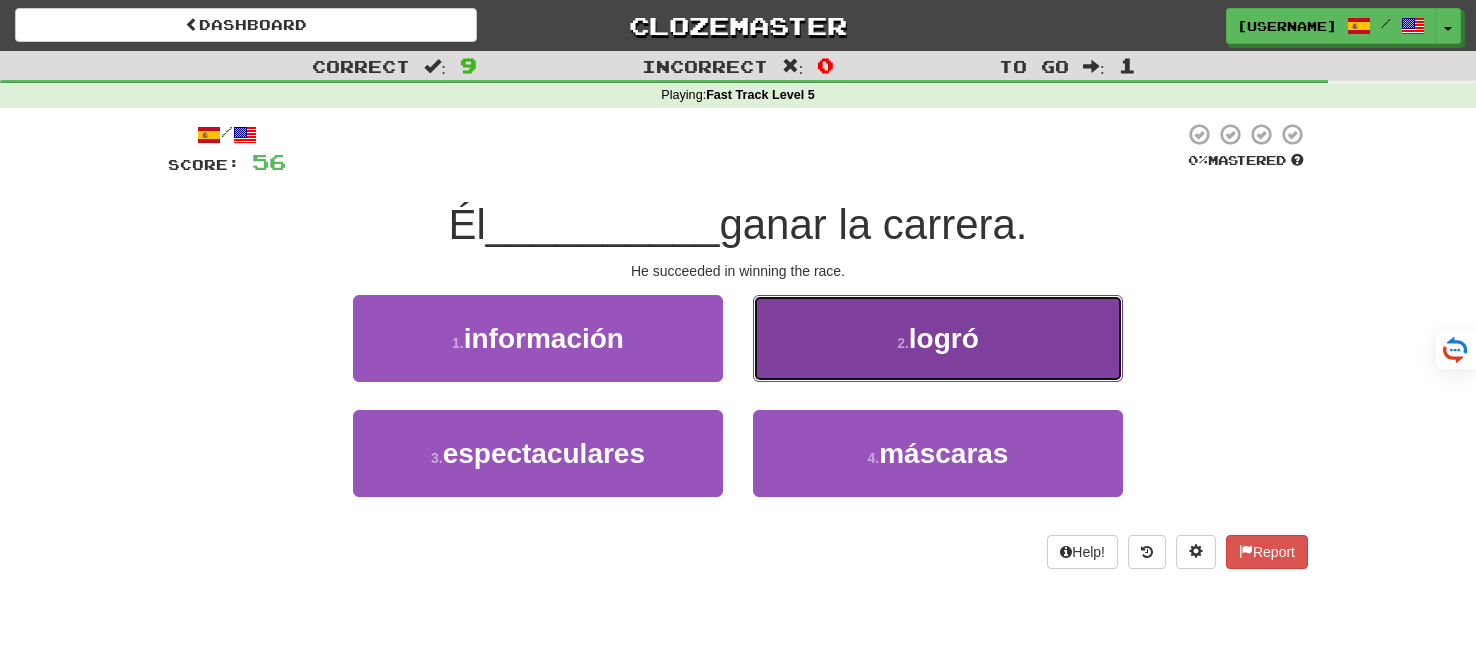 click on "logró" at bounding box center [944, 338] 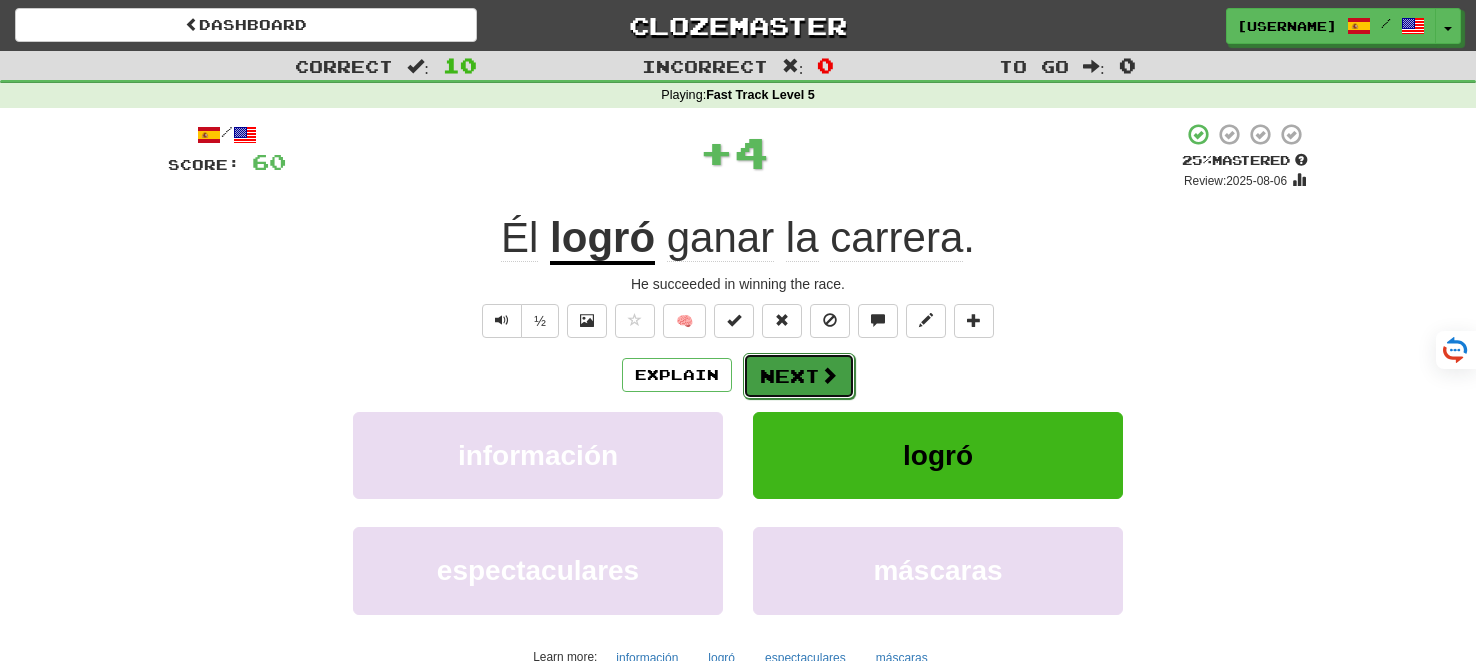 click on "Next" at bounding box center [799, 376] 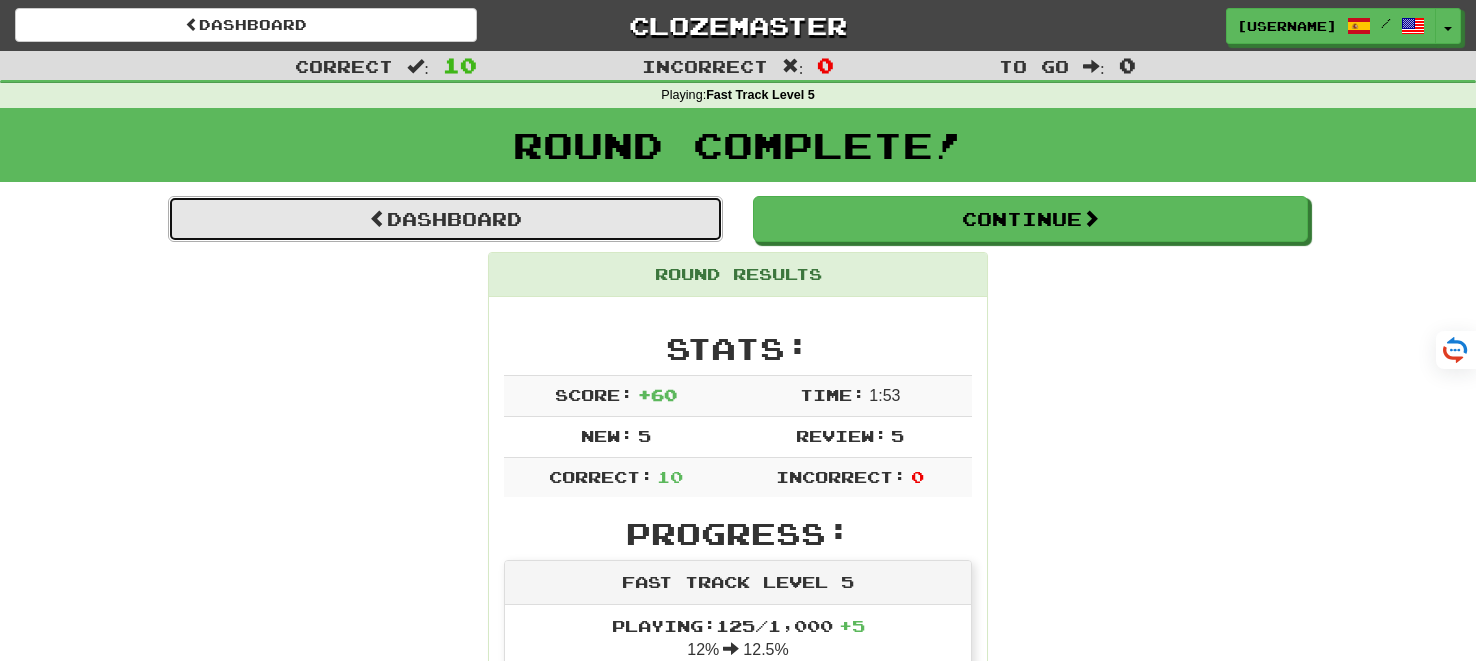 click on "Dashboard" at bounding box center [445, 219] 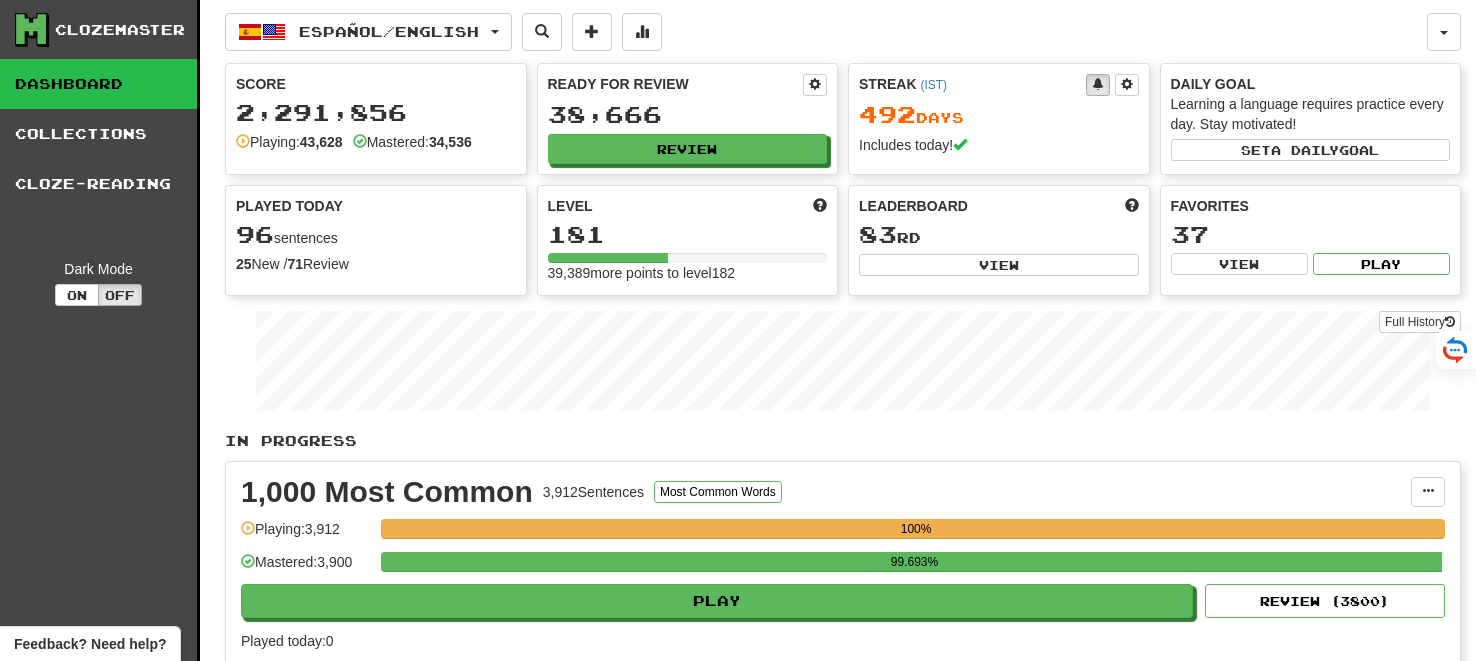 scroll, scrollTop: 0, scrollLeft: 0, axis: both 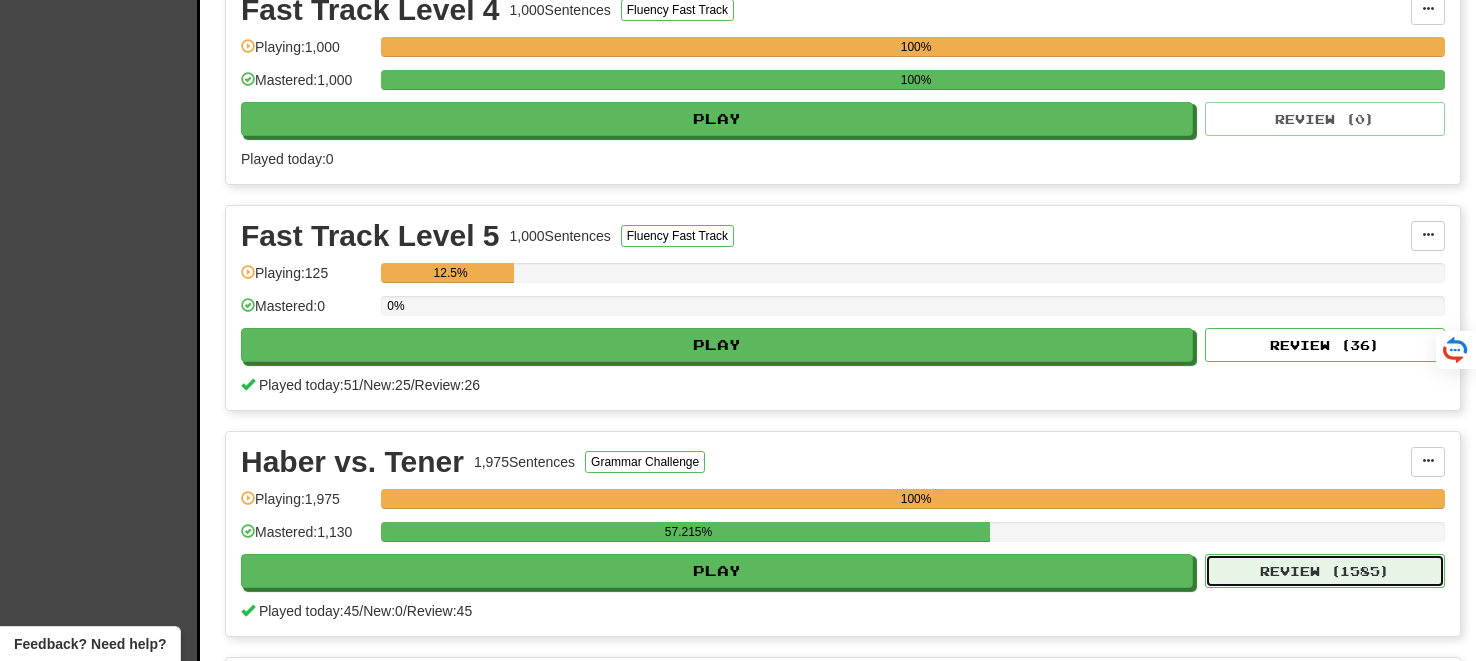 click on "Review ( 1585 )" at bounding box center [1325, 571] 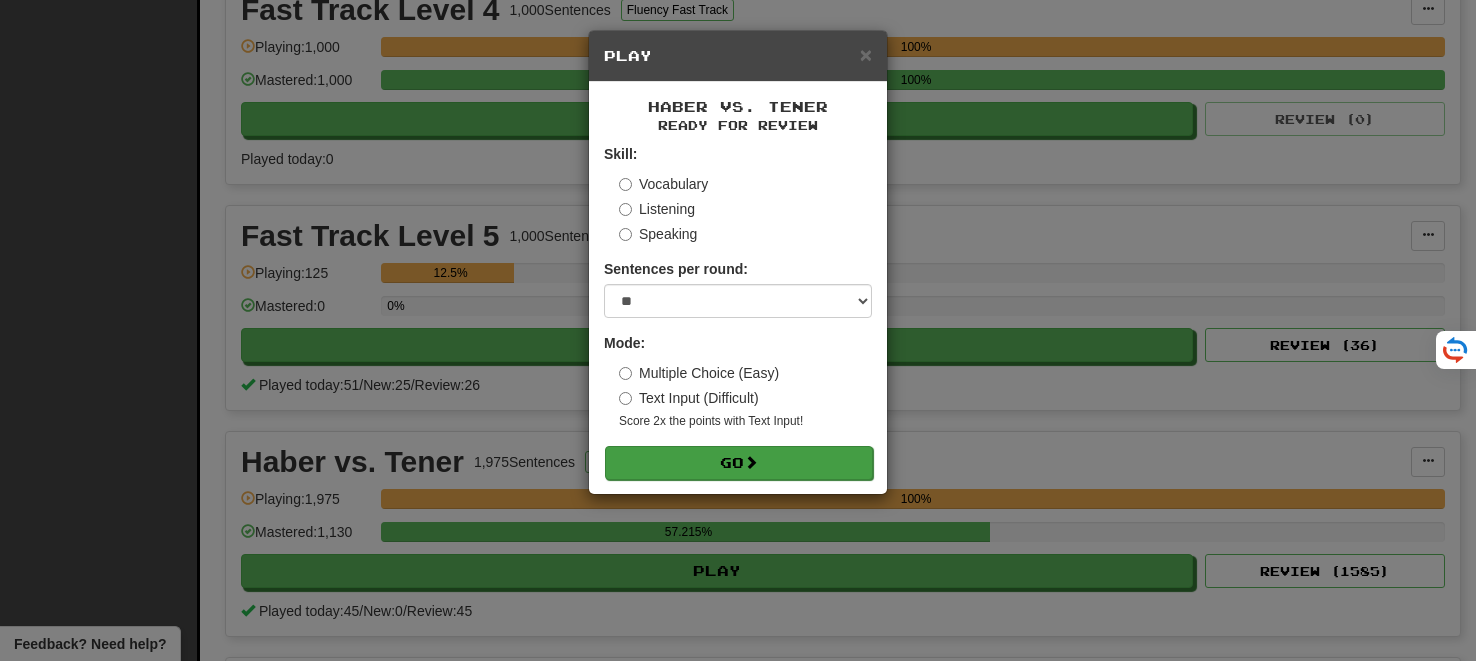 click on "Skill: Vocabulary Listening Speaking Sentences per round: * ** ** ** ** ** *** ******** Mode: Multiple Choice (Easy) Text Input (Difficult) Score 2x the points with Text Input ! Go" at bounding box center [738, 311] 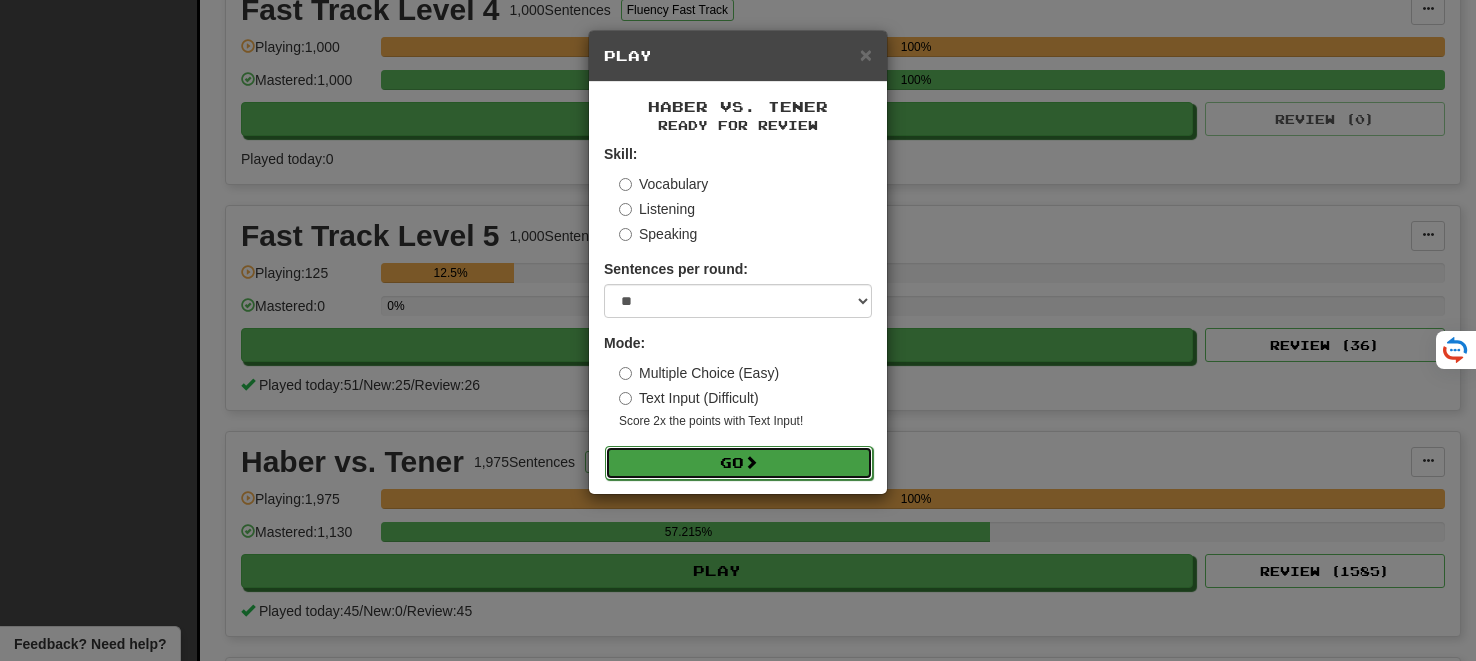 click on "Go" at bounding box center (739, 463) 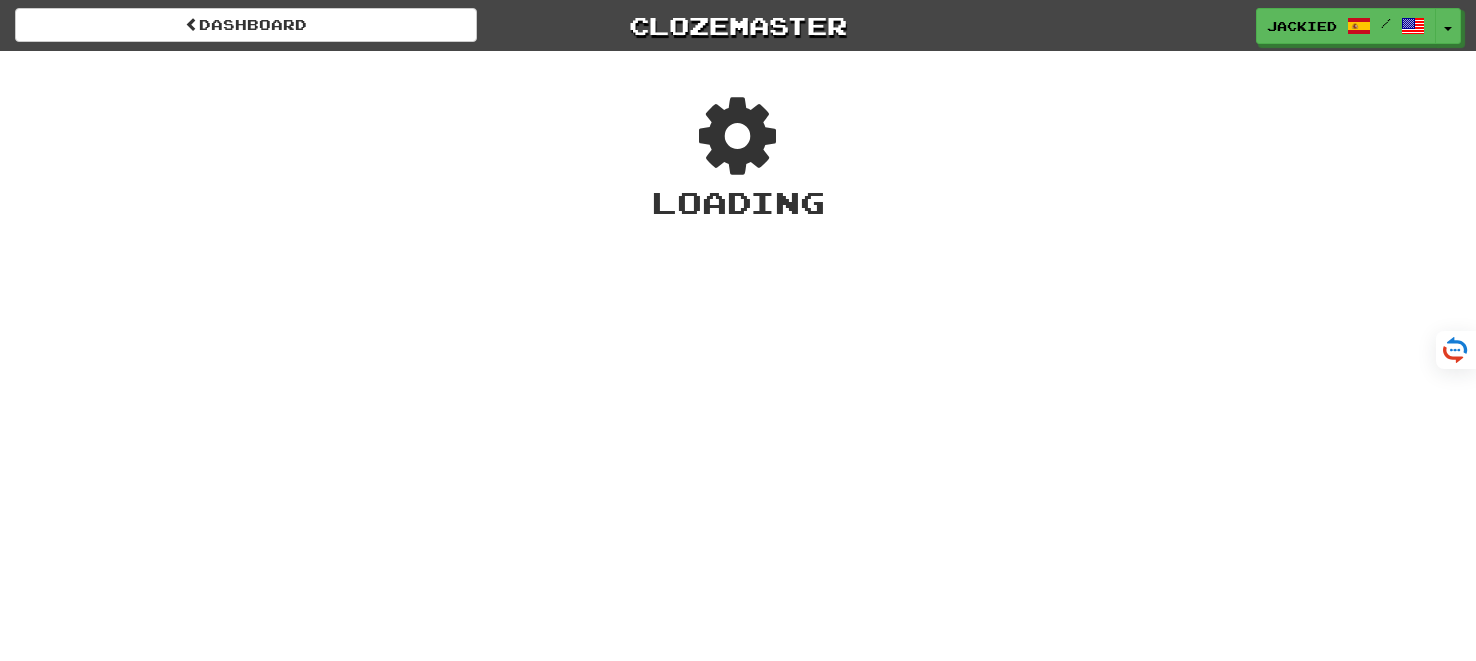 scroll, scrollTop: 0, scrollLeft: 0, axis: both 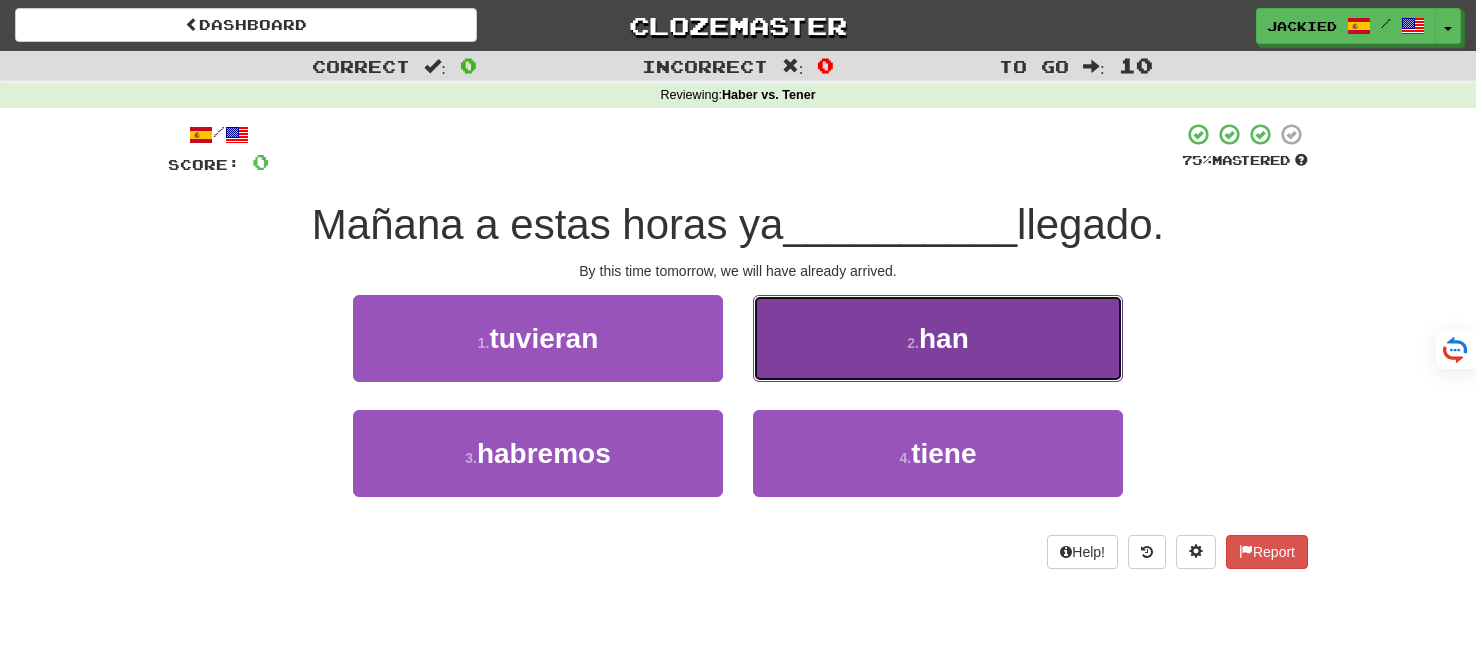 click on "2 .  han" at bounding box center (938, 338) 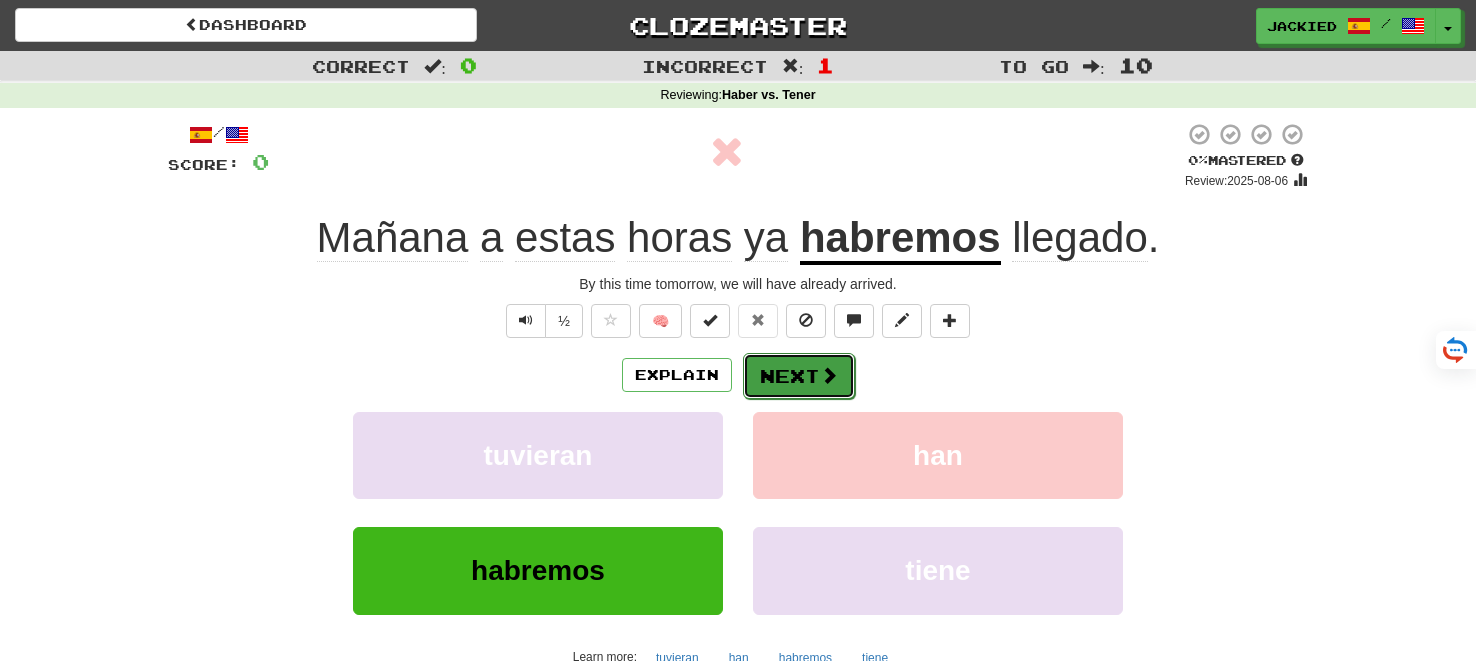 click on "Next" at bounding box center [799, 376] 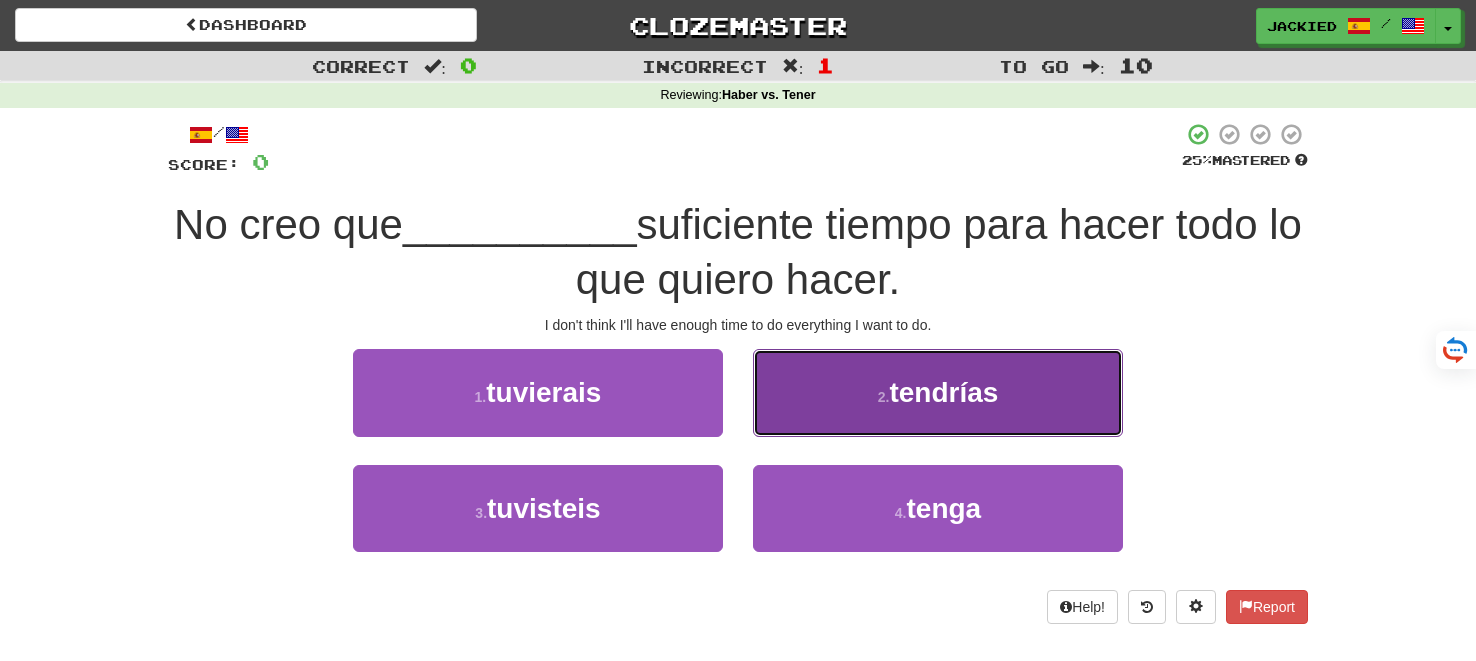 click on "2 .  tendrías" at bounding box center (938, 392) 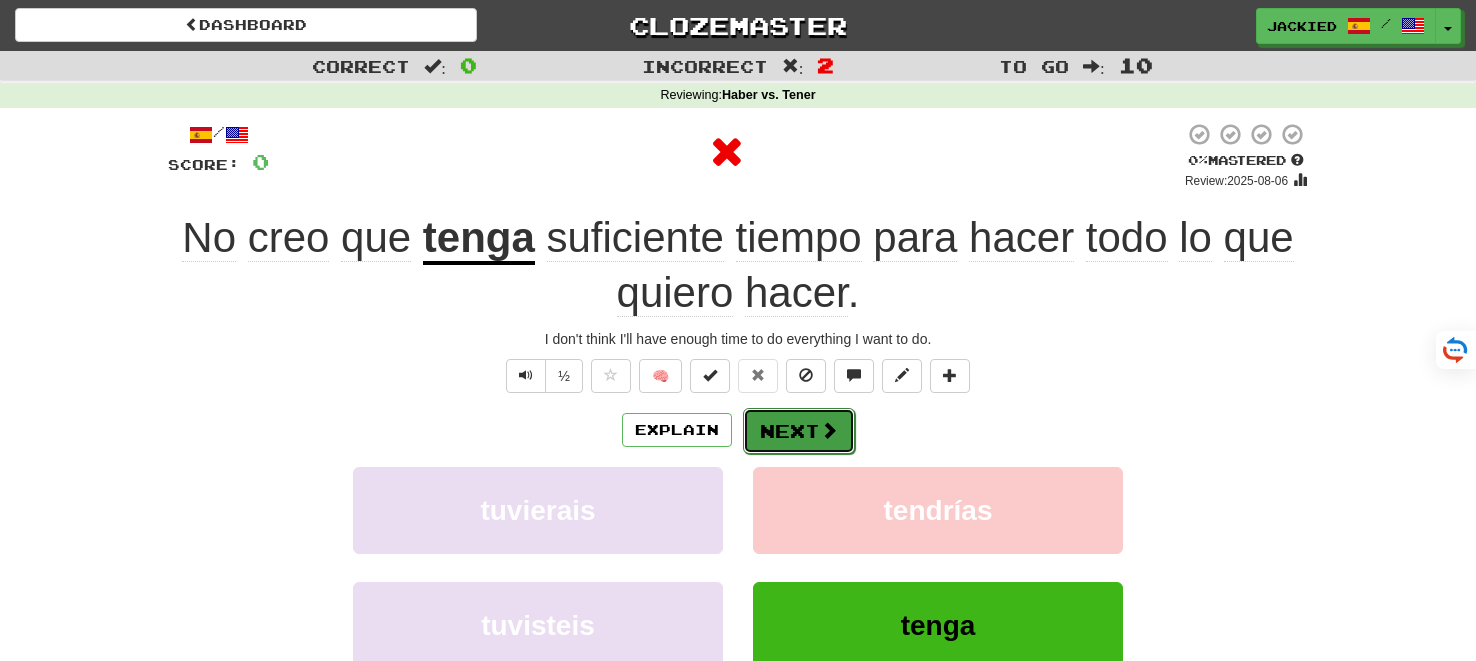 click on "Next" at bounding box center [799, 431] 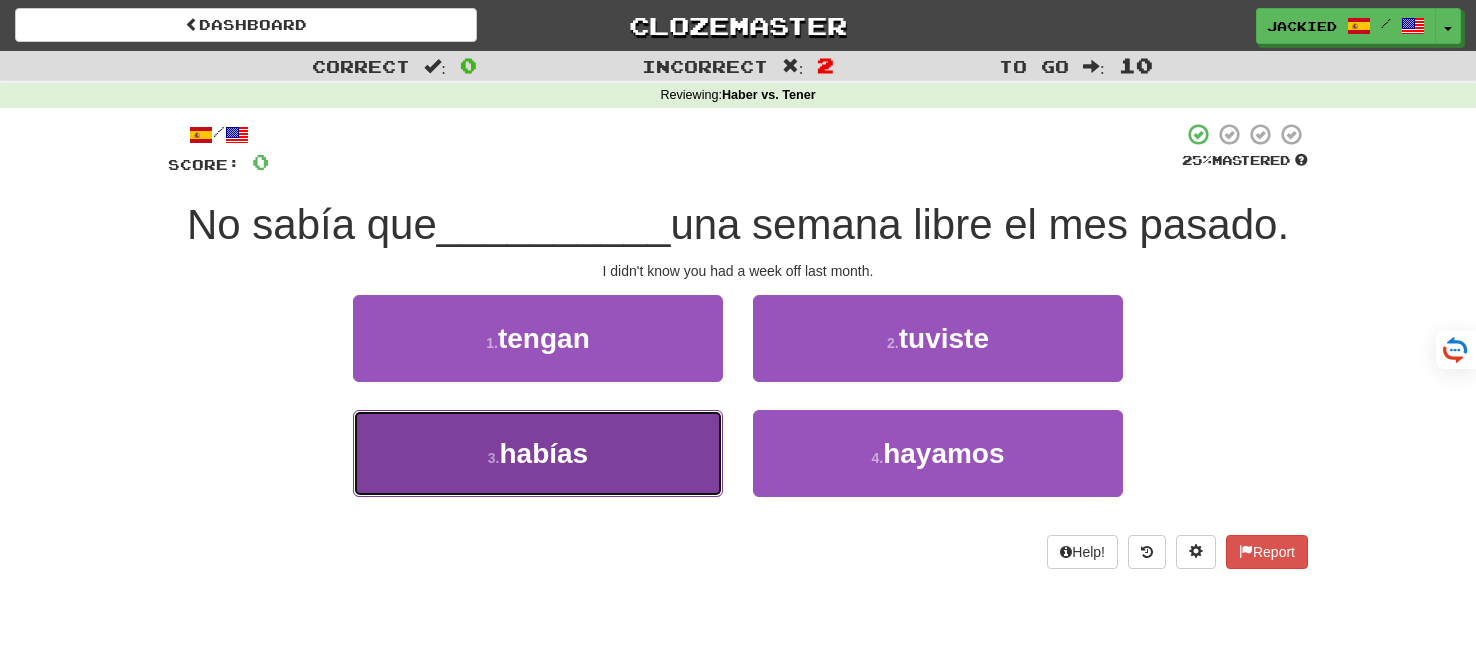 click on "3 .  habías" at bounding box center [538, 453] 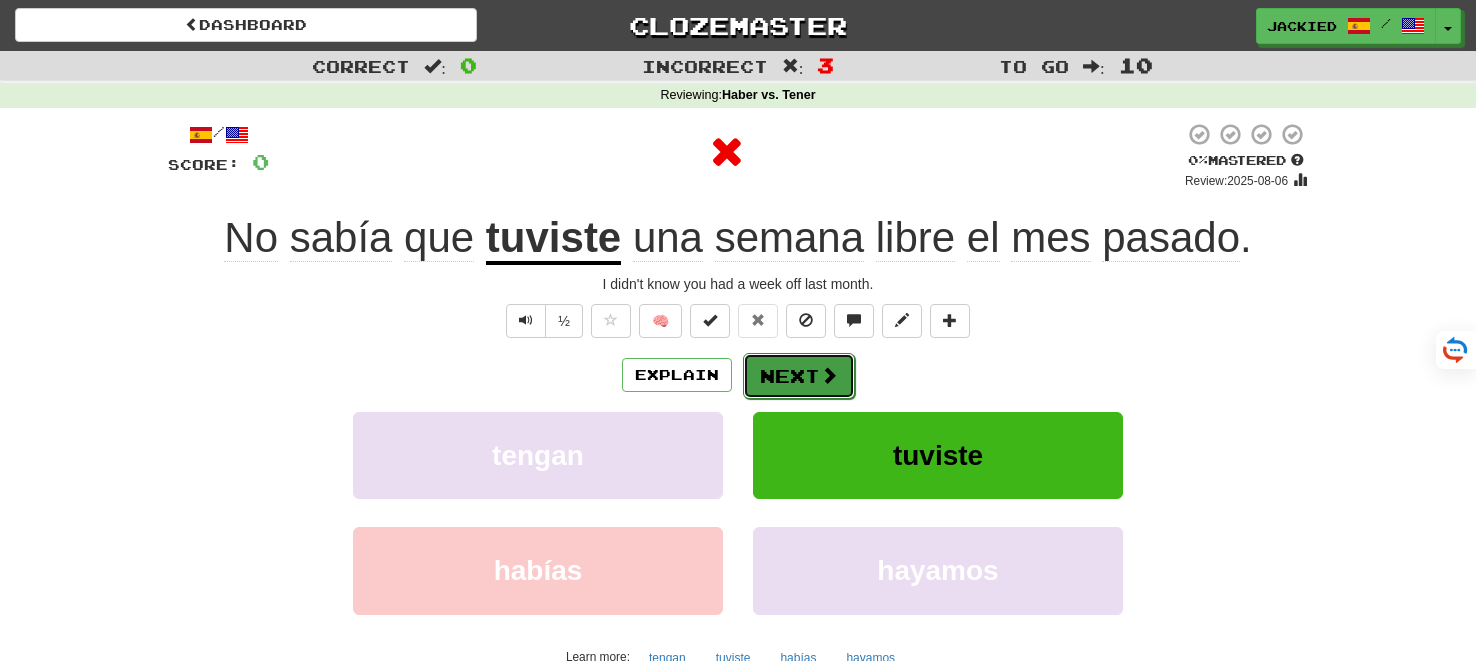 click on "Next" at bounding box center (799, 376) 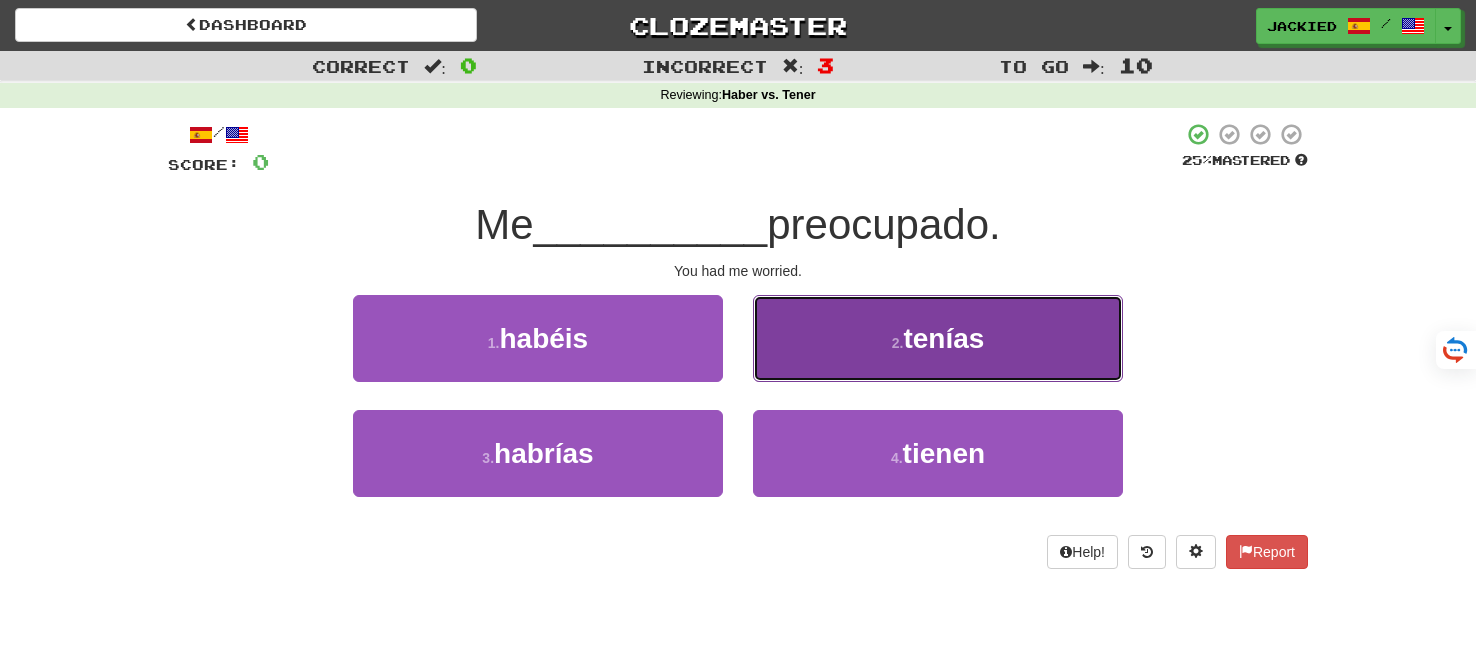 click on "2 .  tenías" at bounding box center (938, 338) 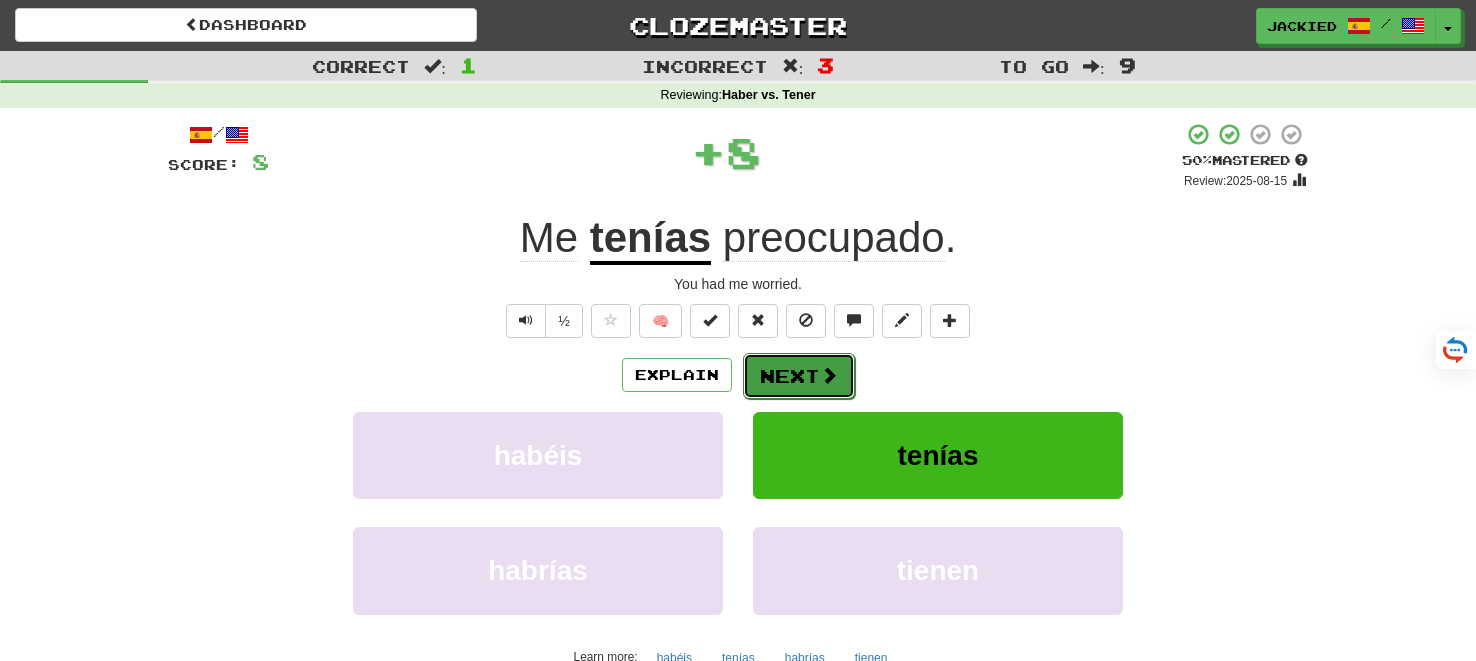 click on "Next" at bounding box center (799, 376) 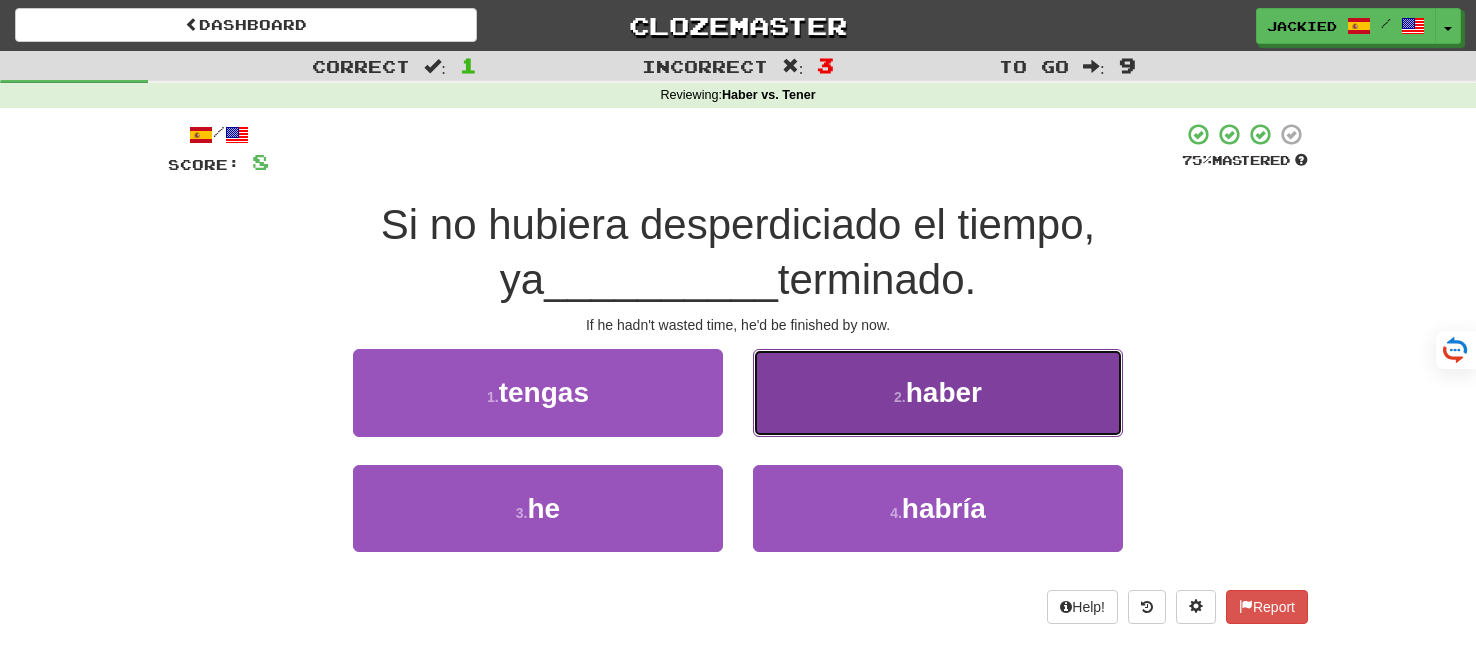 click on "2 .  haber" at bounding box center [938, 392] 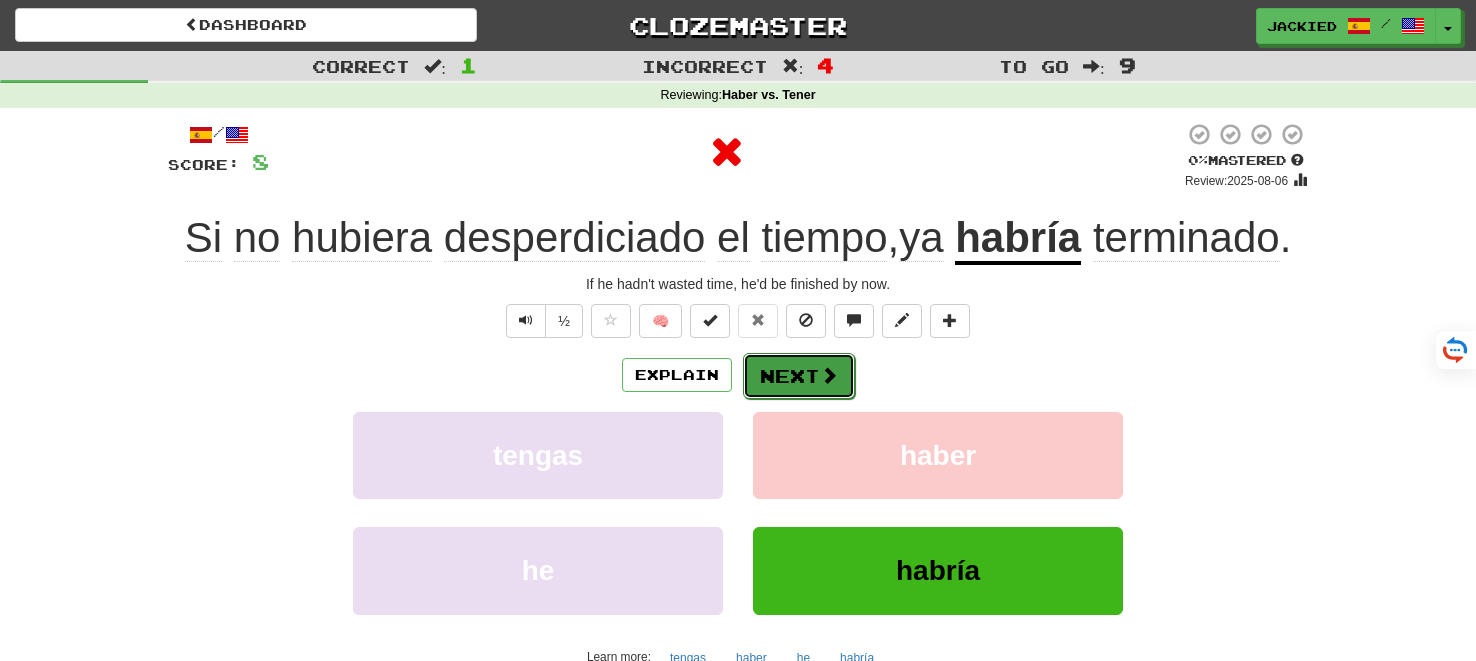 click on "Next" at bounding box center [799, 376] 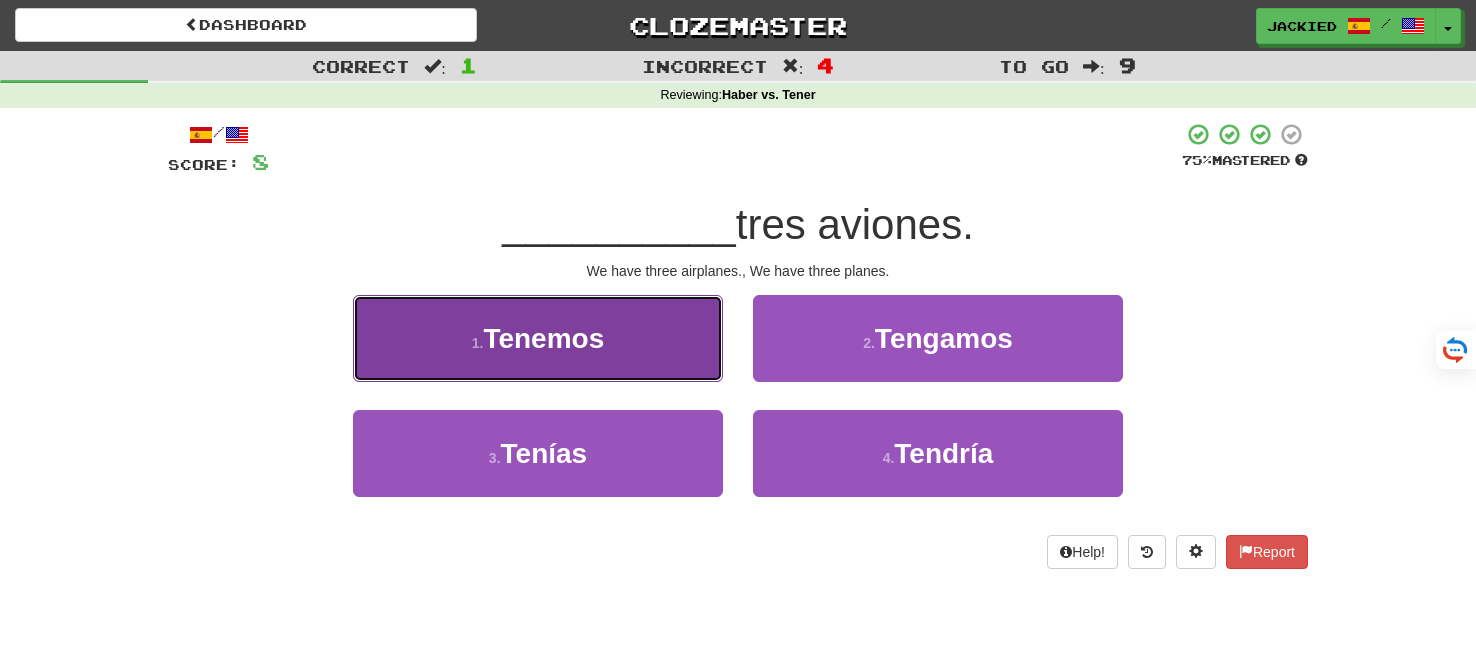 click on "1 .  Tenemos" at bounding box center [538, 338] 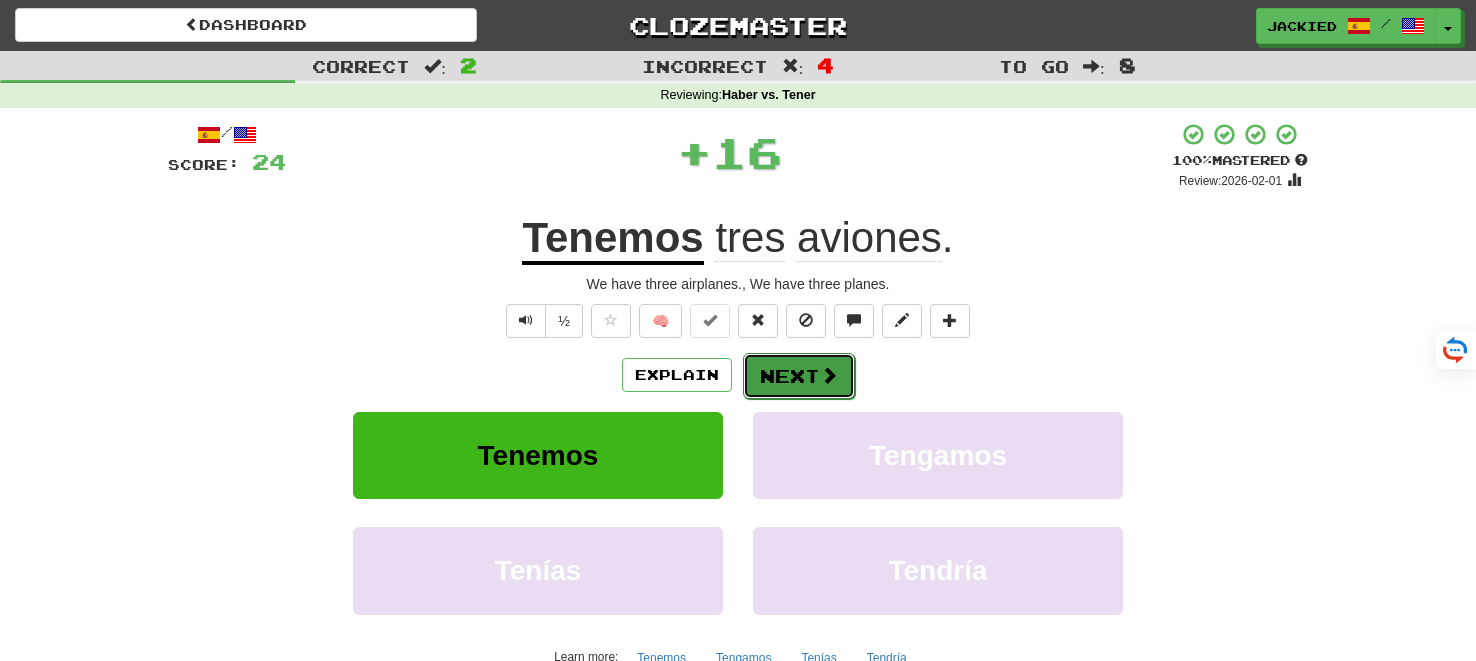 click on "Next" at bounding box center [799, 376] 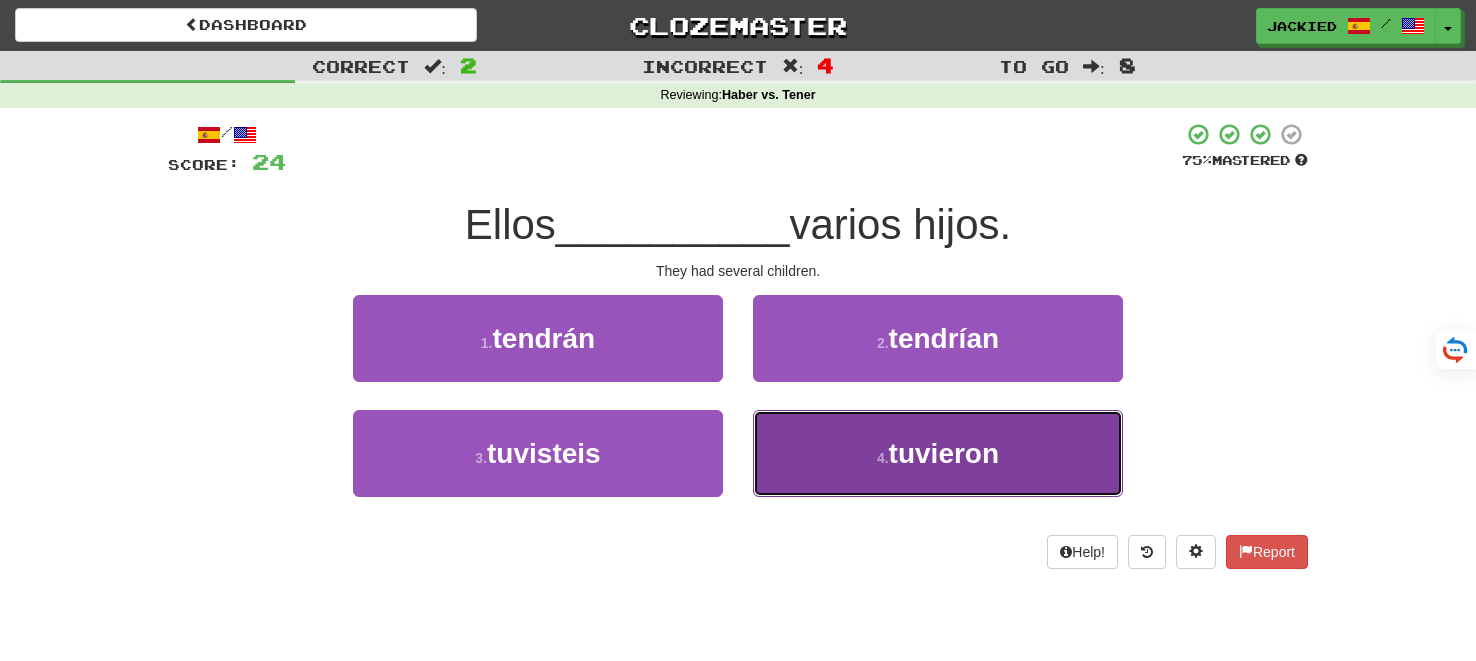 click on "4 .  tuvieron" at bounding box center (938, 453) 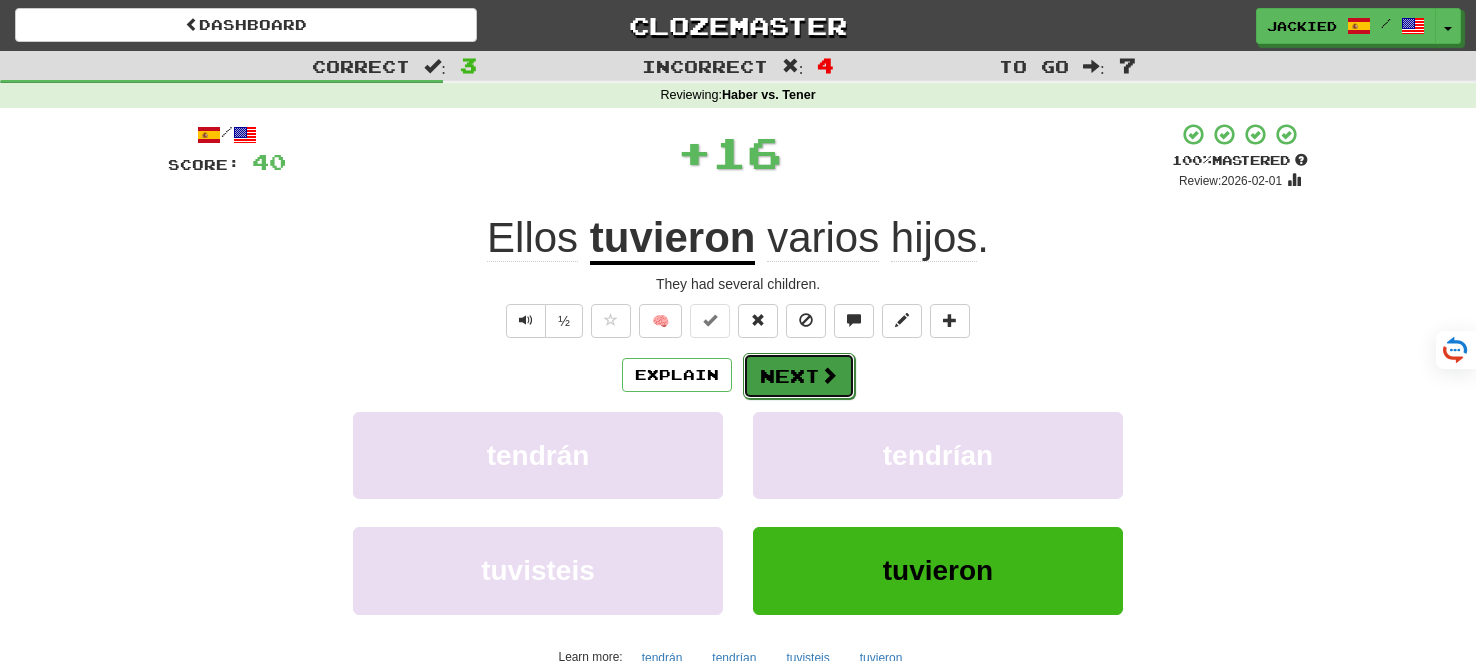 click on "Next" at bounding box center (799, 376) 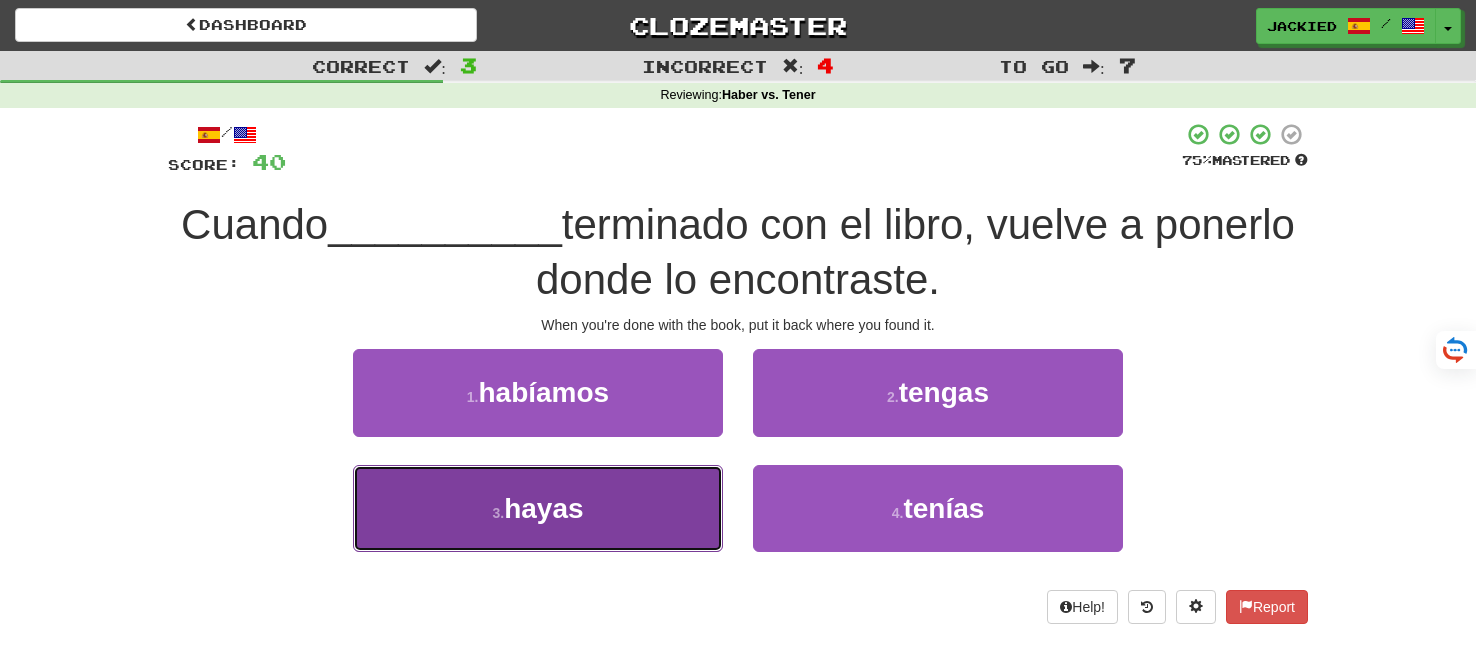 click on "3 .  hayas" at bounding box center (538, 508) 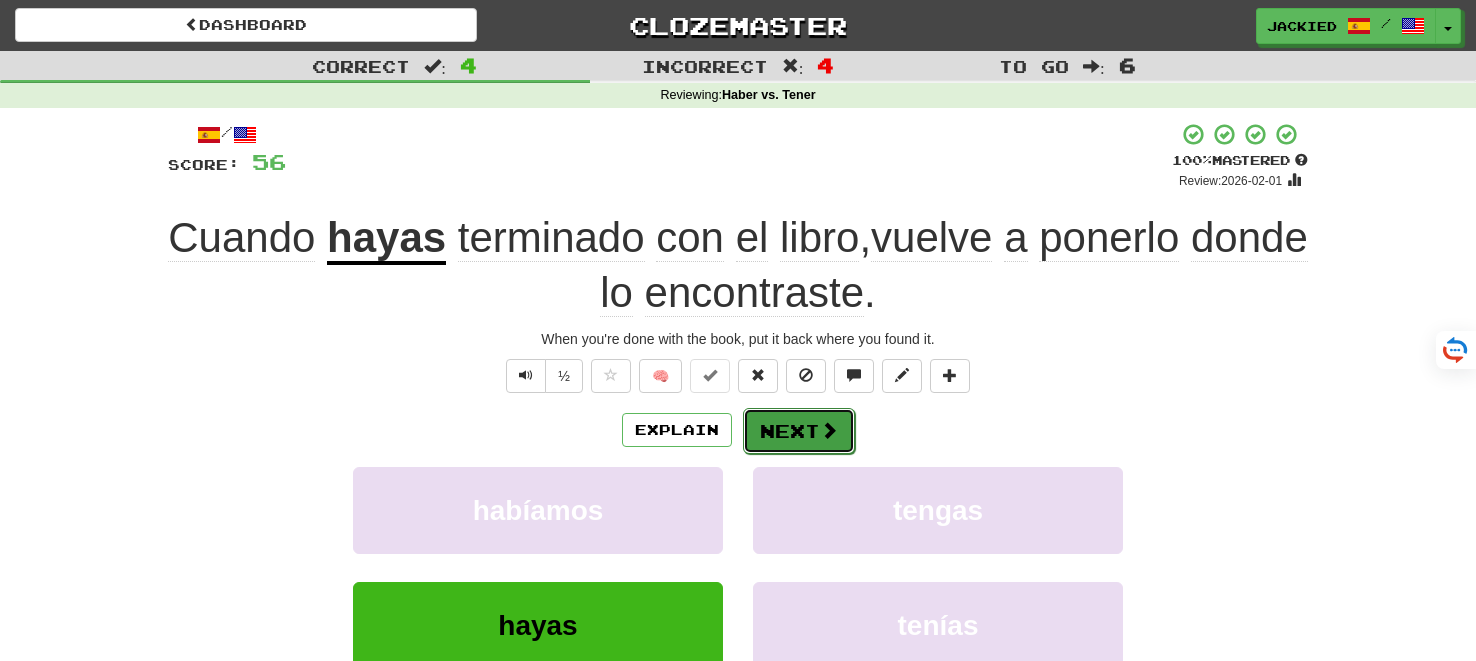 click on "Next" at bounding box center [799, 431] 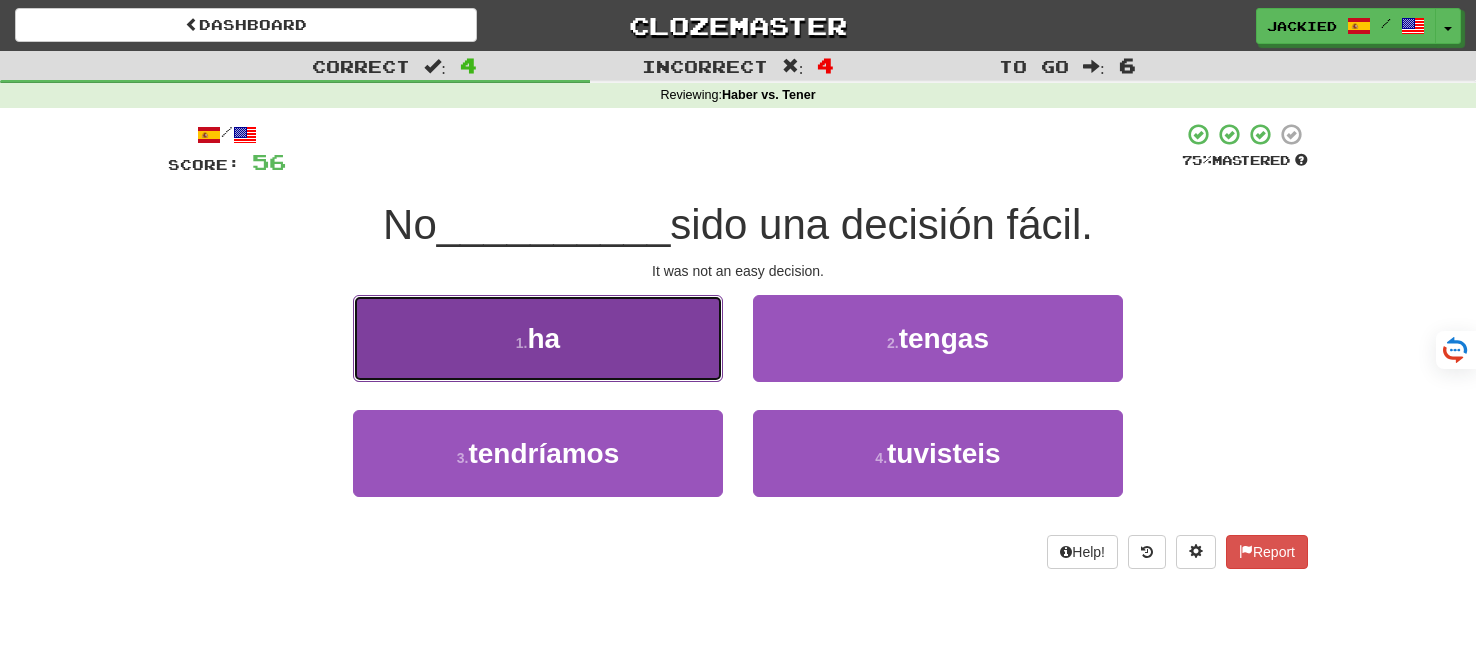 click on "1 .  ha" at bounding box center (538, 338) 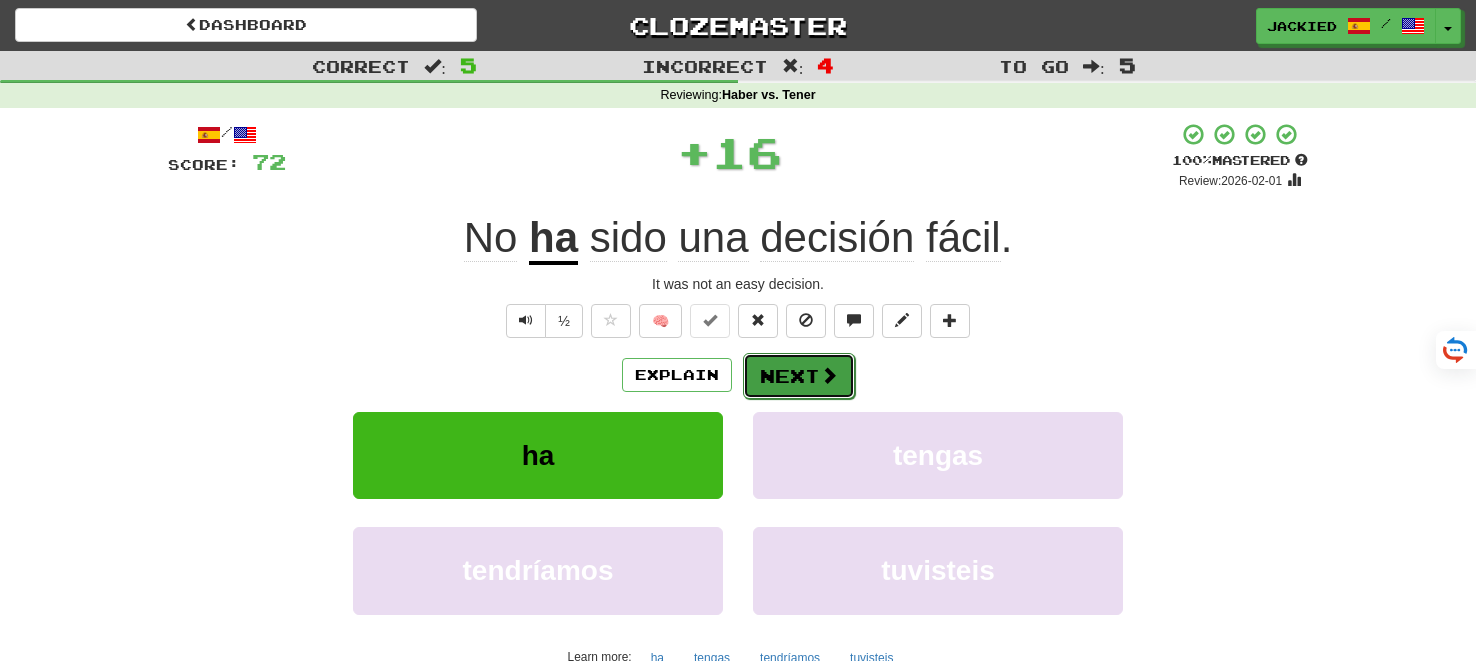 click on "Next" at bounding box center (799, 376) 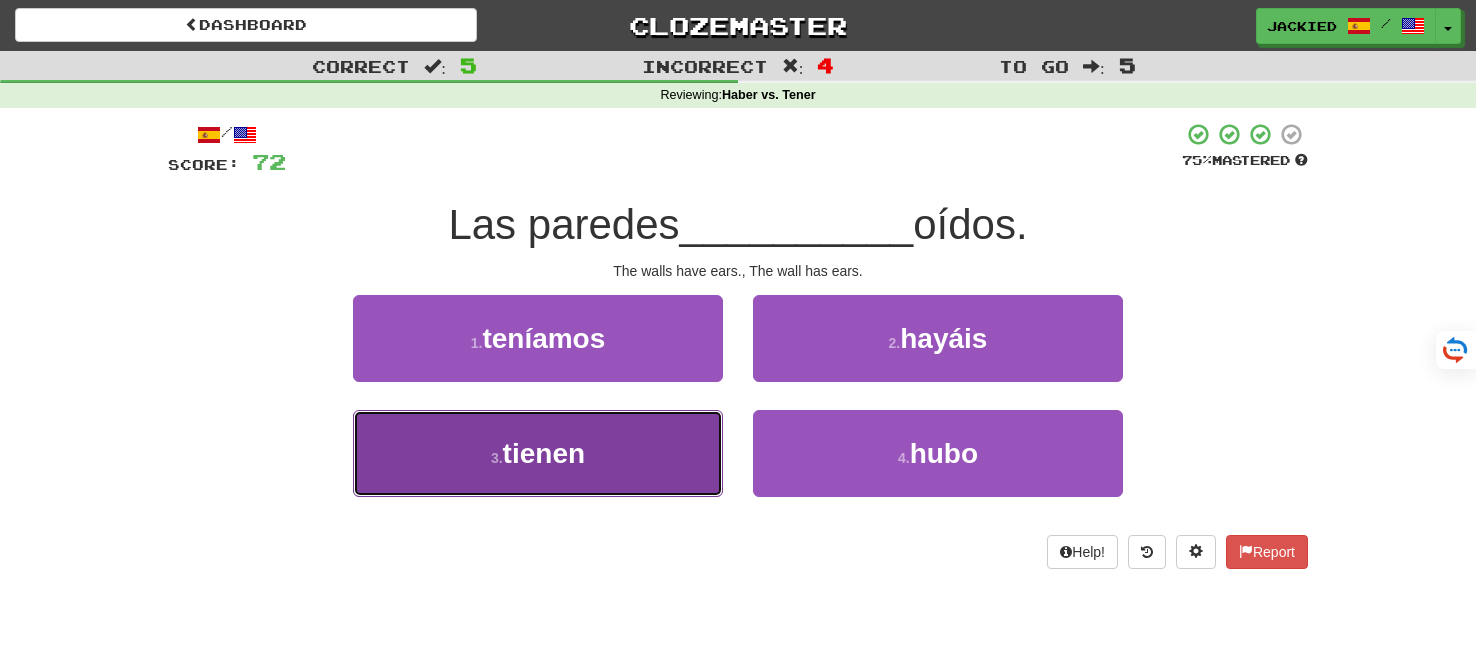 click on "3 .  tienen" at bounding box center [538, 453] 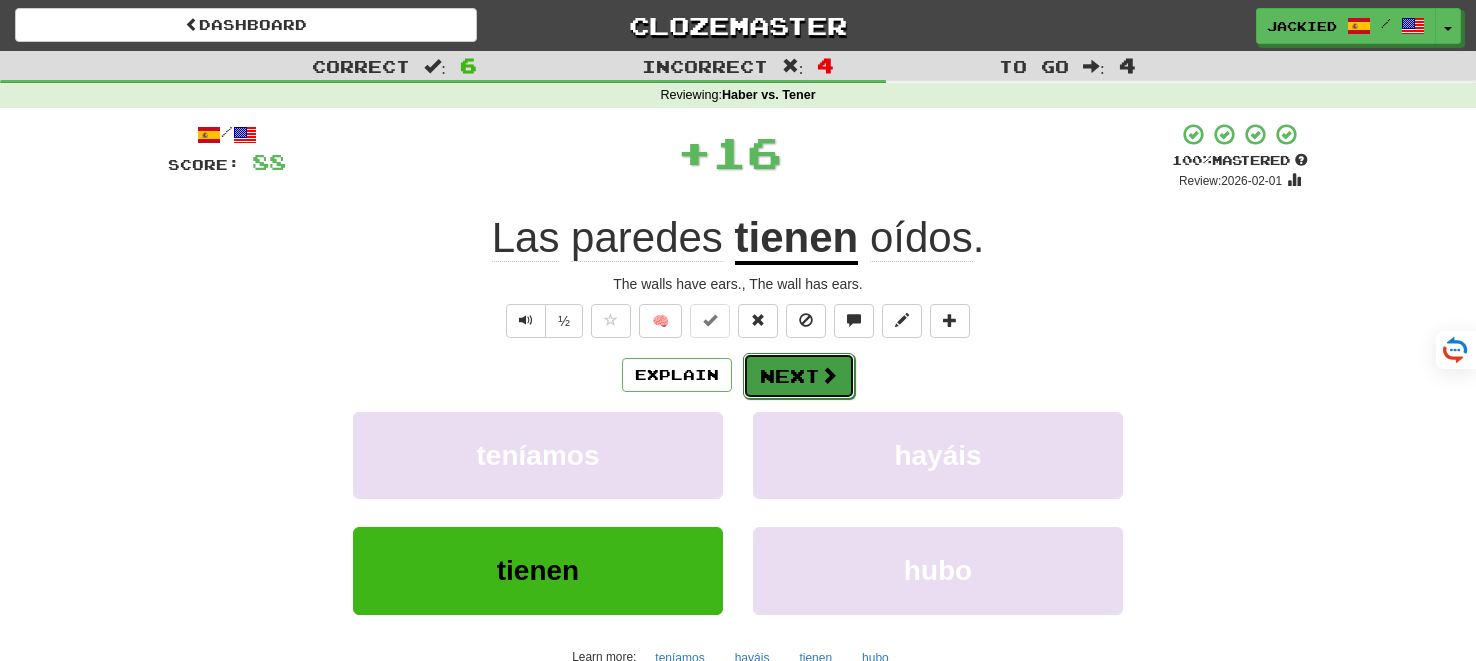 click on "Next" at bounding box center [799, 376] 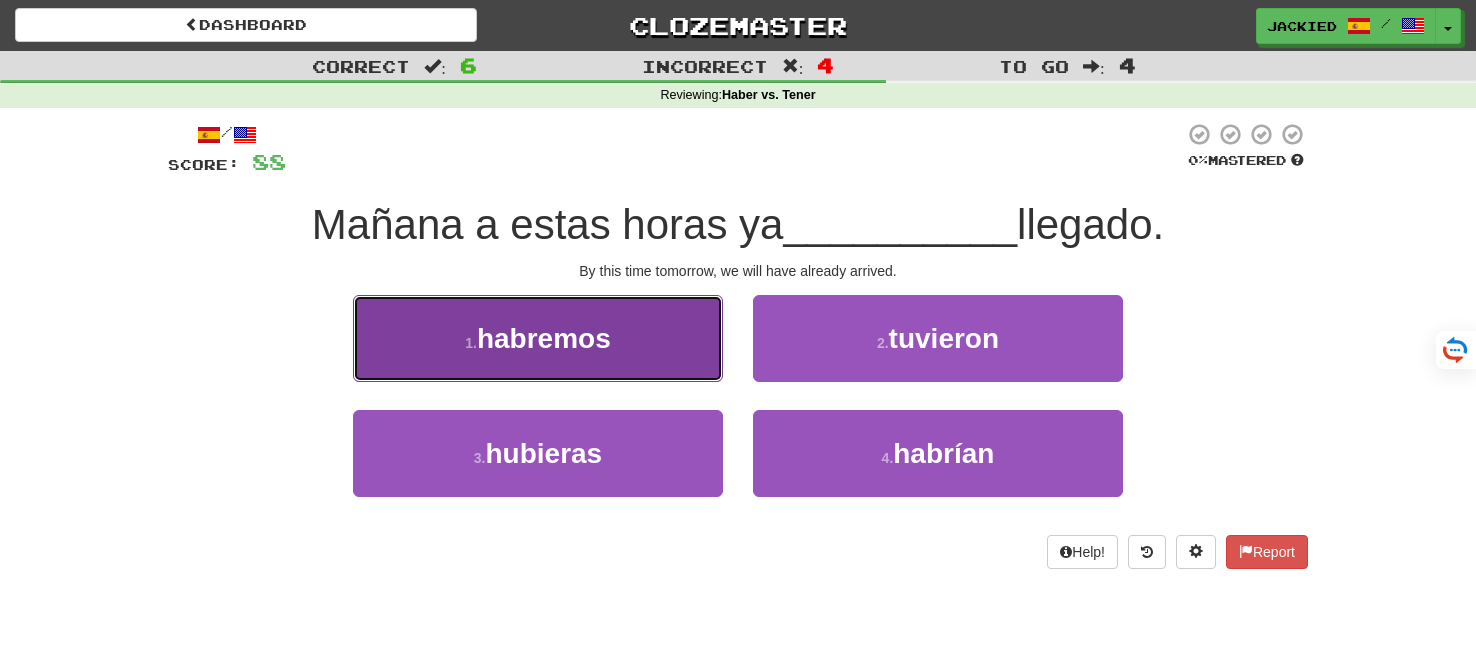 click on "habremos" at bounding box center [544, 338] 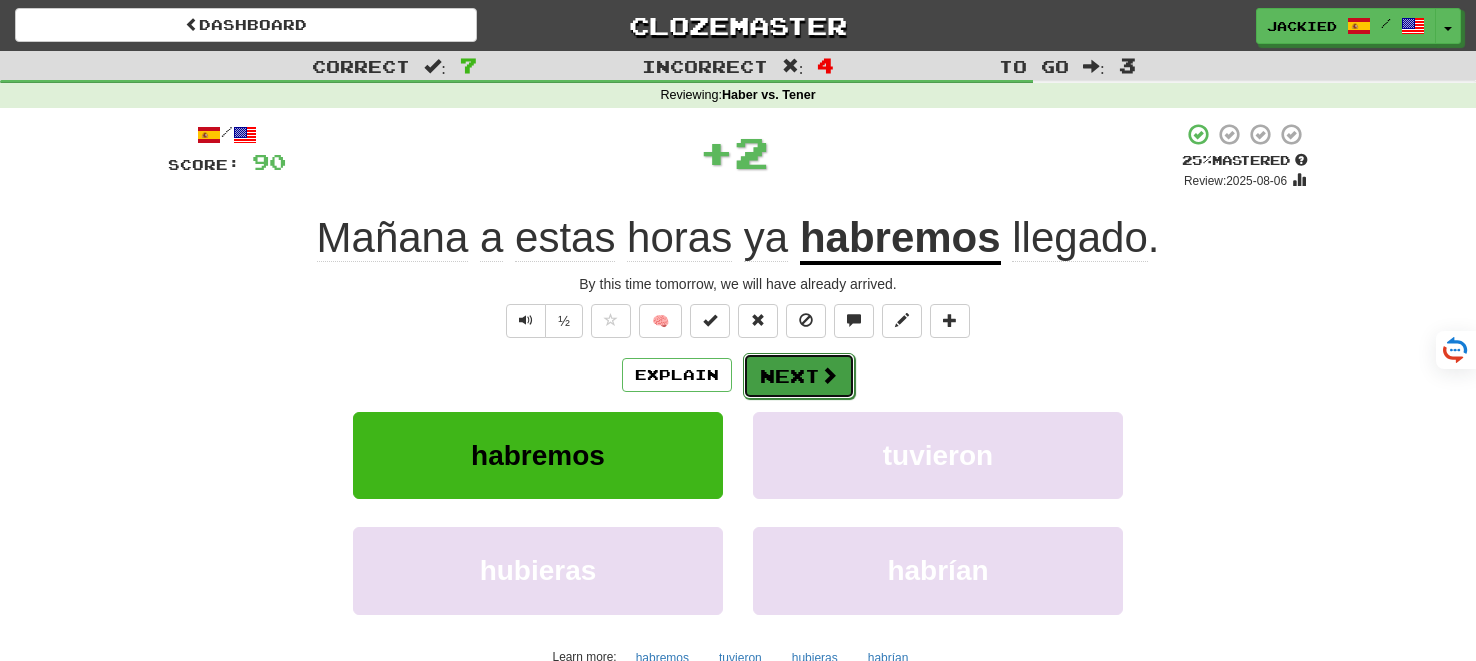 click on "Next" at bounding box center [799, 376] 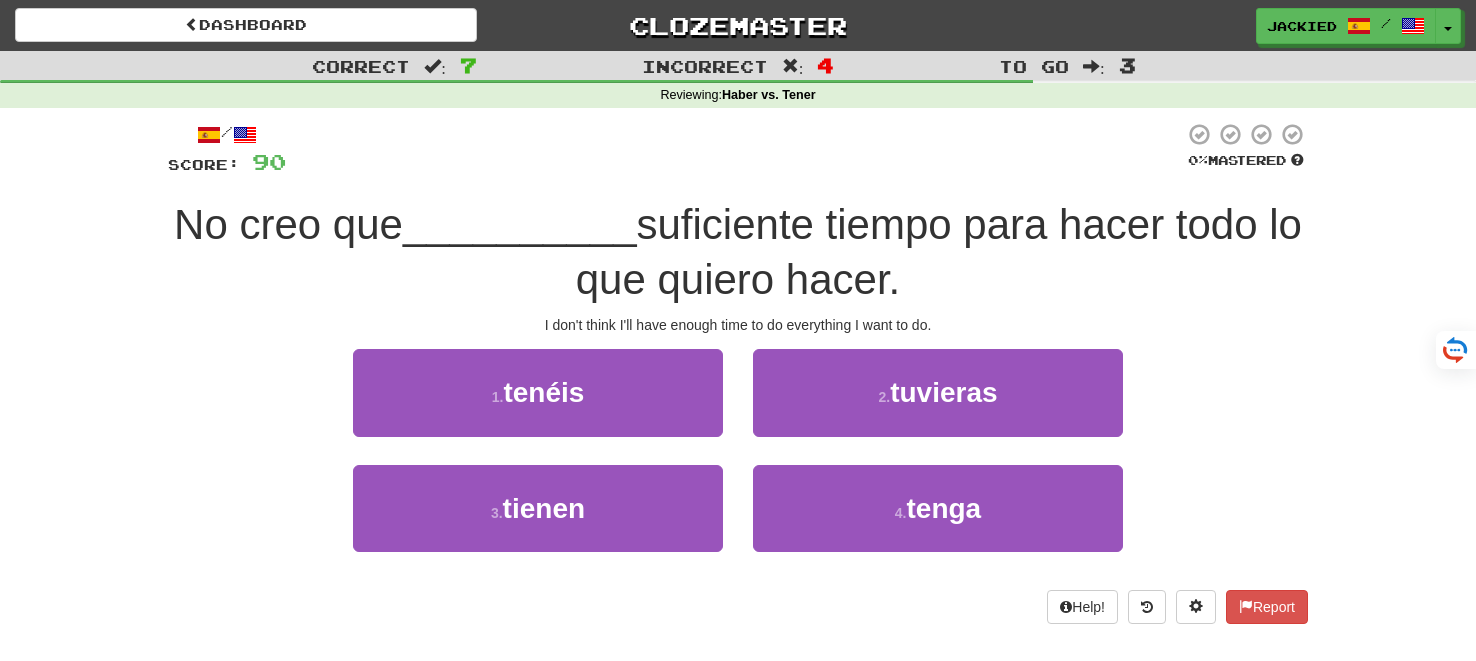 click on "No creo que  __________  suficiente tiempo para hacer todo lo que quiero hacer." at bounding box center (738, 252) 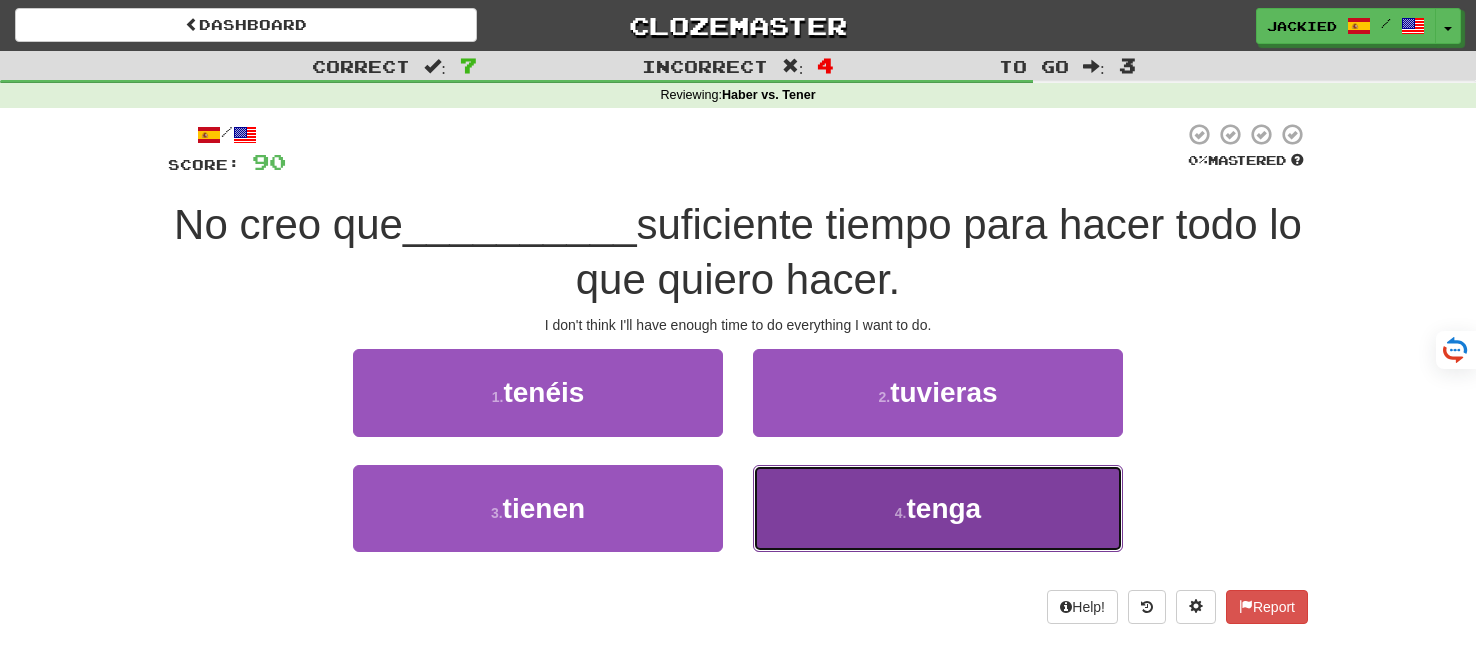 click on "4 .  tenga" at bounding box center [938, 508] 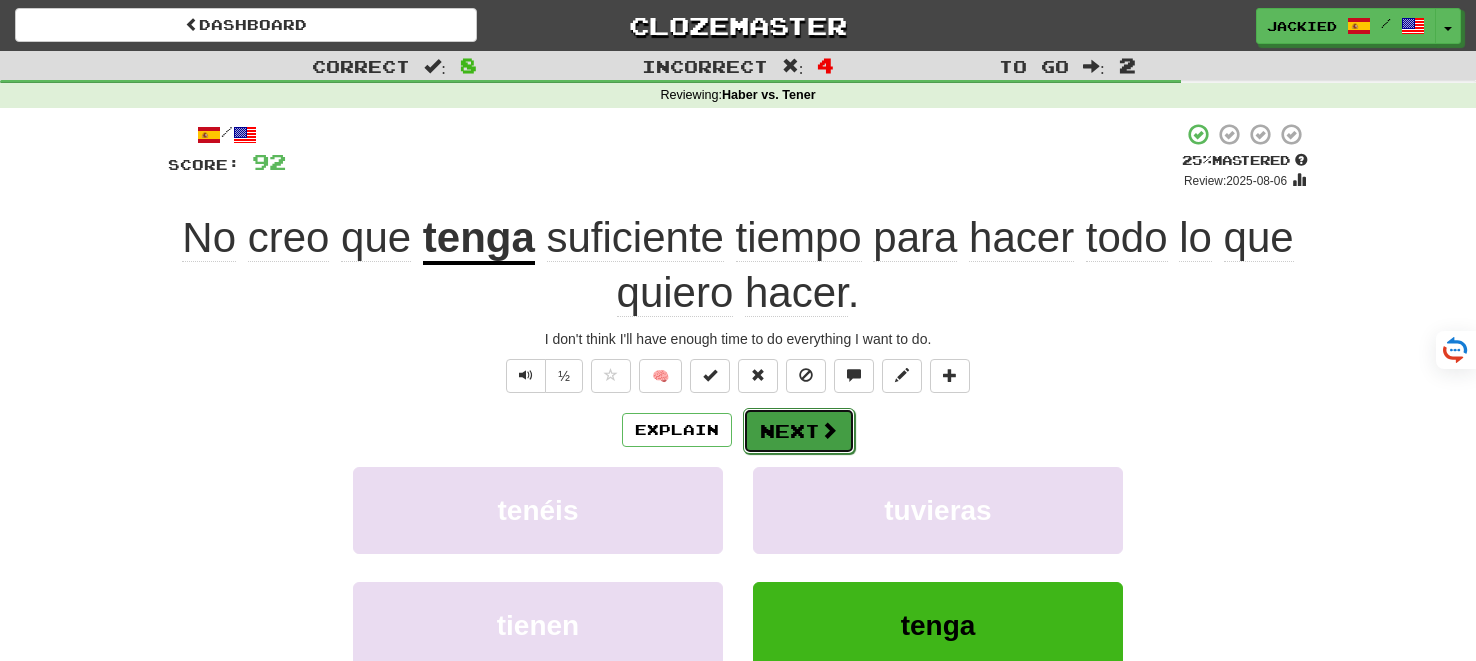 click on "Next" at bounding box center [799, 431] 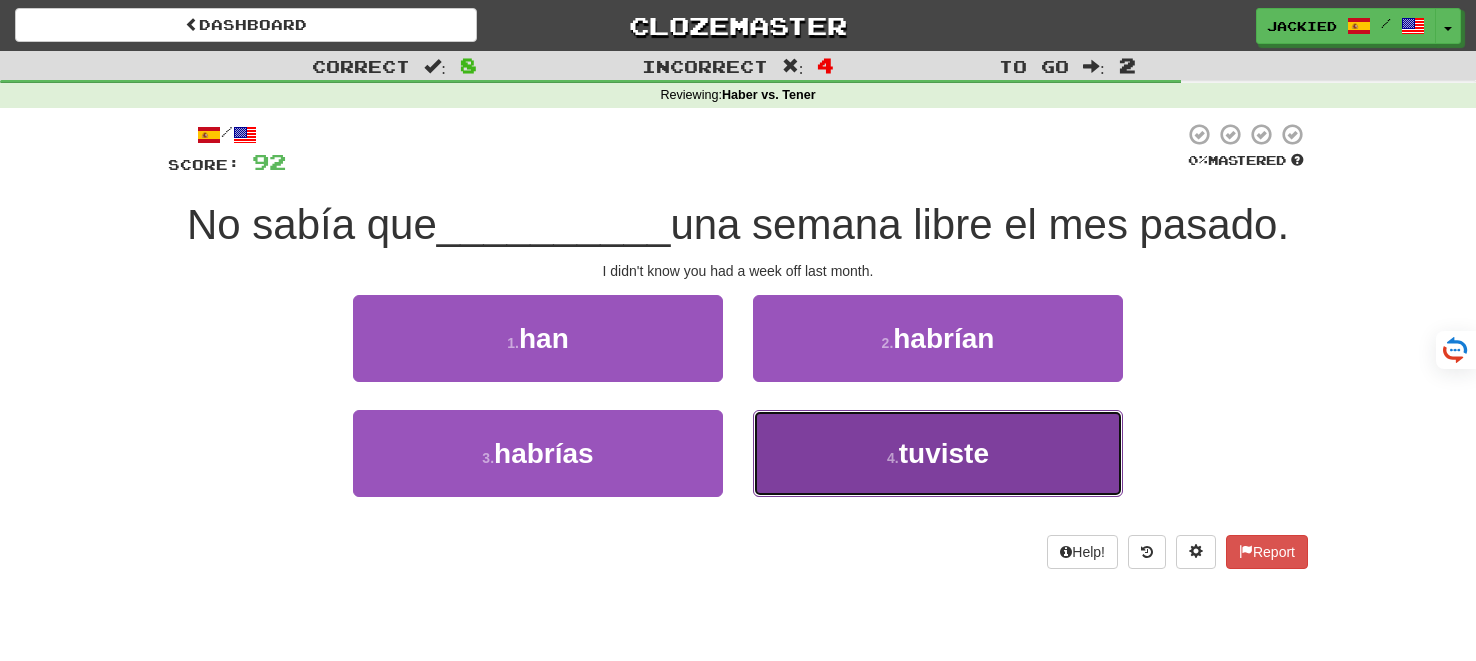 click on "4 .  tuviste" at bounding box center [938, 453] 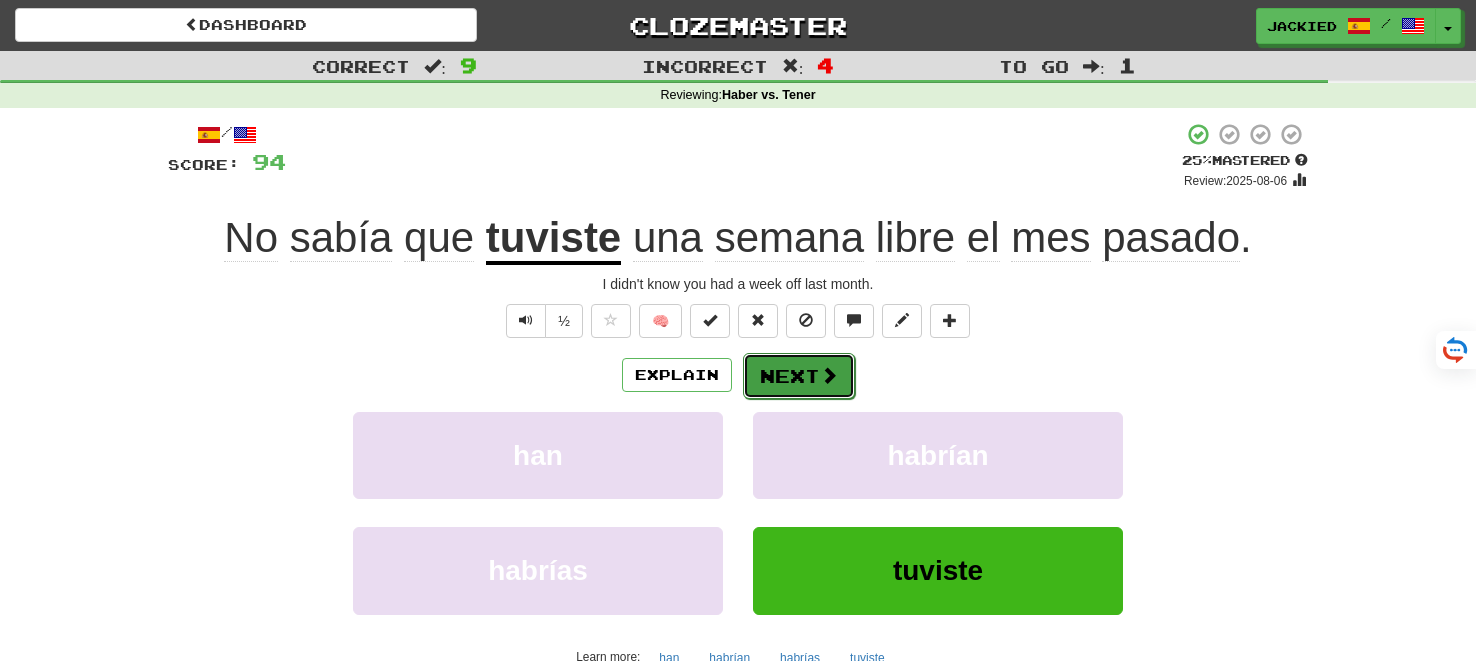 click at bounding box center (829, 375) 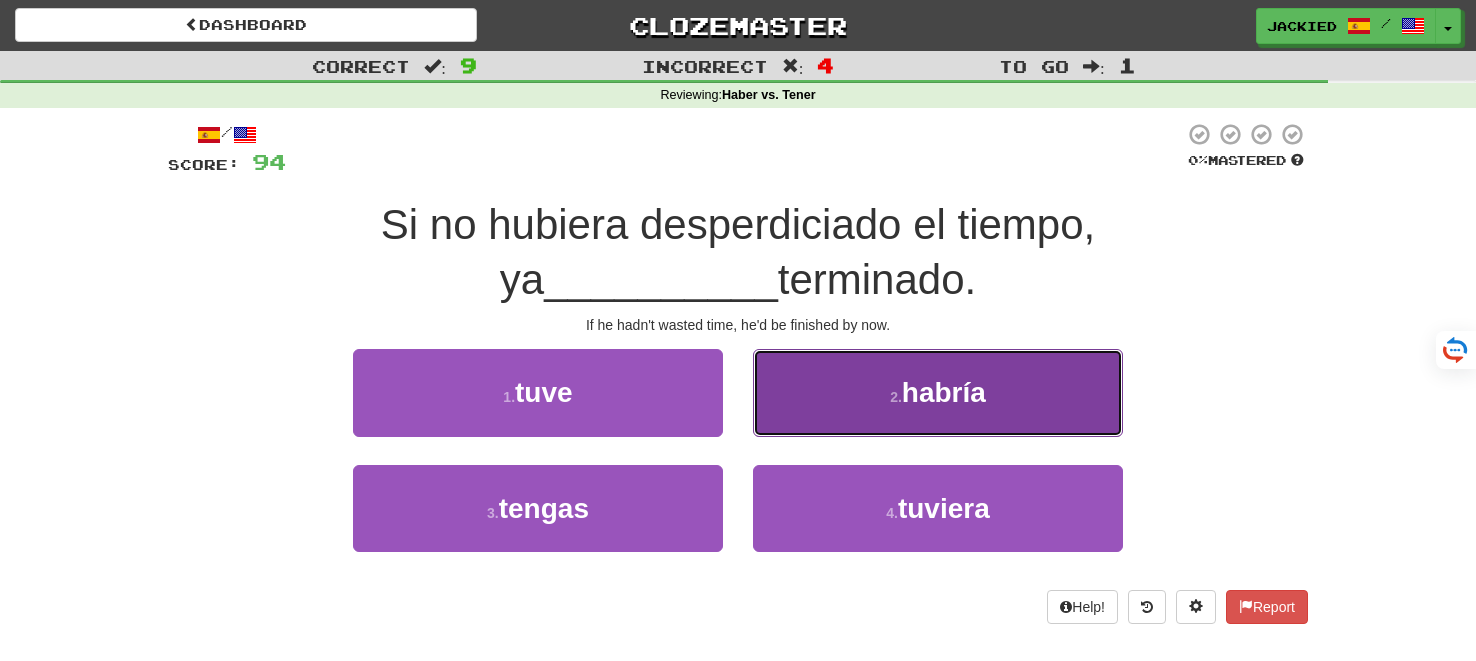 click on "2 .  habría" at bounding box center [938, 392] 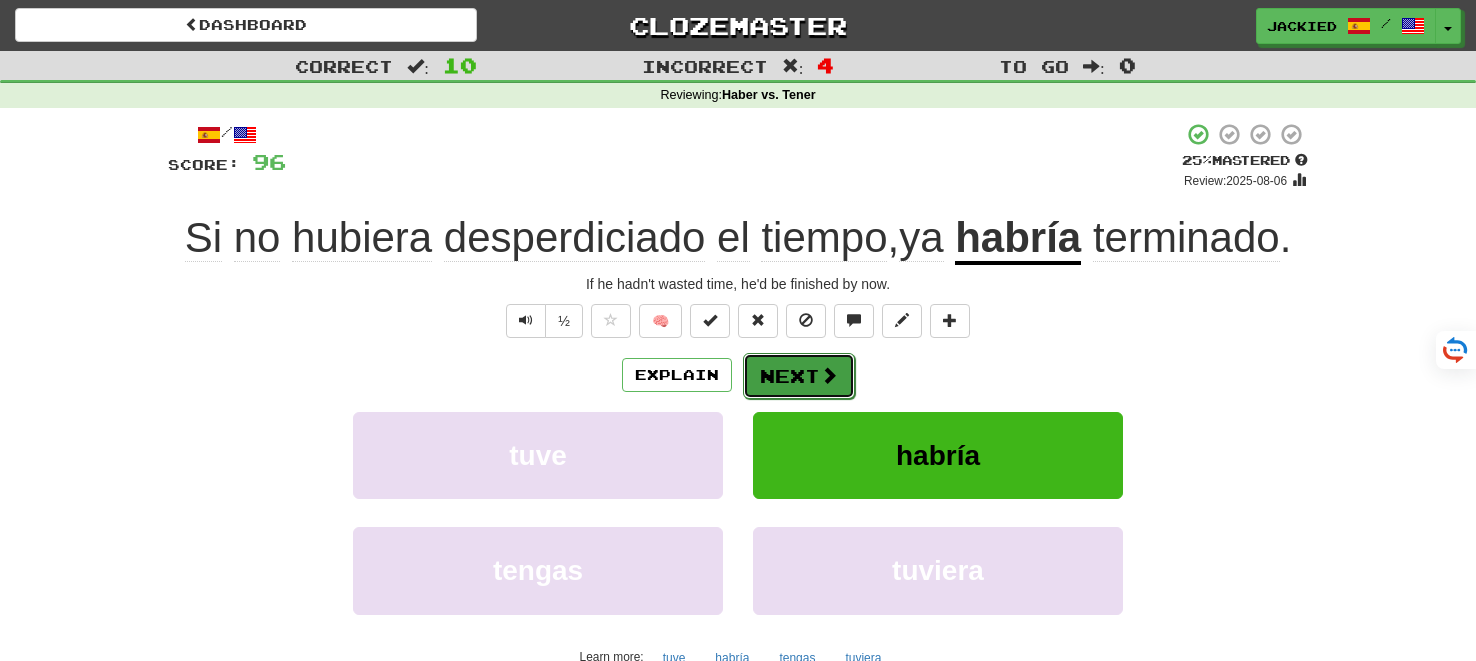 click on "Next" at bounding box center (799, 376) 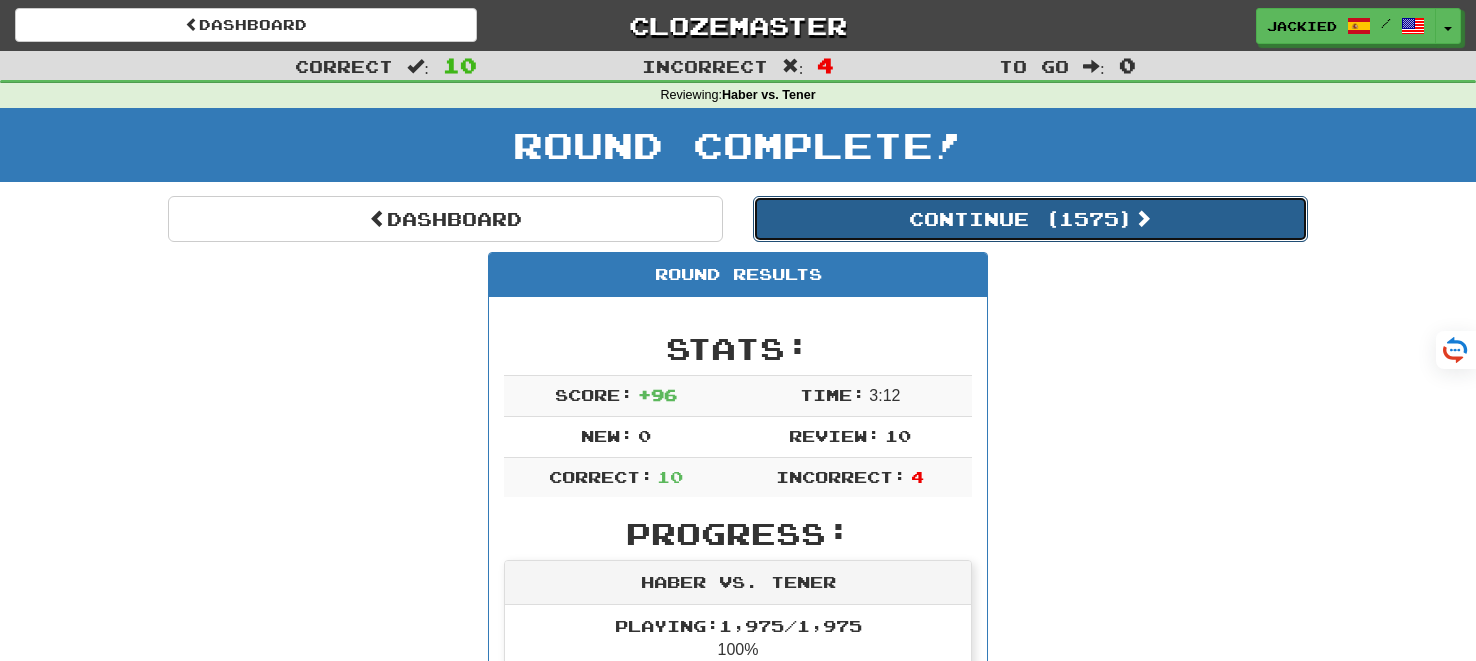 click on "Continue ( 1575 )" at bounding box center (1030, 219) 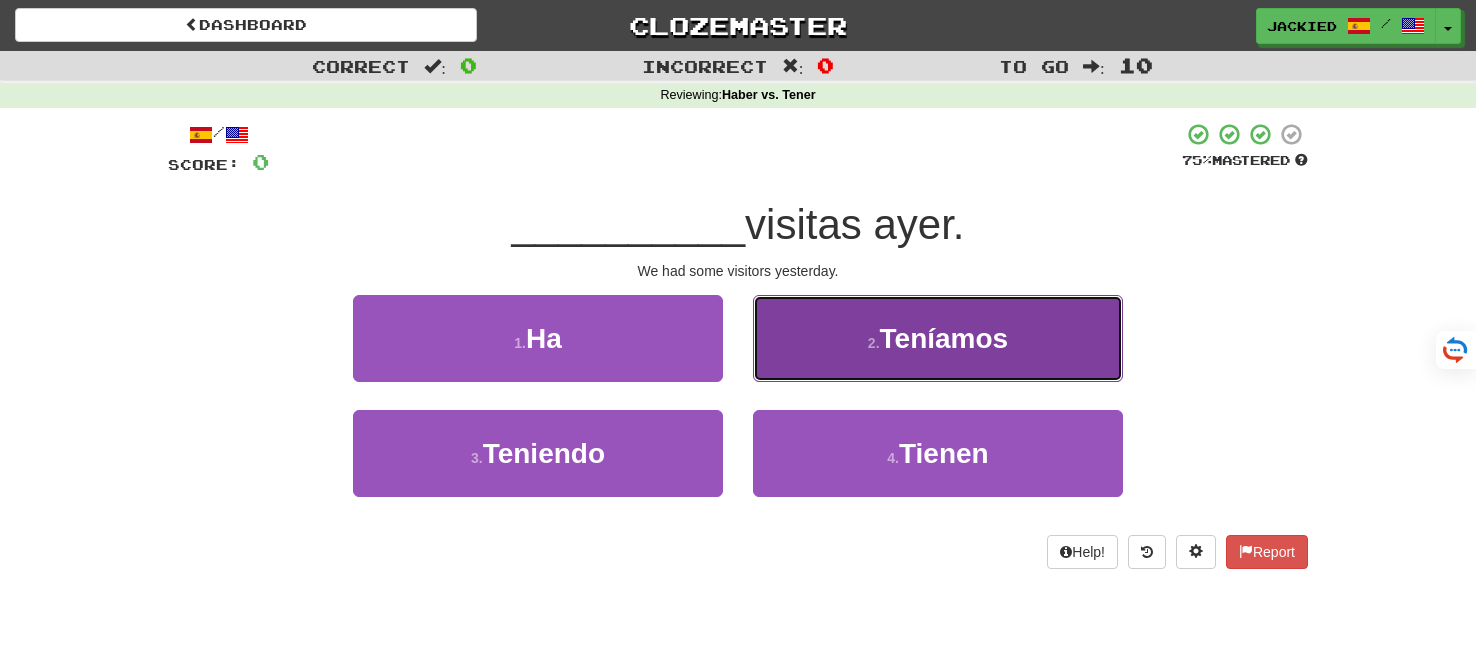 click on "Teníamos" at bounding box center [944, 338] 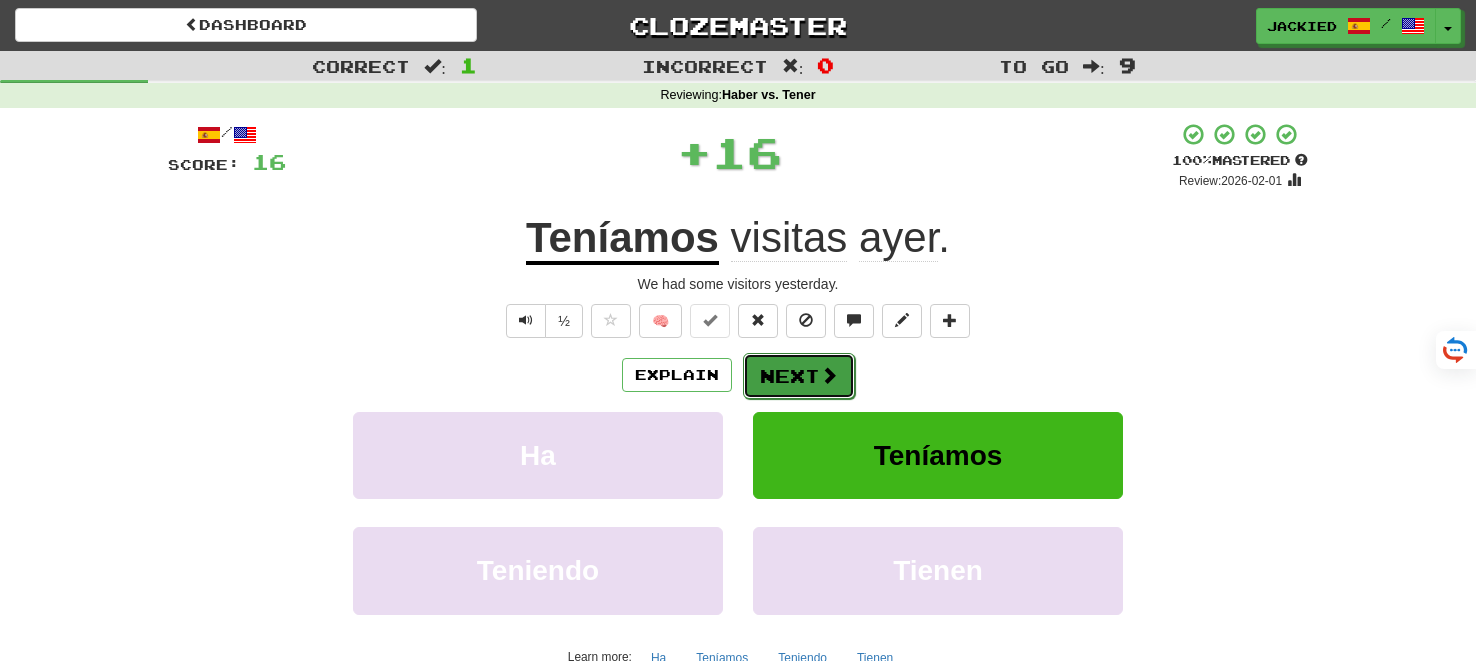 click on "Next" at bounding box center (799, 376) 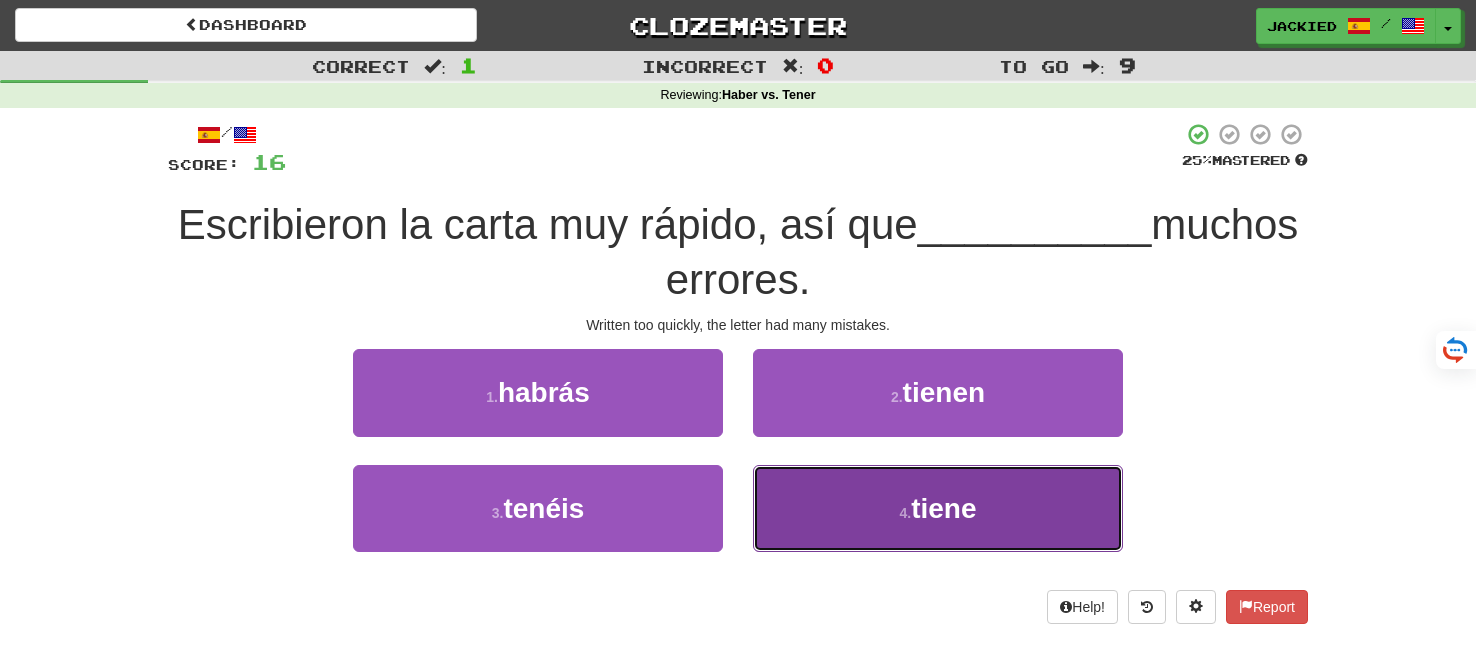 click on "4 .  tiene" at bounding box center [938, 508] 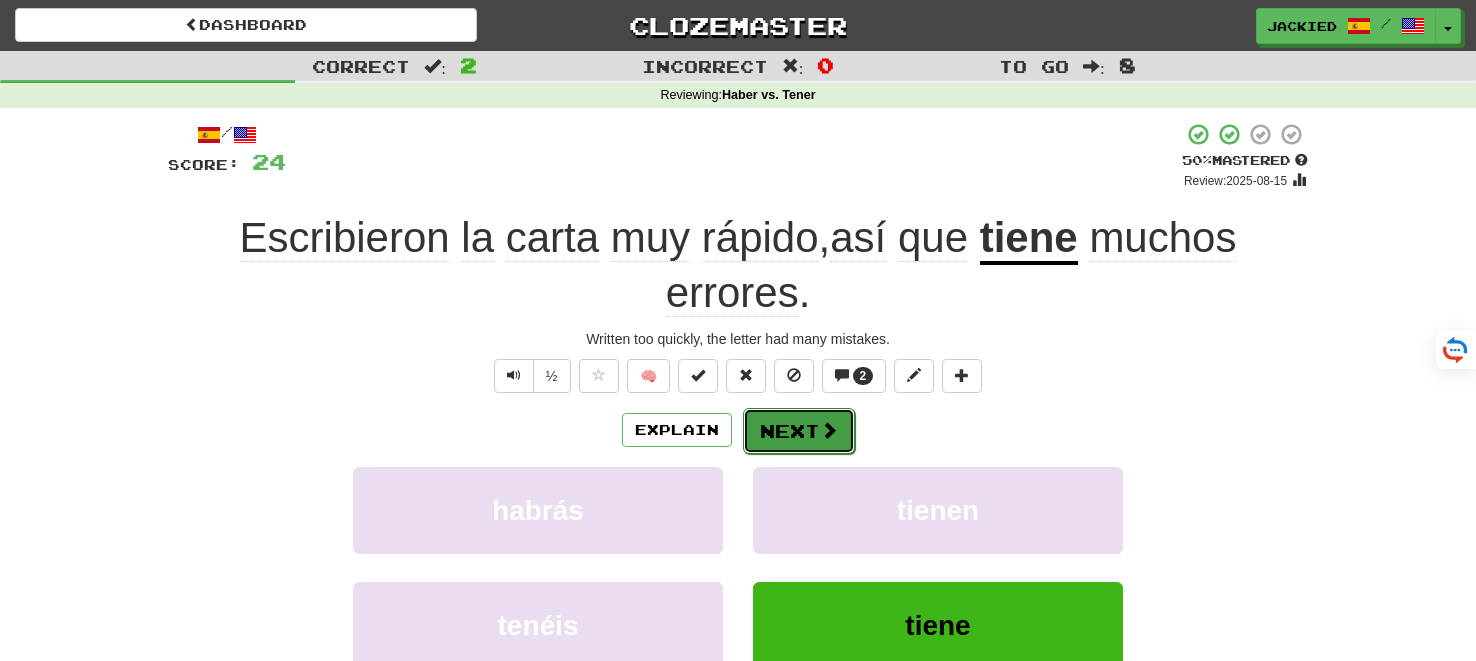 click on "Next" at bounding box center [799, 431] 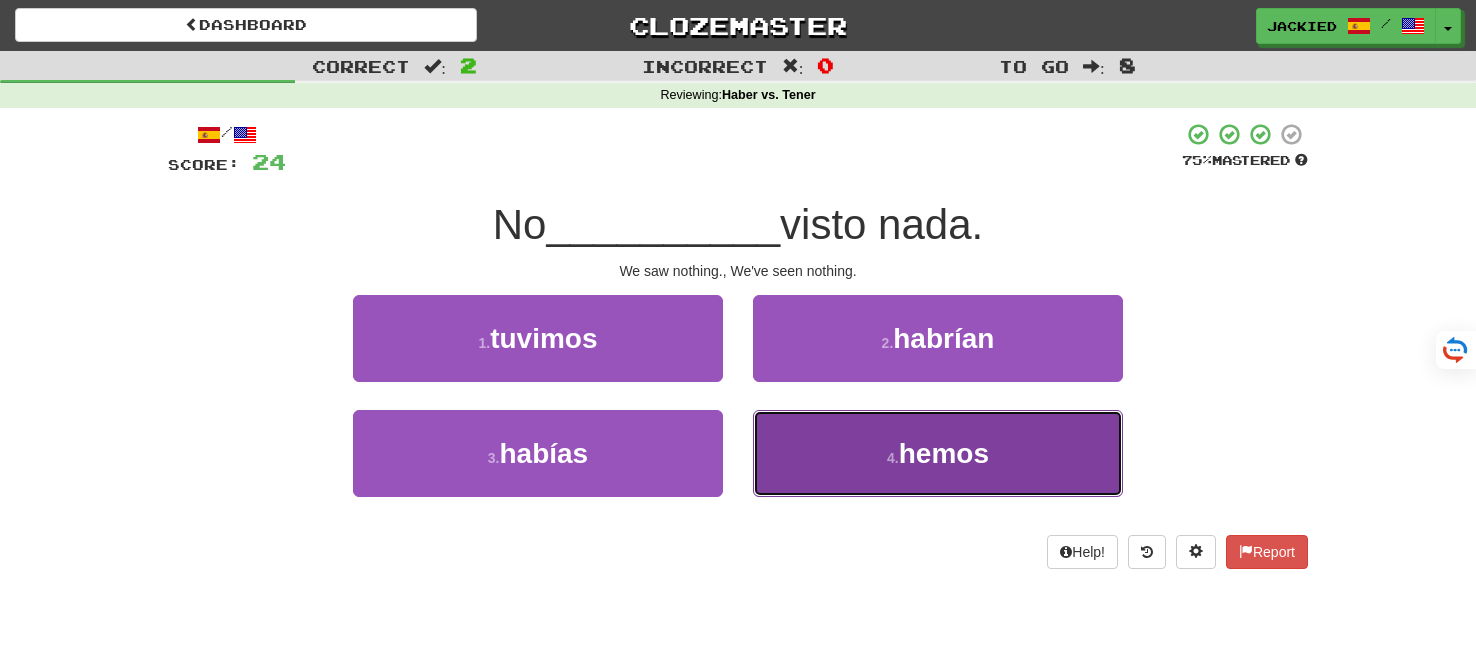 click on "4 .  hemos" at bounding box center [938, 453] 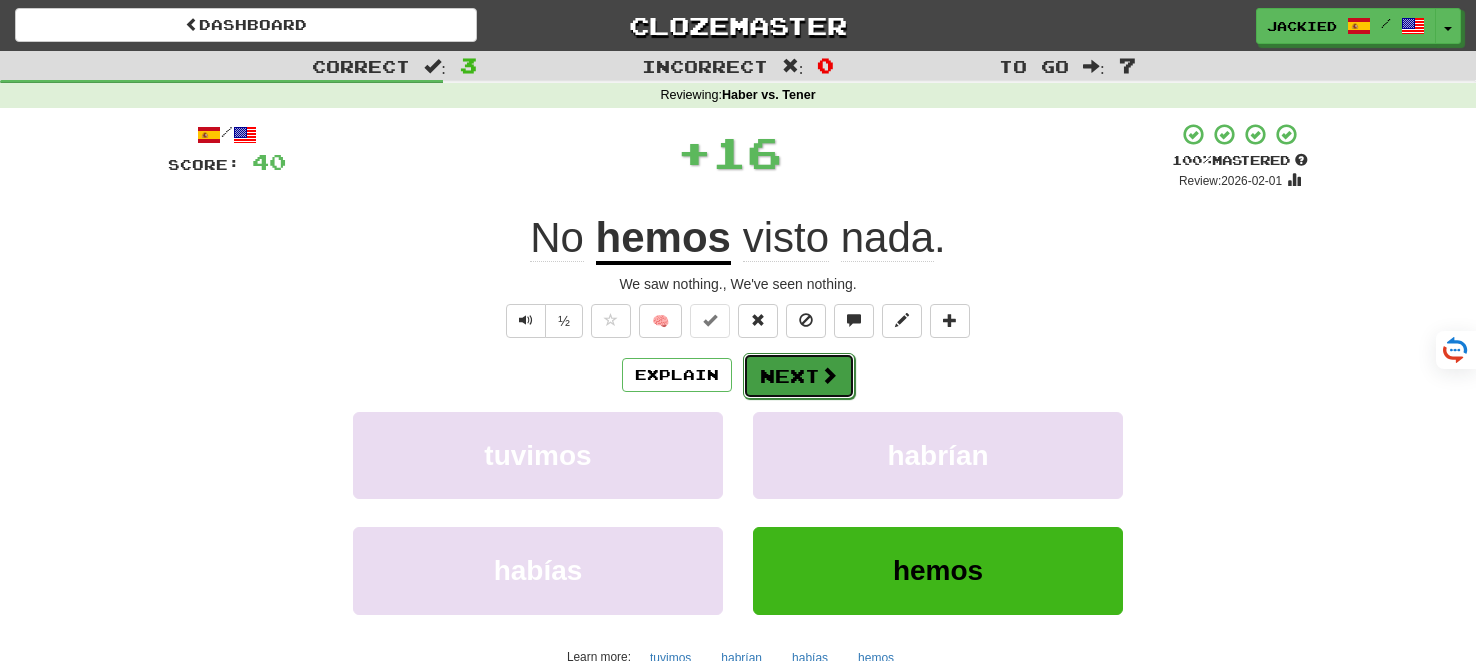 click on "Next" at bounding box center [799, 376] 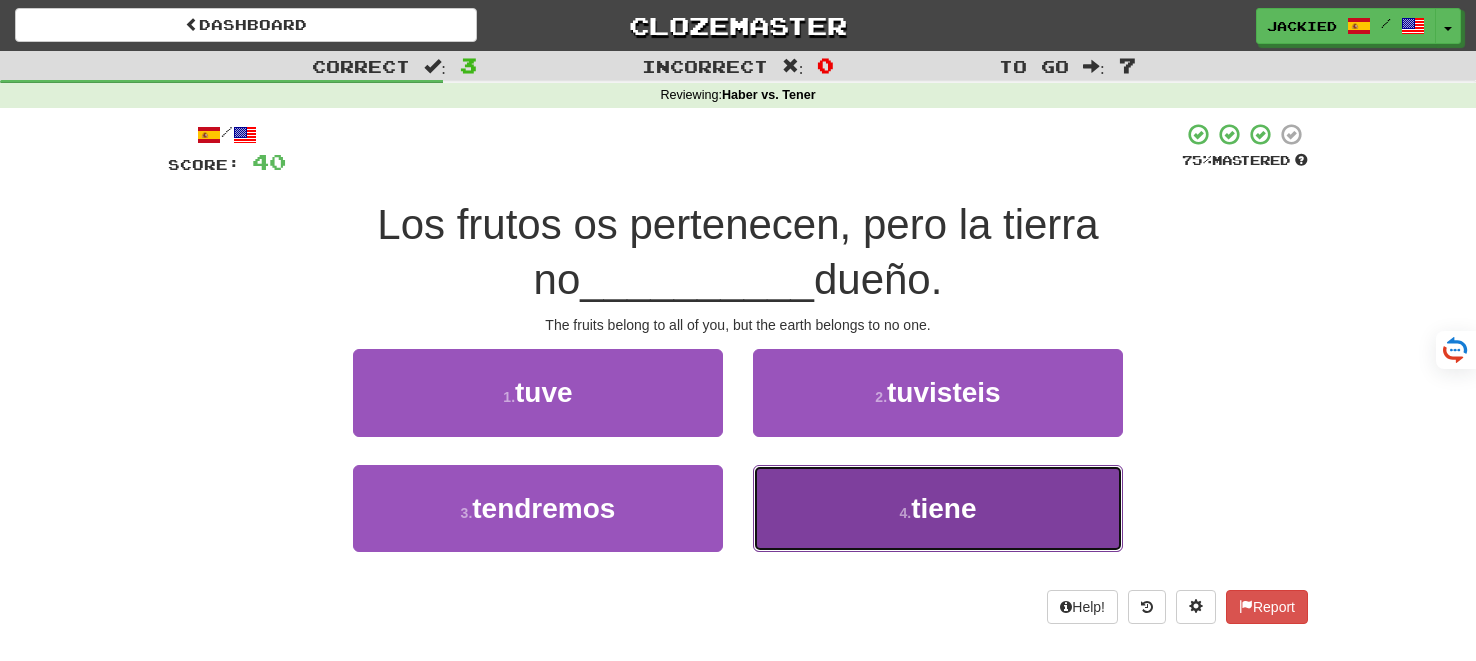 click on "tiene" at bounding box center [943, 508] 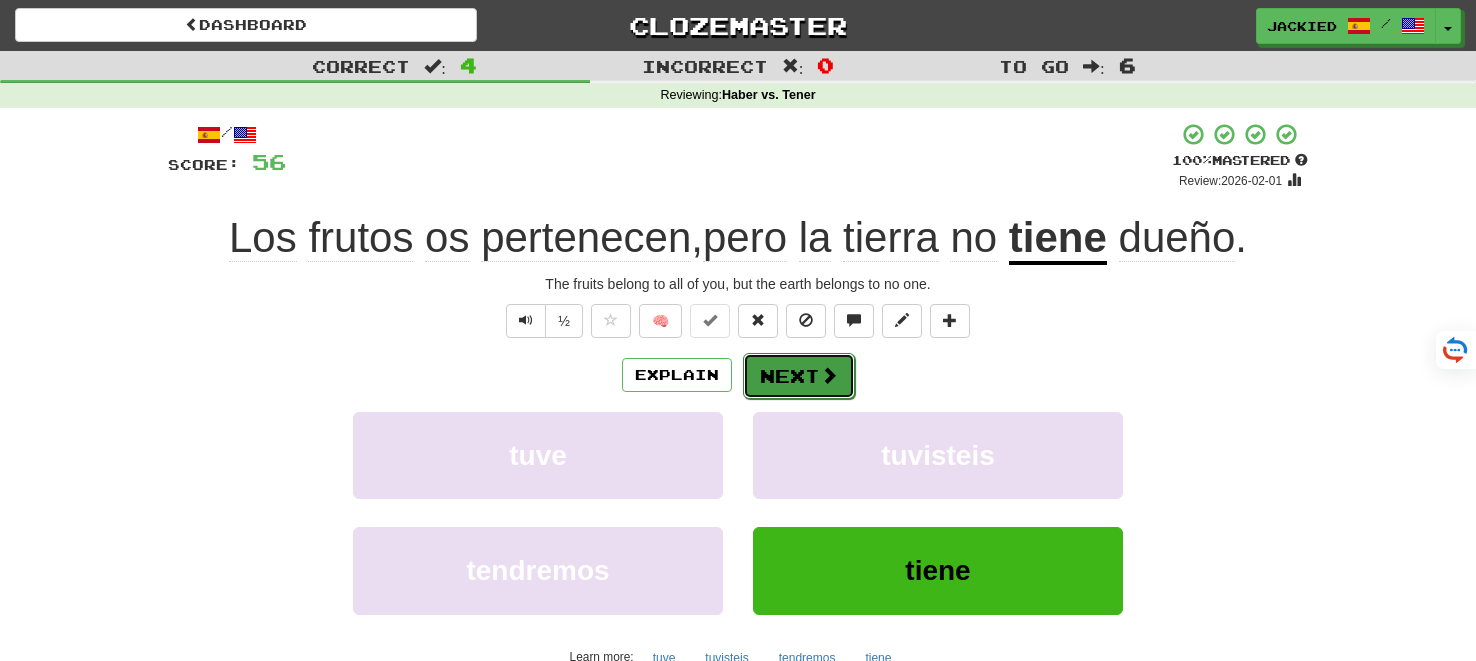 click on "Next" at bounding box center [799, 376] 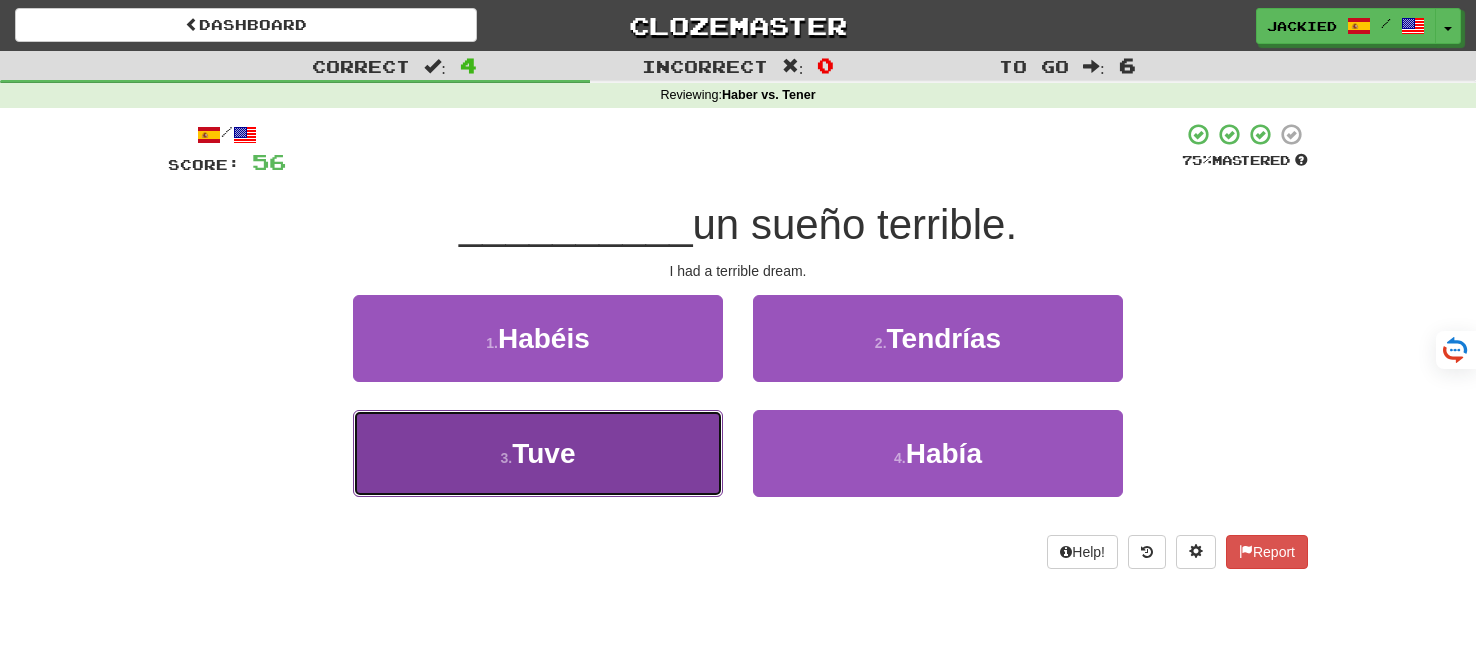click on "3 .  Tuve" at bounding box center [538, 453] 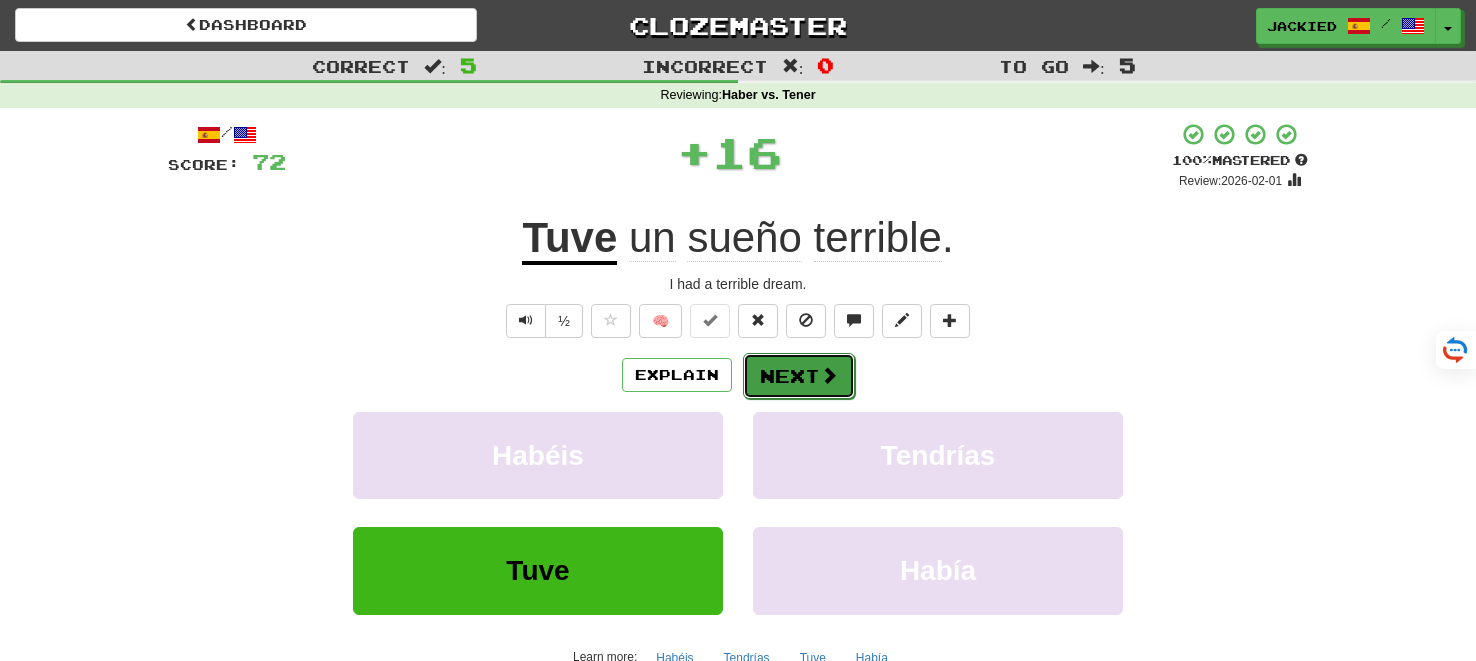 click on "Next" at bounding box center [799, 376] 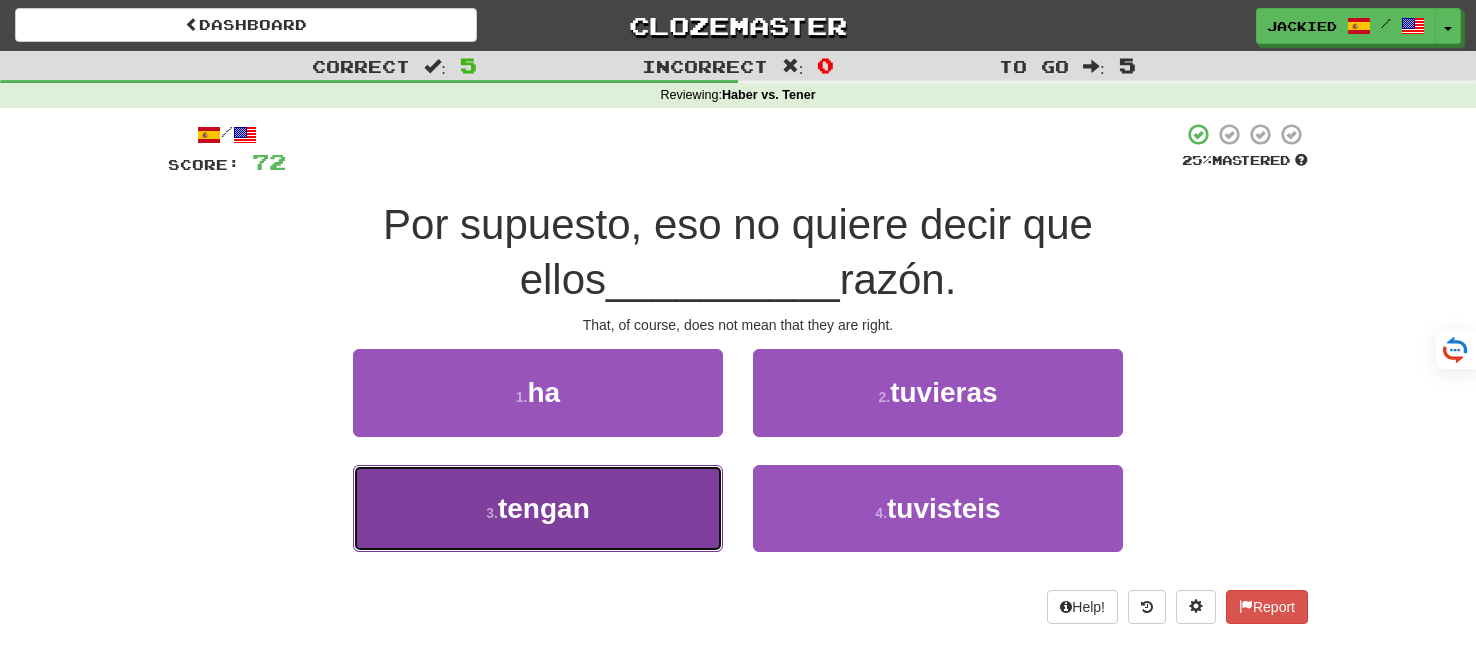 click on "3 .  tengan" at bounding box center (538, 508) 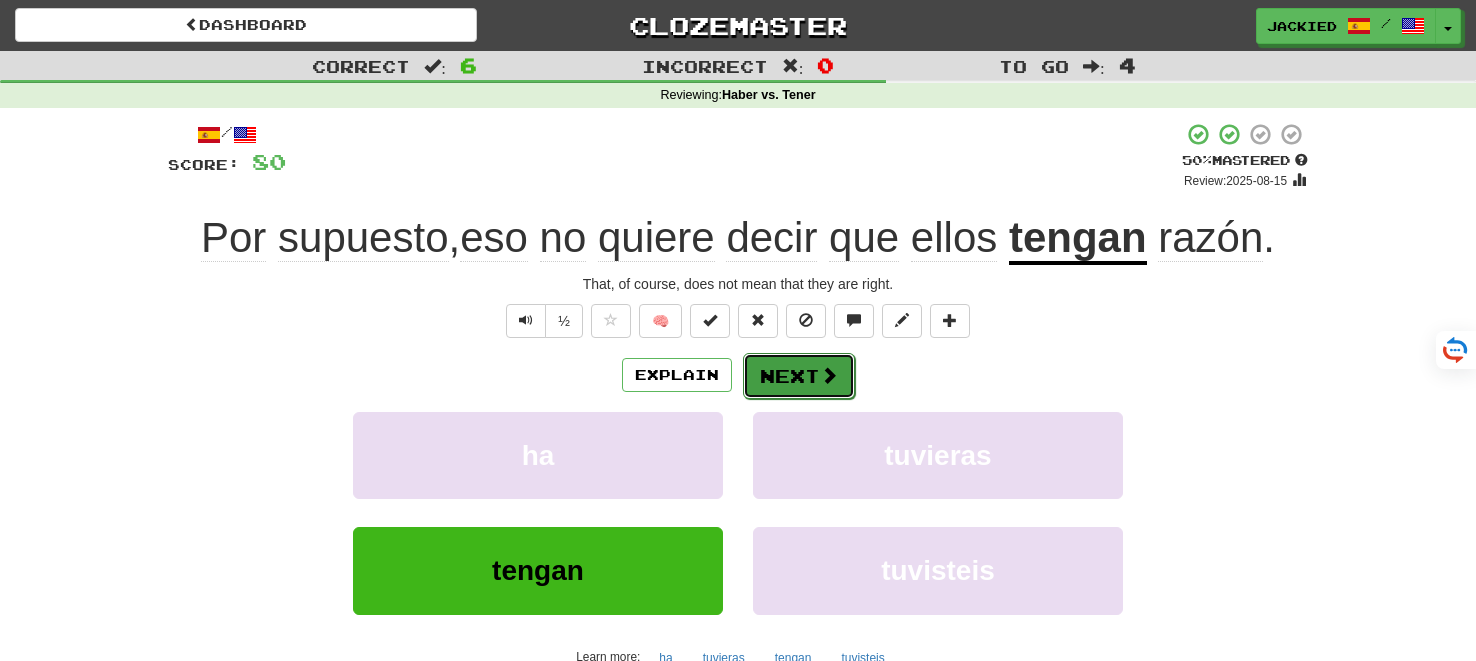 click on "Next" at bounding box center (799, 376) 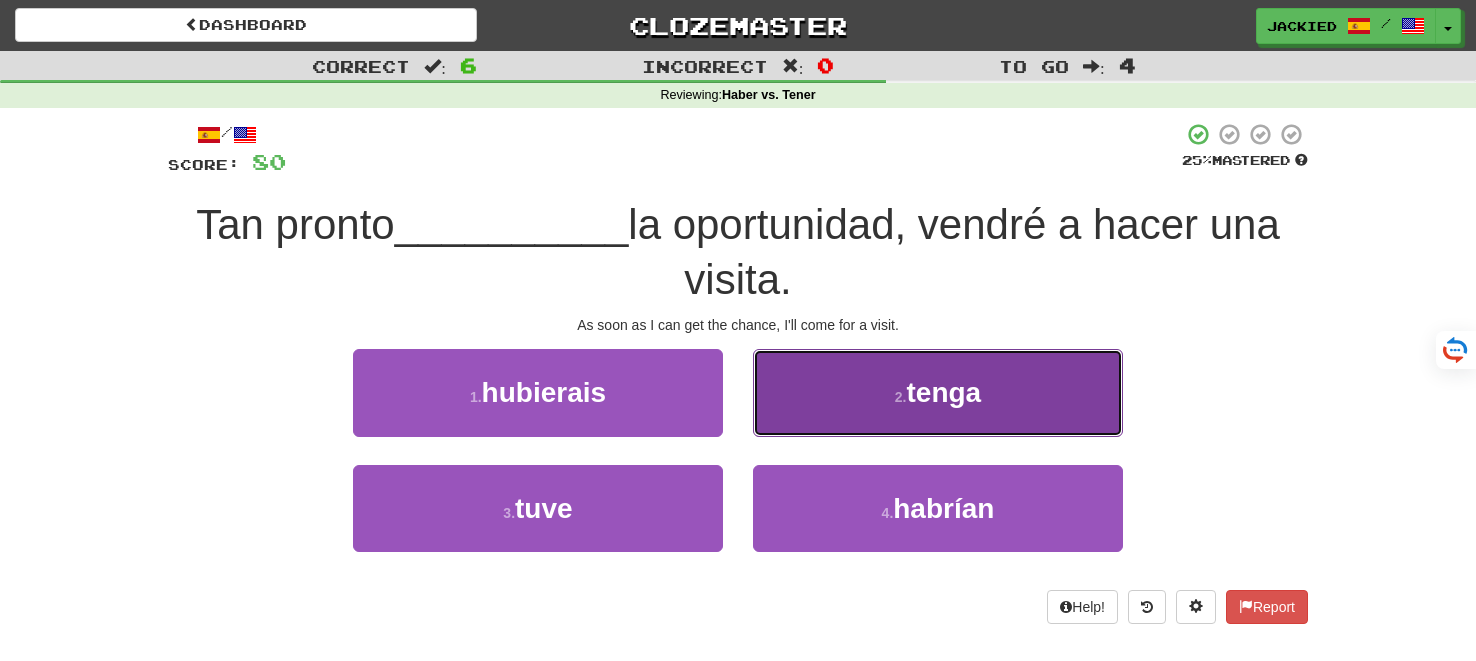 click on "2 .  tenga" at bounding box center [938, 392] 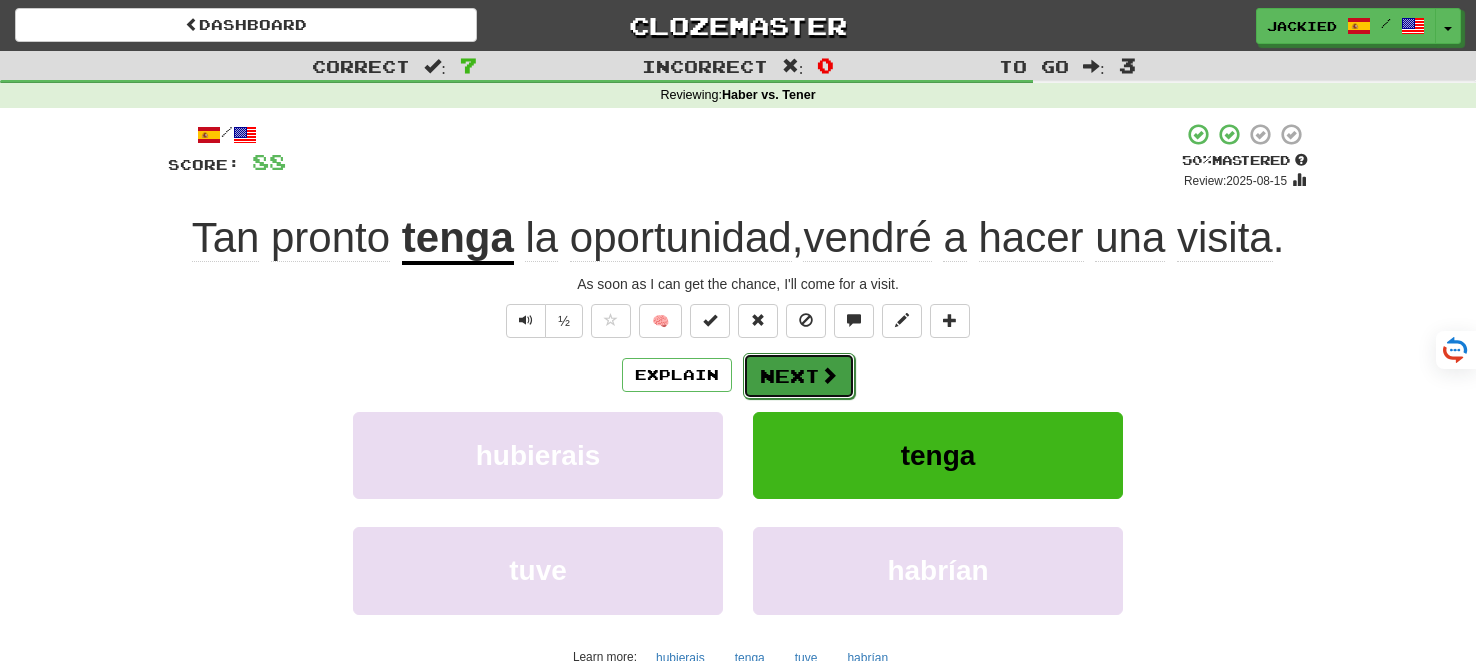 click on "Next" at bounding box center (799, 376) 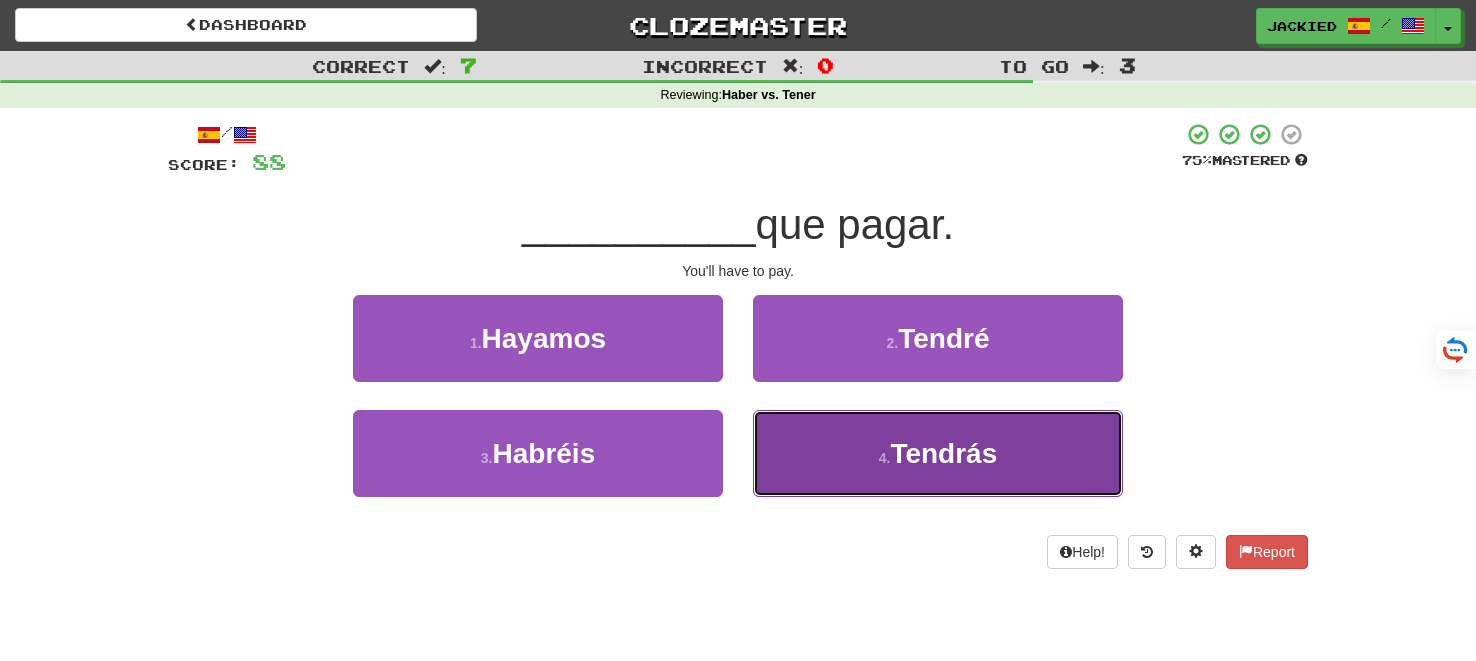 click on "4 .  Tendrás" at bounding box center (938, 453) 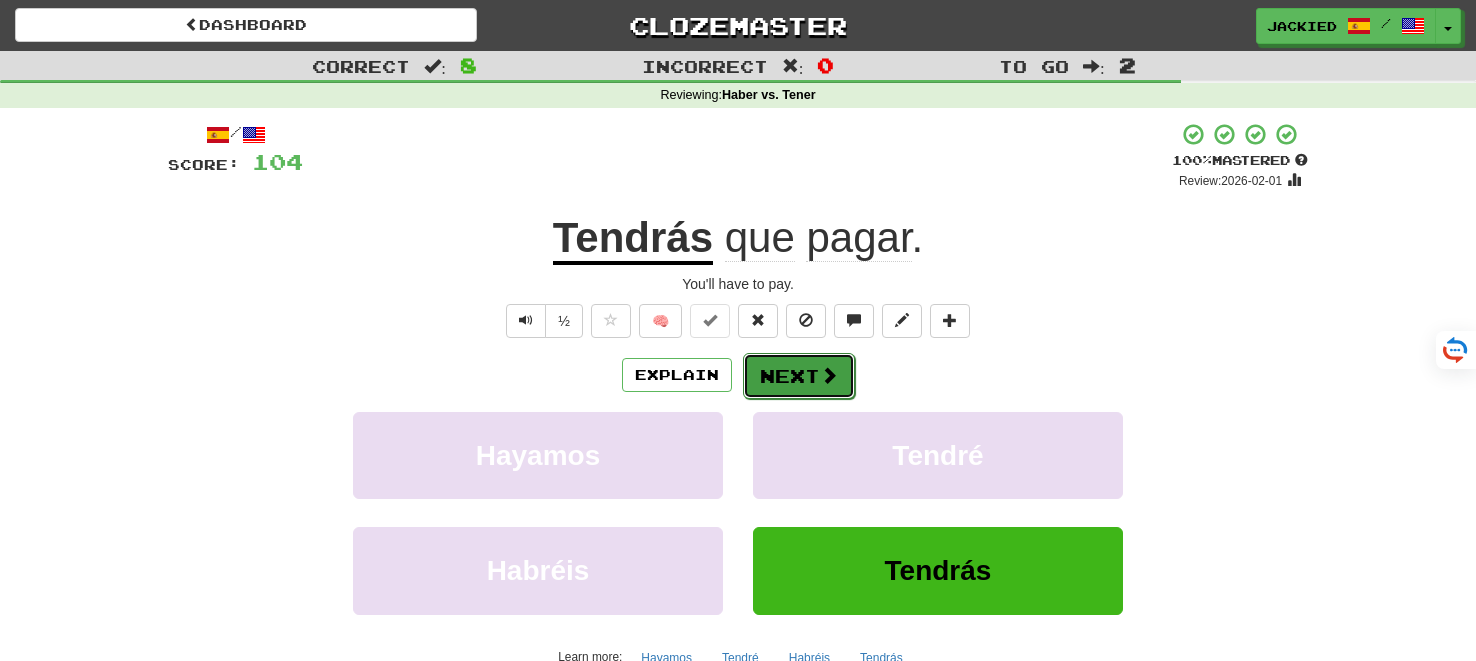 click on "Next" at bounding box center (799, 376) 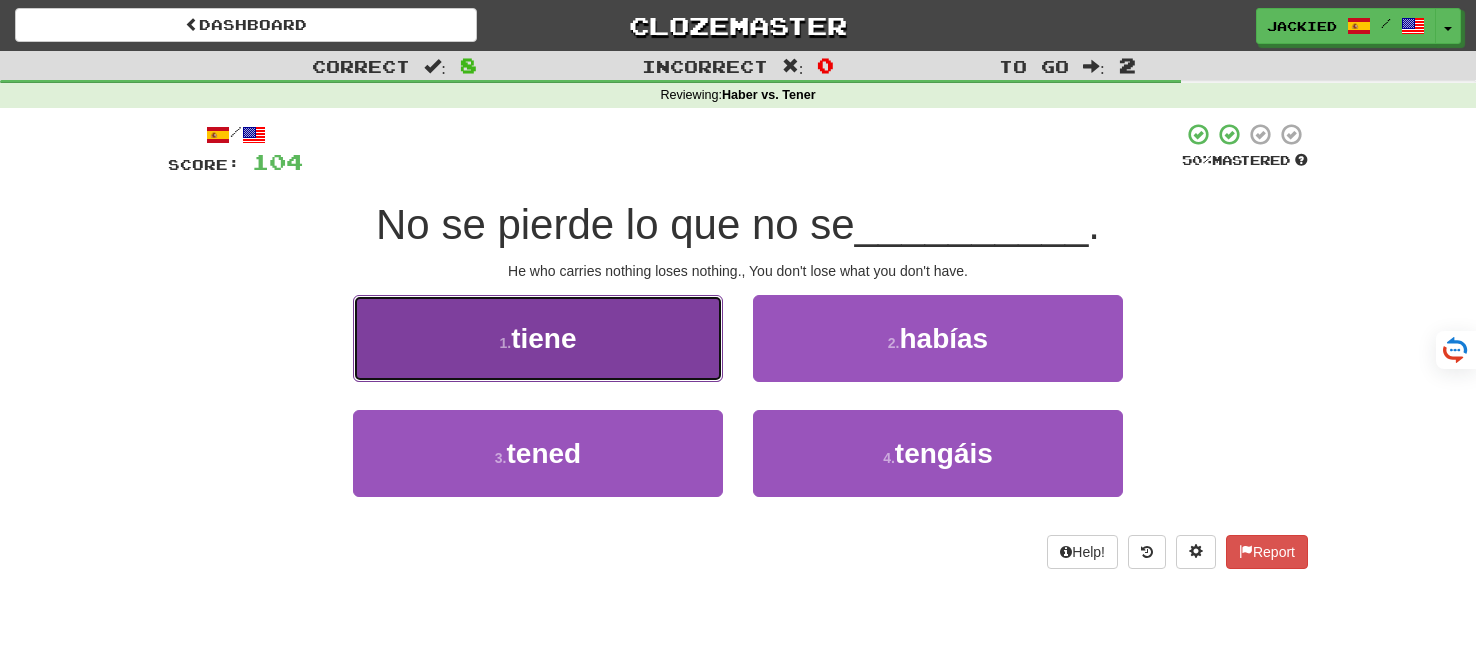 click on "1 .  tiene" at bounding box center (538, 338) 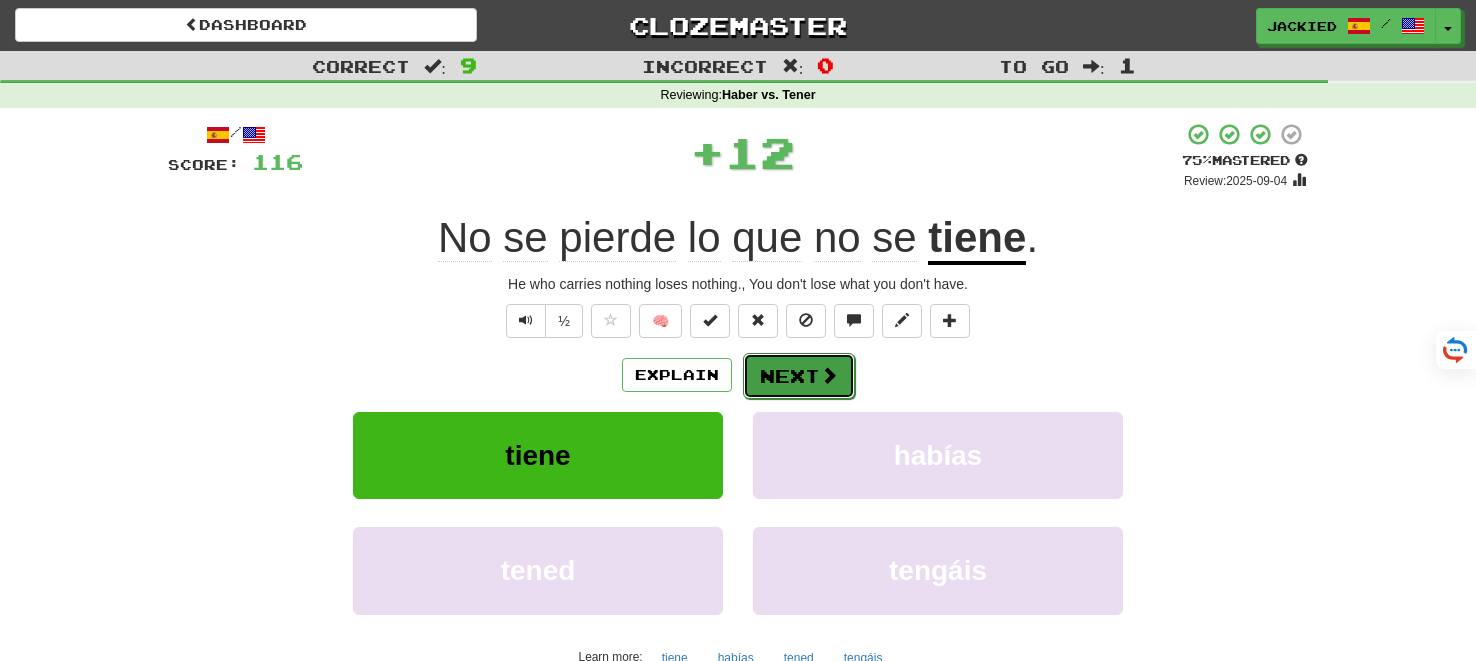 click on "Next" at bounding box center (799, 376) 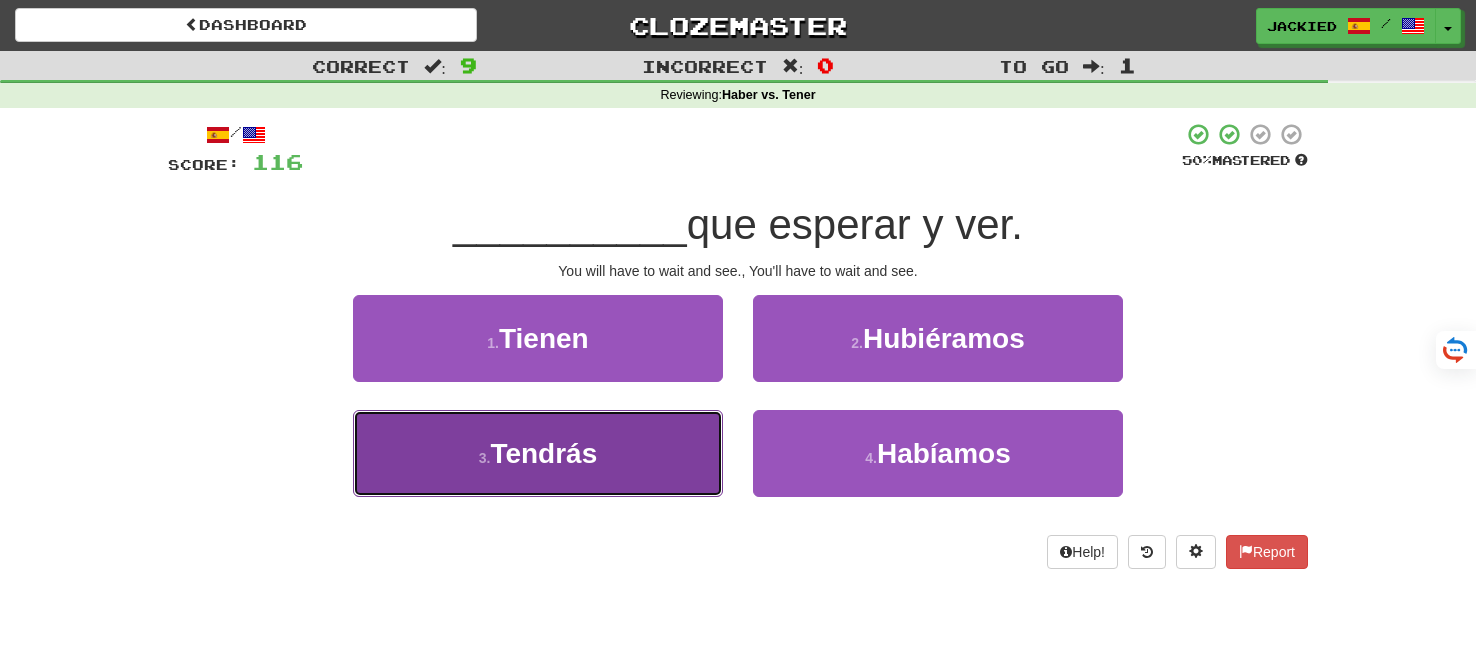 click on "3 .  Tendrás" at bounding box center (538, 453) 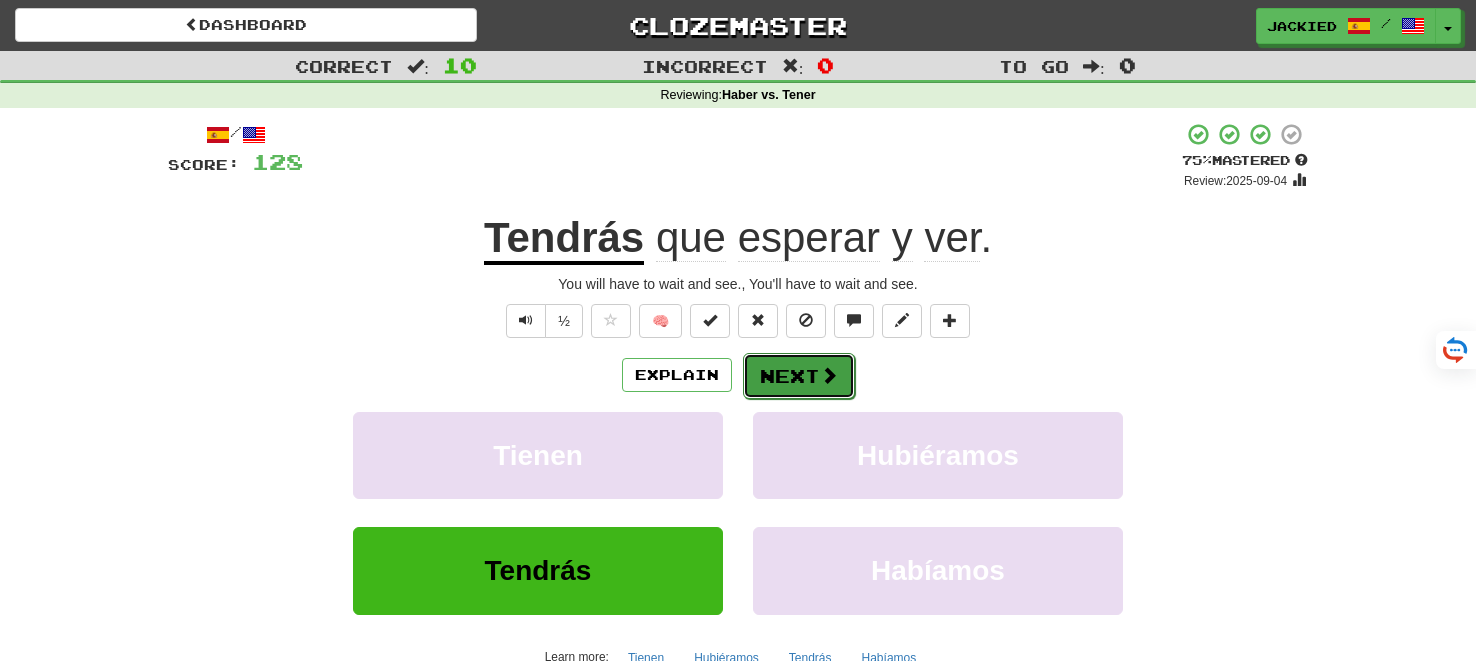 click on "Next" at bounding box center (799, 376) 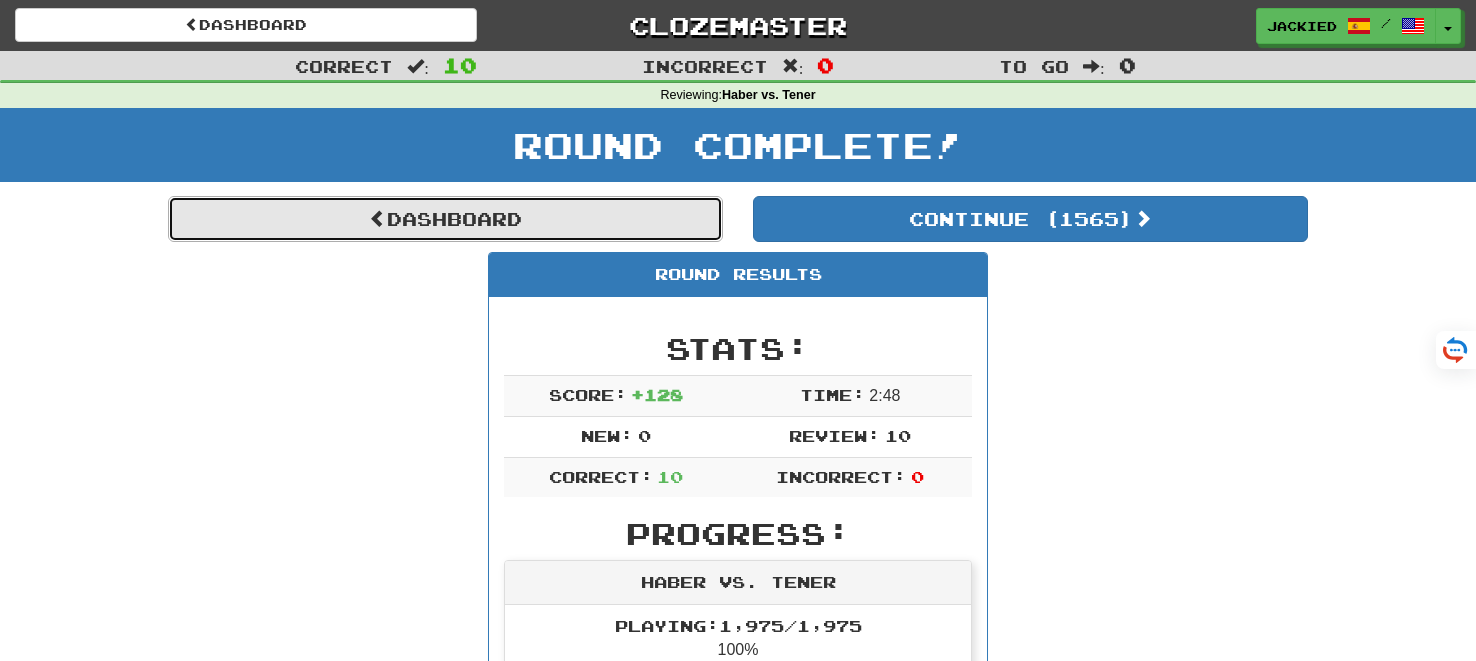 click on "Dashboard" at bounding box center [445, 219] 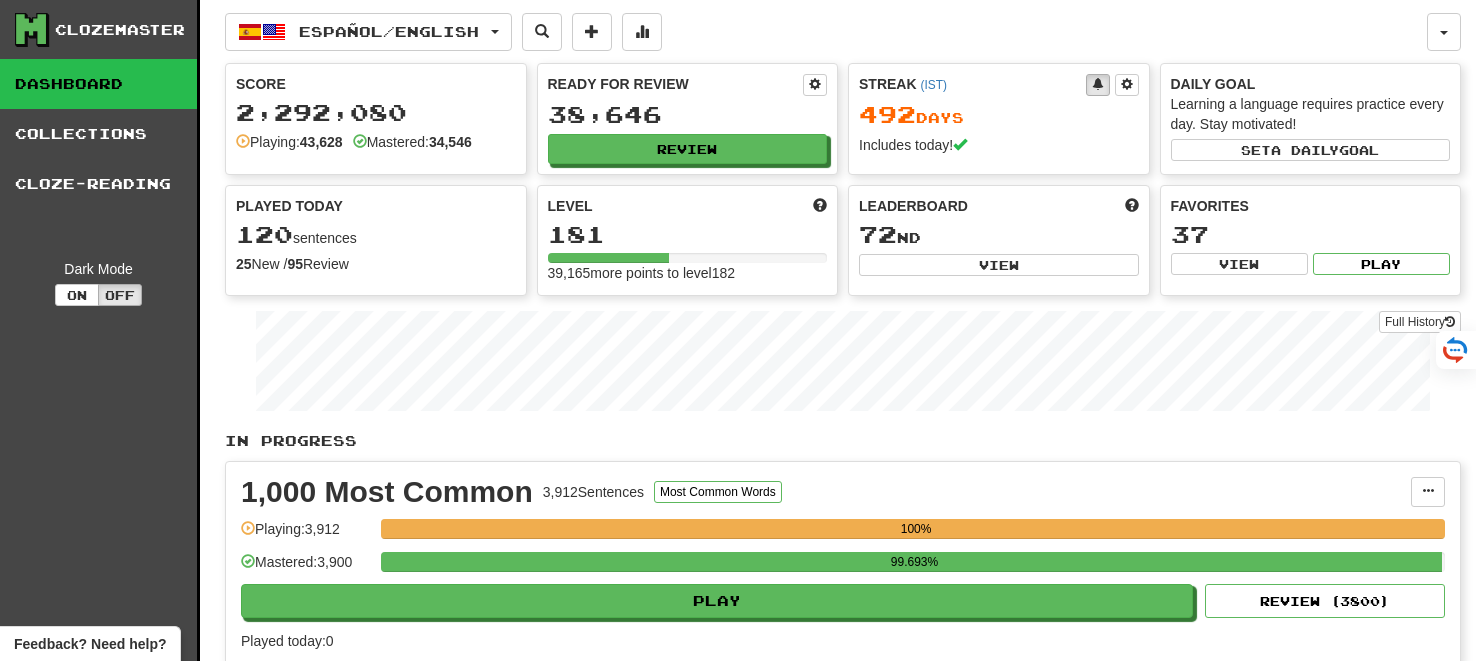 scroll, scrollTop: 0, scrollLeft: 0, axis: both 